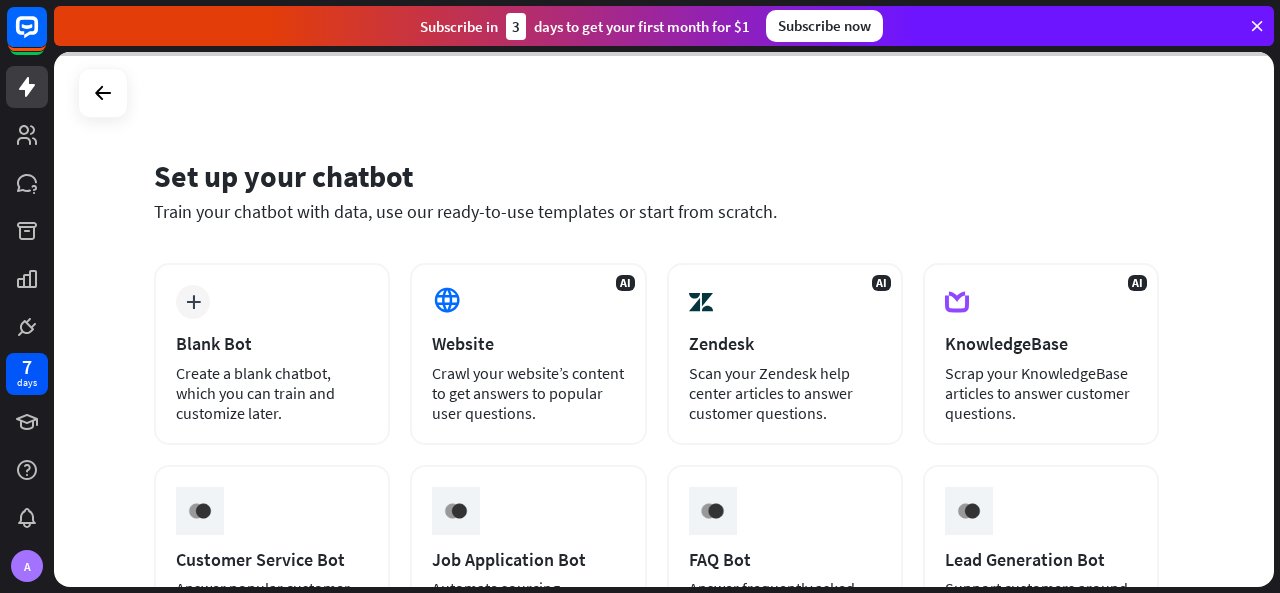 scroll, scrollTop: 0, scrollLeft: 0, axis: both 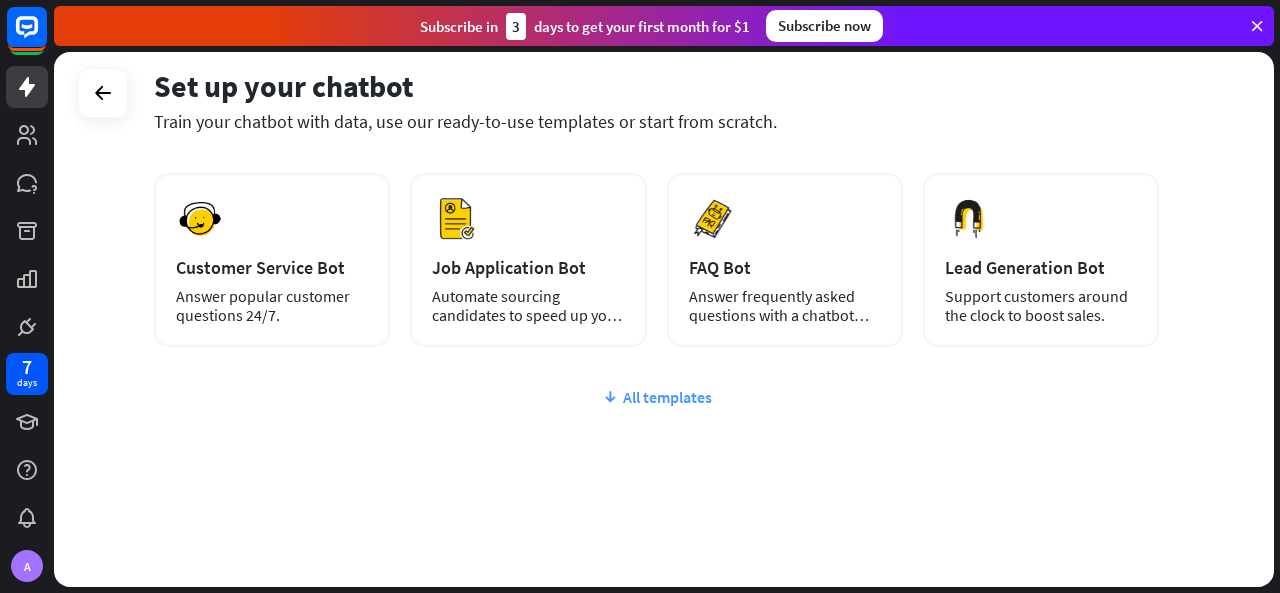 click on "All templates" at bounding box center [656, 397] 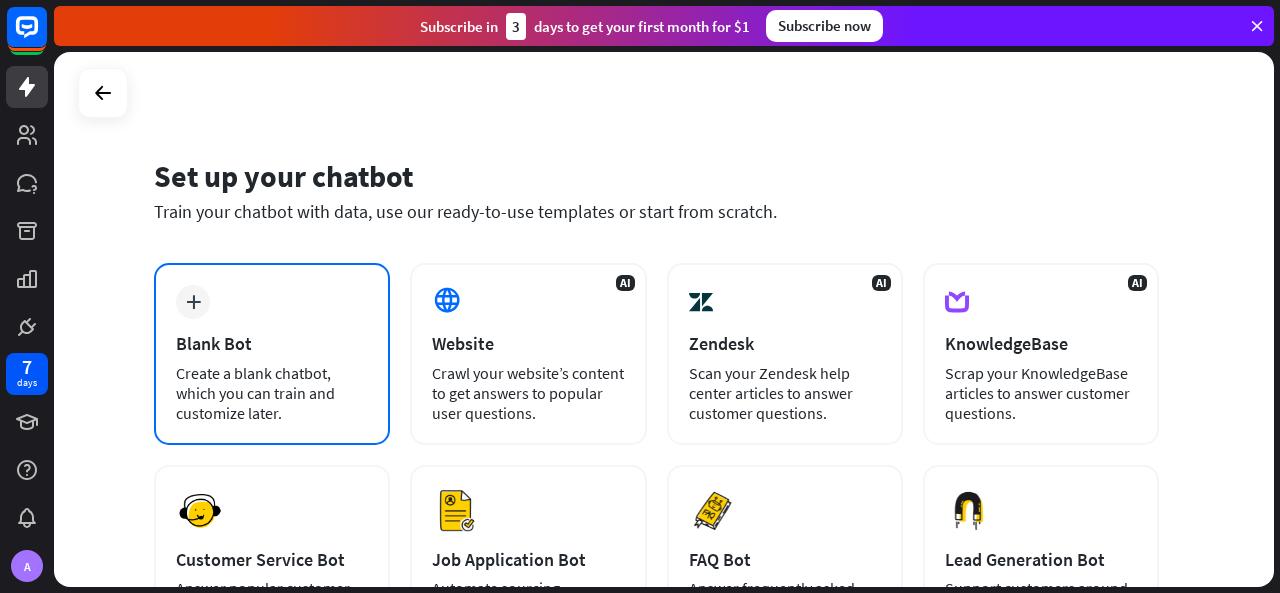 scroll, scrollTop: 100, scrollLeft: 0, axis: vertical 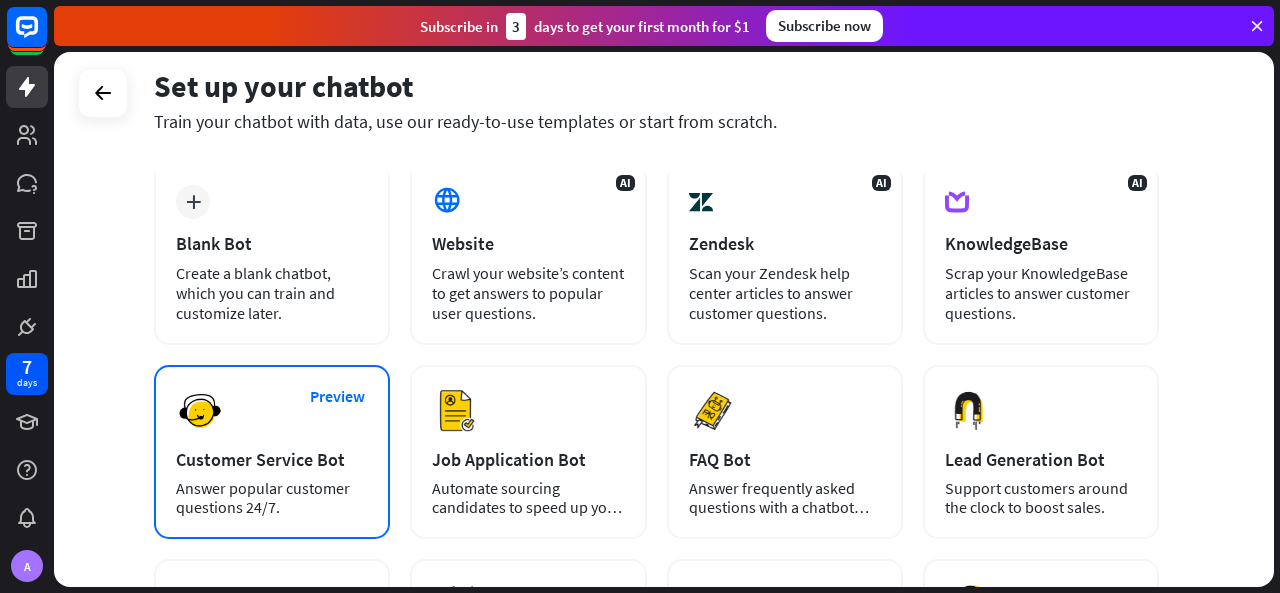 click on "Preview
Customer Service Bot
Answer popular customer questions 24/7." at bounding box center (272, 452) 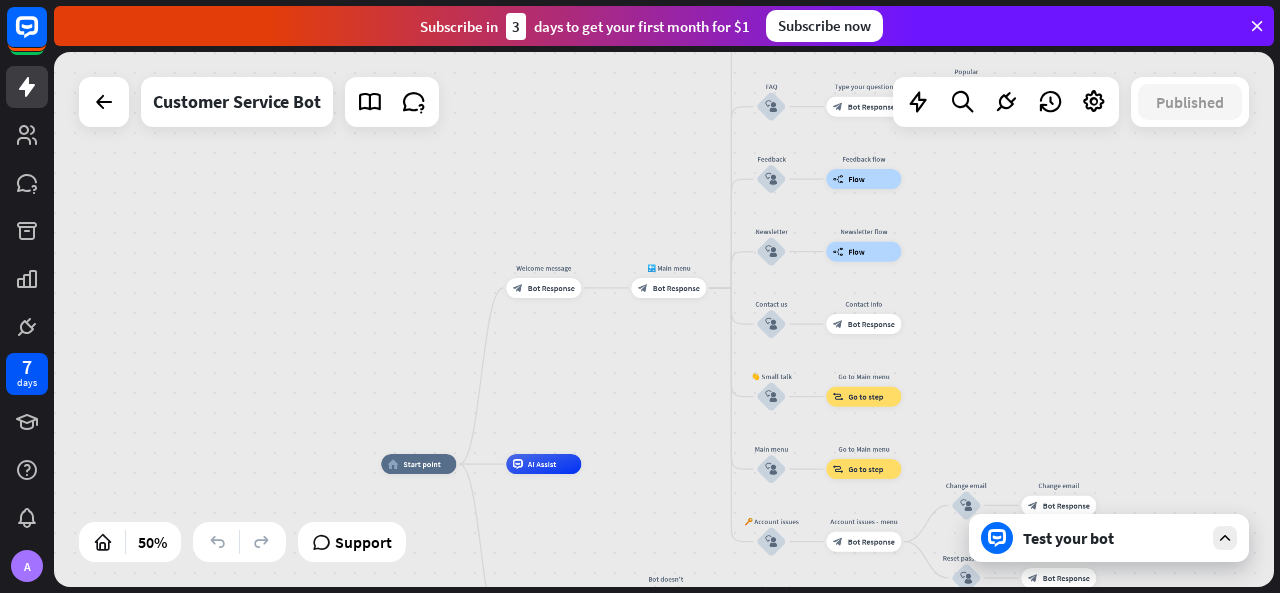 drag, startPoint x: 839, startPoint y: 194, endPoint x: 680, endPoint y: 363, distance: 232.03879 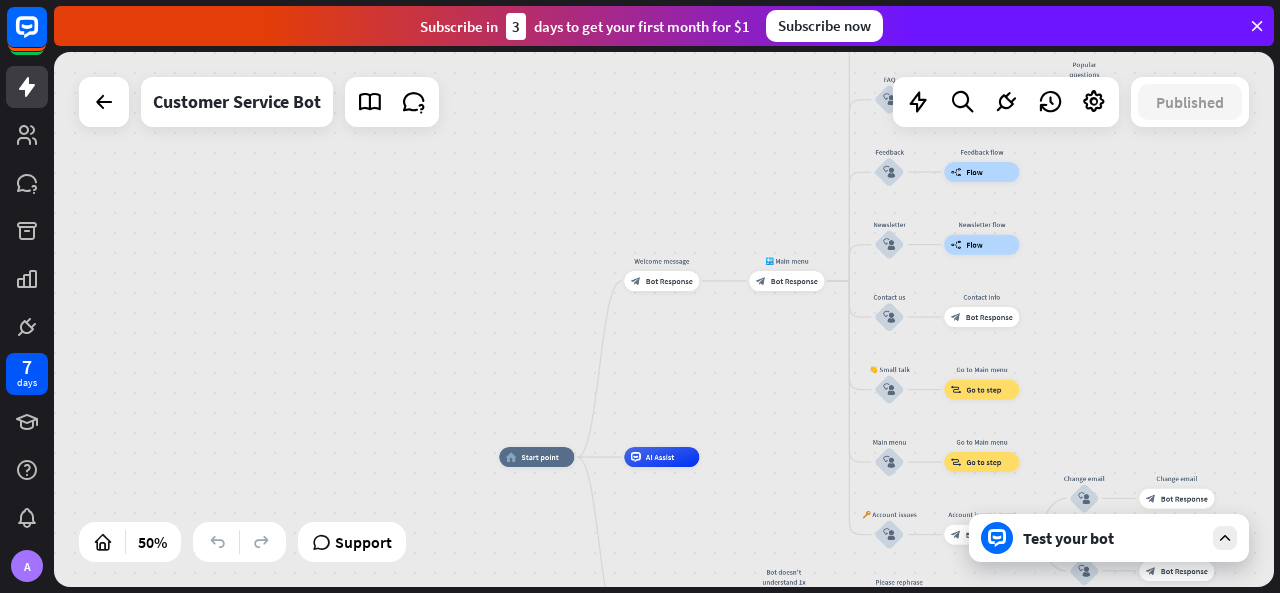 drag, startPoint x: 1068, startPoint y: 362, endPoint x: 1186, endPoint y: 291, distance: 137.71347 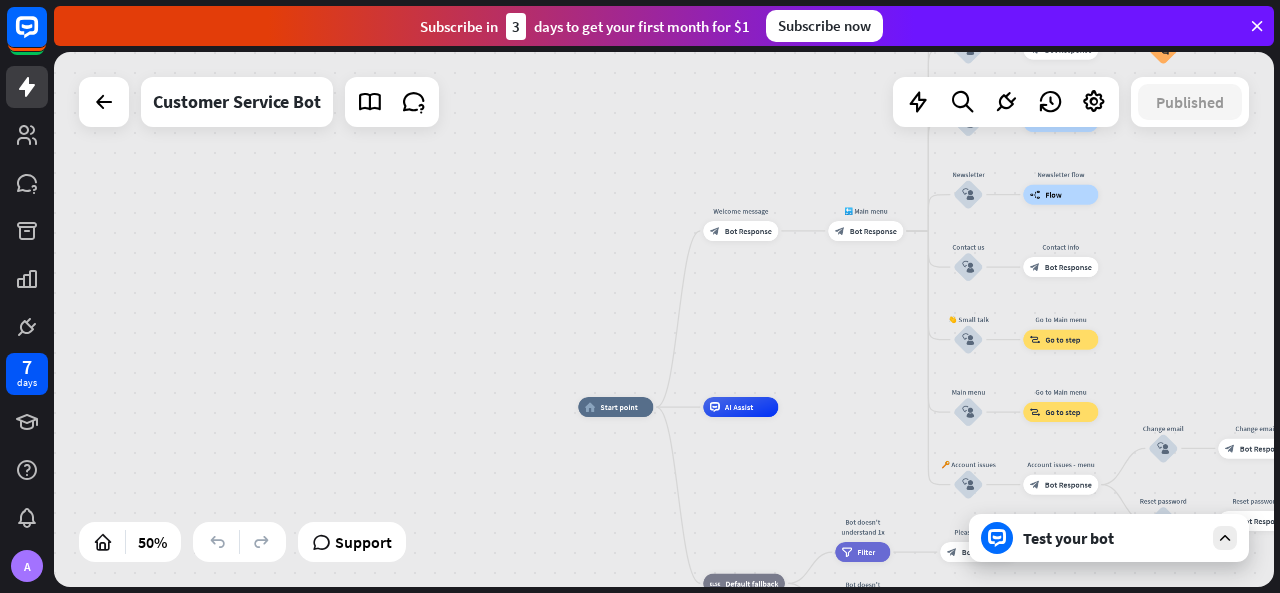 drag, startPoint x: 807, startPoint y: 343, endPoint x: 818, endPoint y: 302, distance: 42.44997 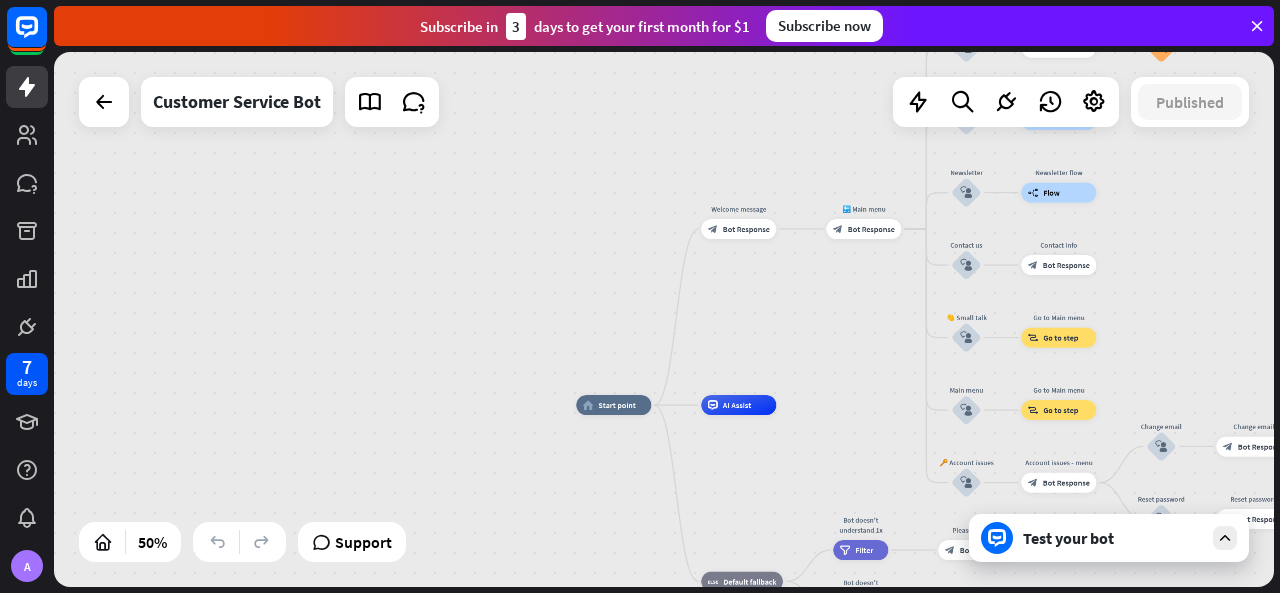 click on "Test your bot" at bounding box center [1113, 538] 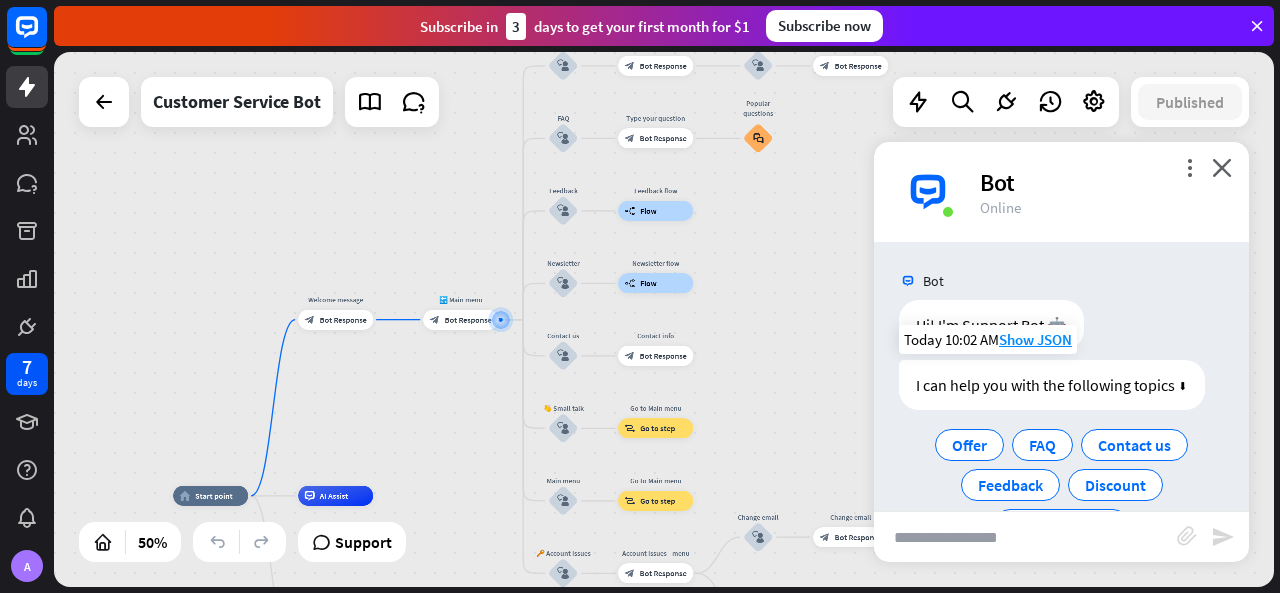 scroll, scrollTop: 63, scrollLeft: 0, axis: vertical 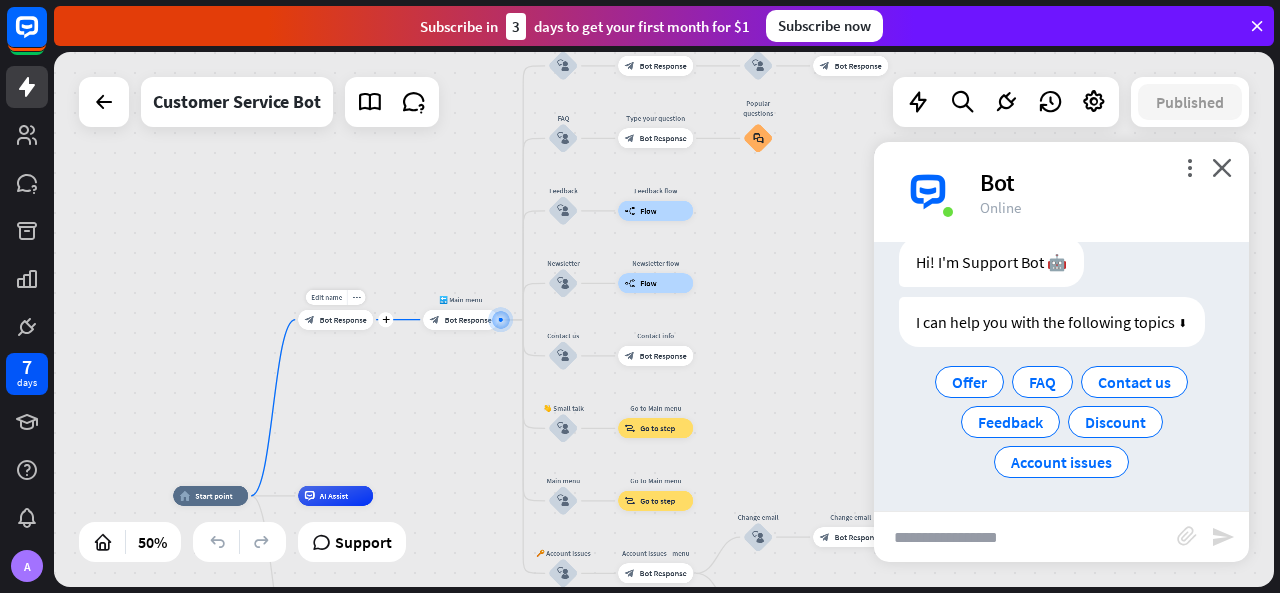 click on "Bot Response" at bounding box center [343, 320] 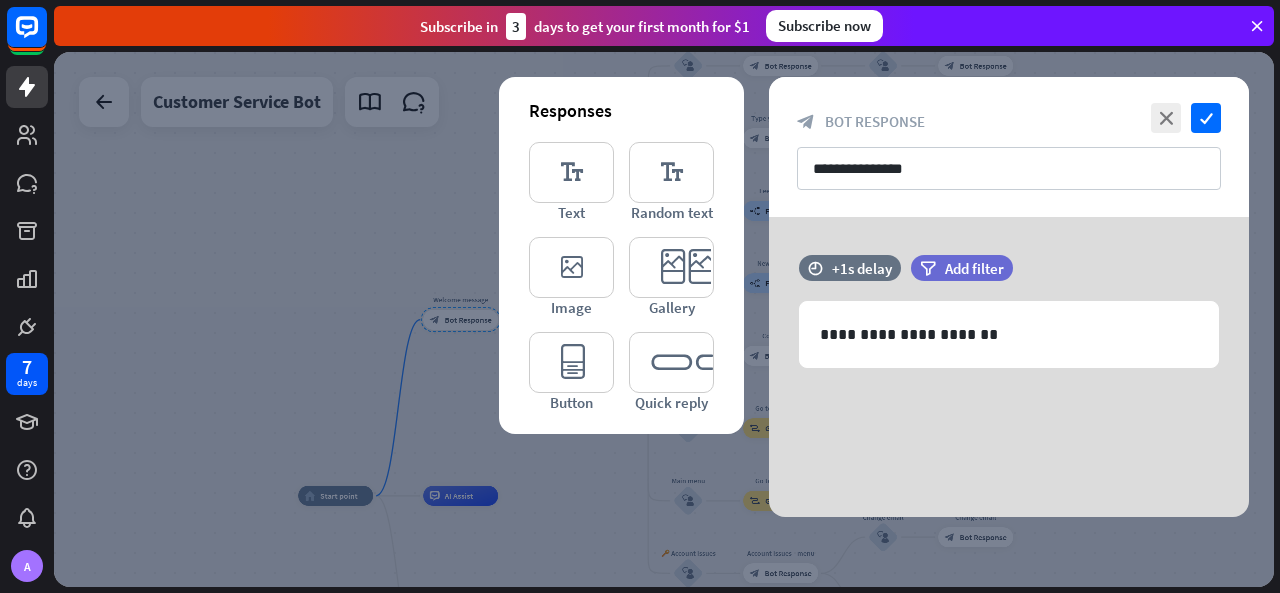 click at bounding box center (664, 319) 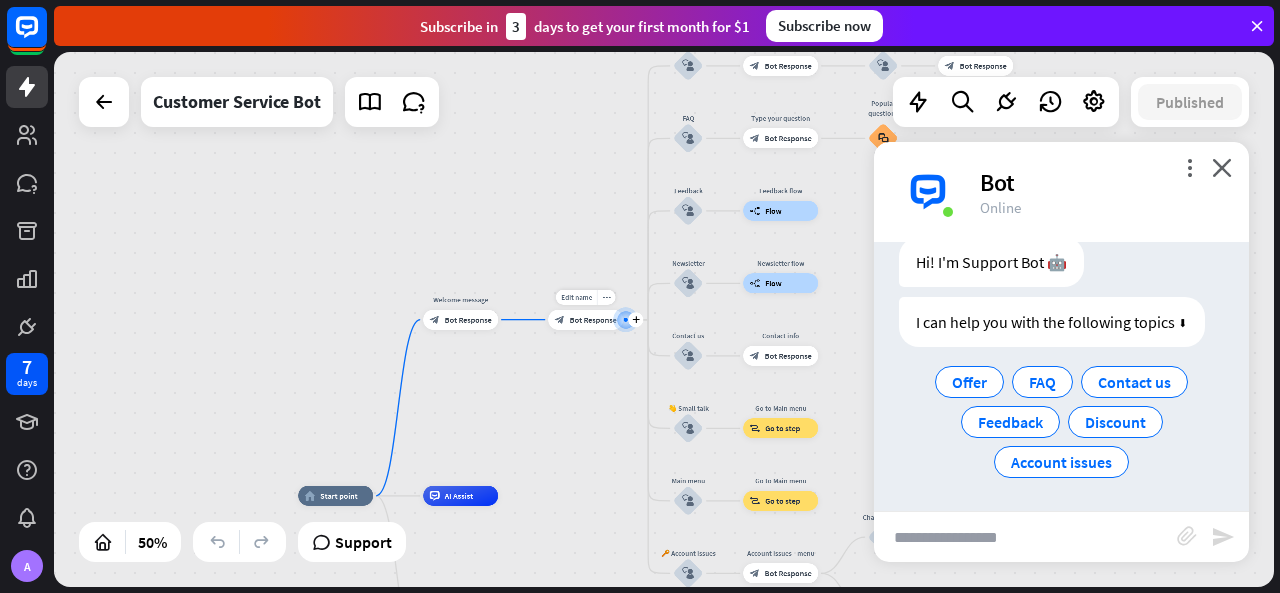 click on "Edit name   more_horiz         plus     block_bot_response   Bot Response" at bounding box center [585, 320] 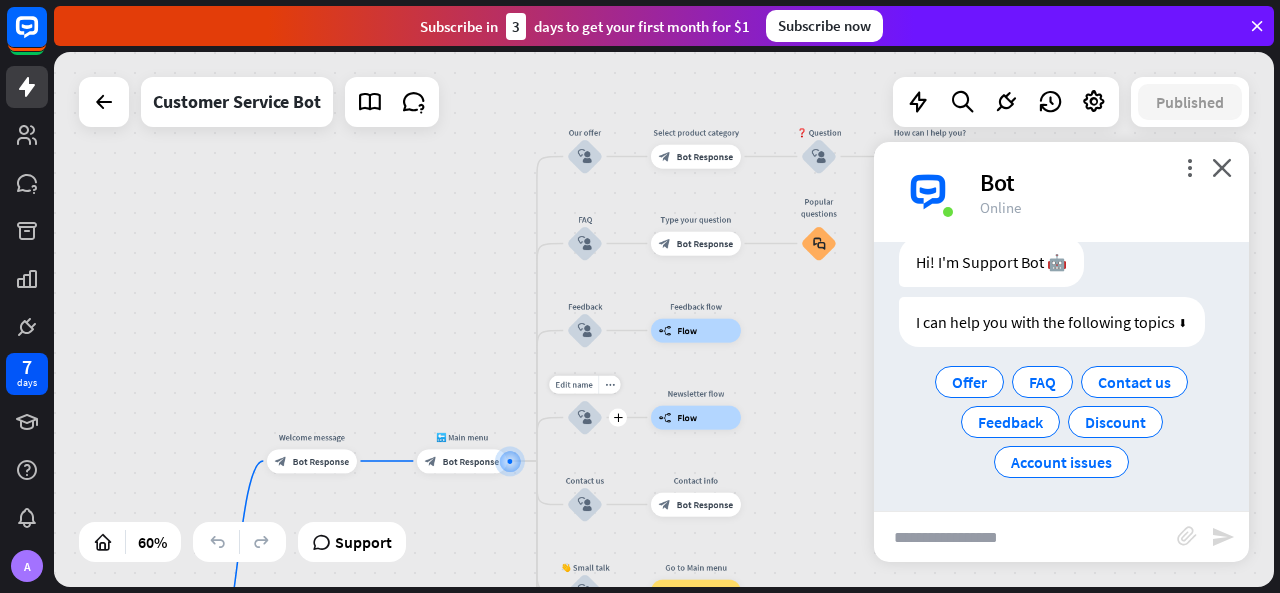 drag, startPoint x: 736, startPoint y: 307, endPoint x: 657, endPoint y: 303, distance: 79.101204 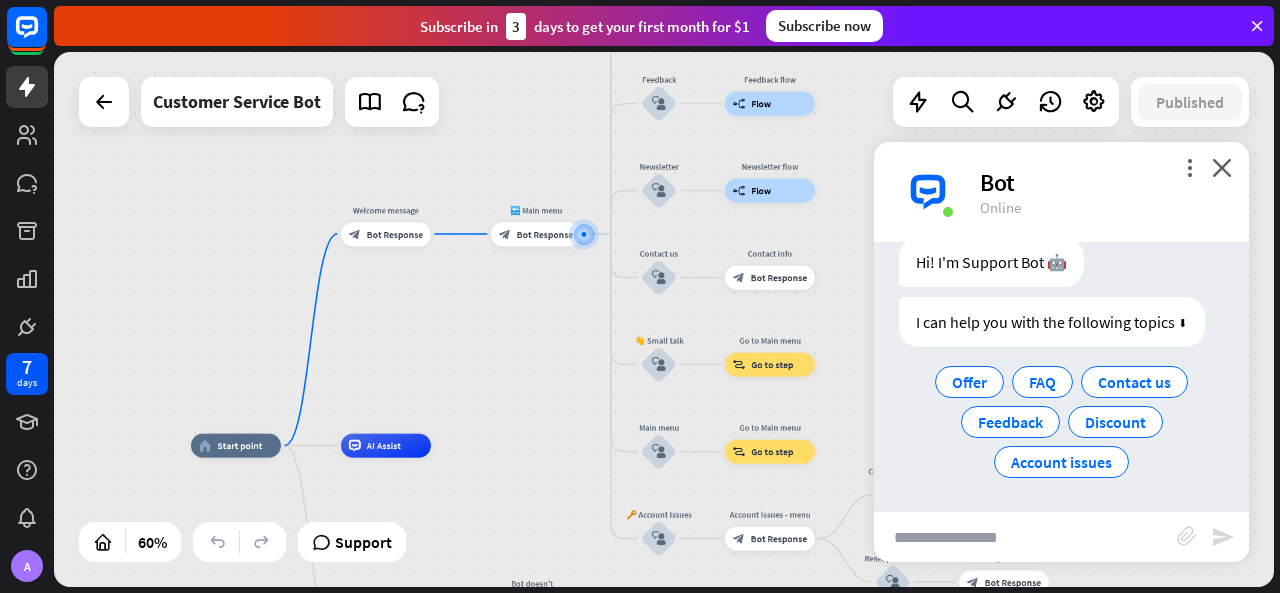 drag, startPoint x: 802, startPoint y: 386, endPoint x: 862, endPoint y: 127, distance: 265.85898 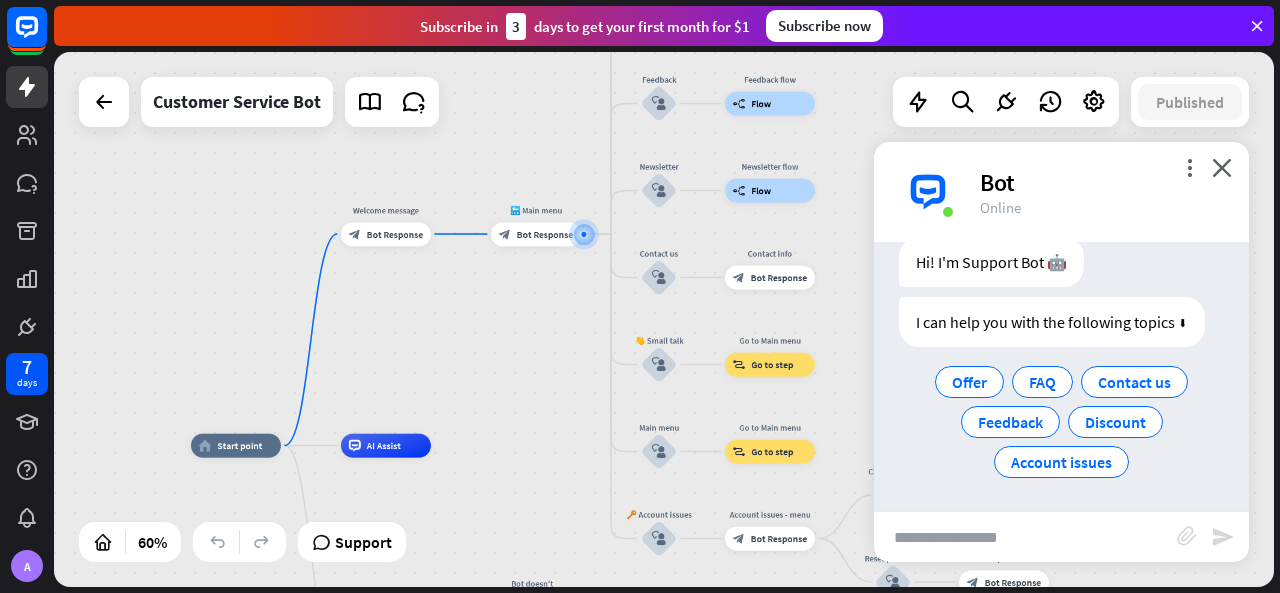 click on "home_2   Start point                 Welcome message   block_bot_response   Bot Response                 🔙 Main menu   block_bot_response   Bot Response                     Our offer   block_user_input                 Select product category   block_bot_response   Bot Response                 ❓ Question   block_user_input                 How can I help you?   block_bot_response   Bot Response                 FAQ   block_user_input                 Type your question   block_bot_response   Bot Response                 Popular questions   block_faq                 Feedback   block_user_input                 Feedback flow   builder_tree   Flow                 Newsletter   block_user_input                 Newsletter flow   builder_tree   Flow                 Contact us   block_user_input                 Contact info   block_bot_response   Bot Response                 👋 Small talk   block_user_input                 Go to Main menu   block_goto   Go to step                 Main menu" at bounding box center [664, 319] 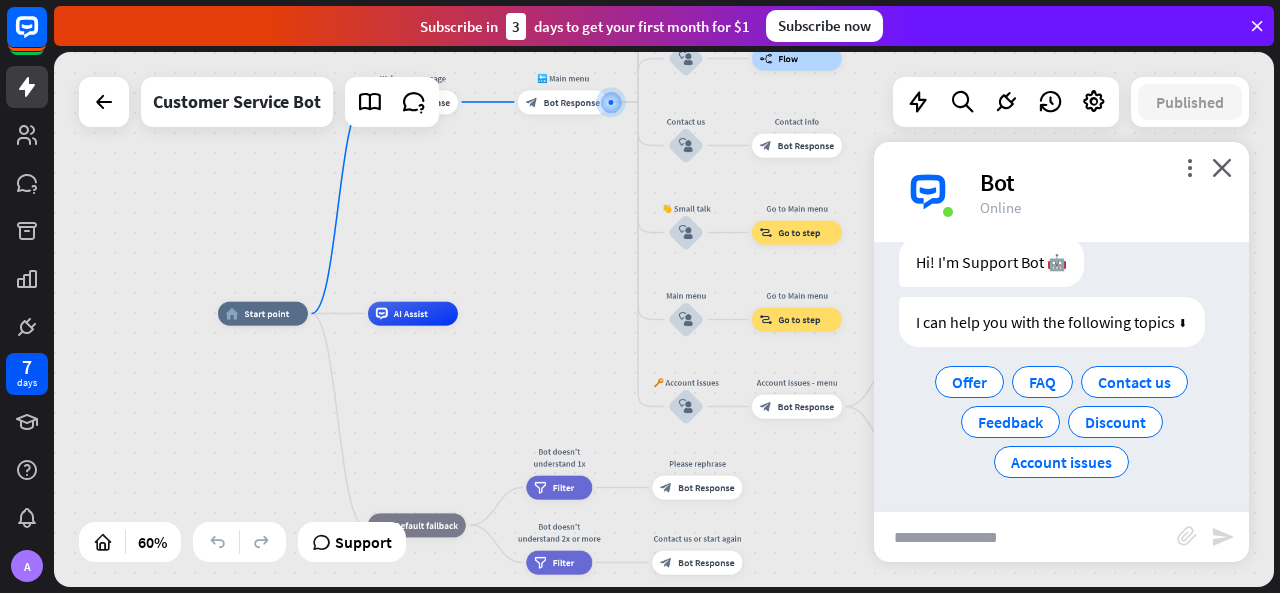 drag, startPoint x: 407, startPoint y: 315, endPoint x: 419, endPoint y: 235, distance: 80.895 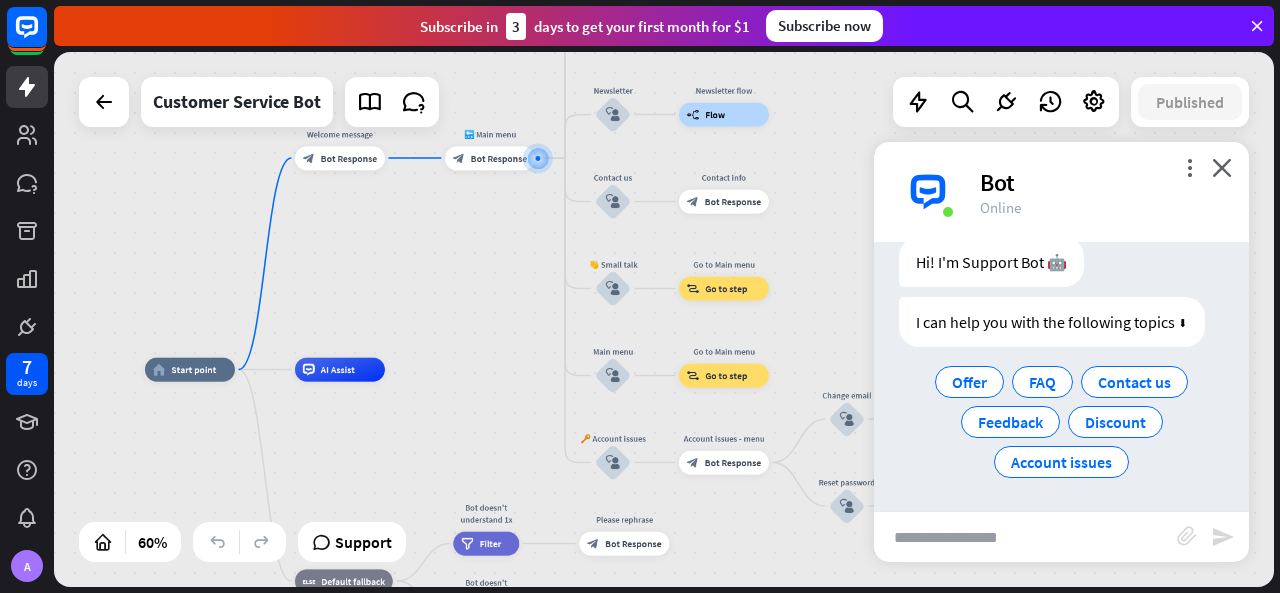 drag, startPoint x: 541, startPoint y: 312, endPoint x: 423, endPoint y: 457, distance: 186.94652 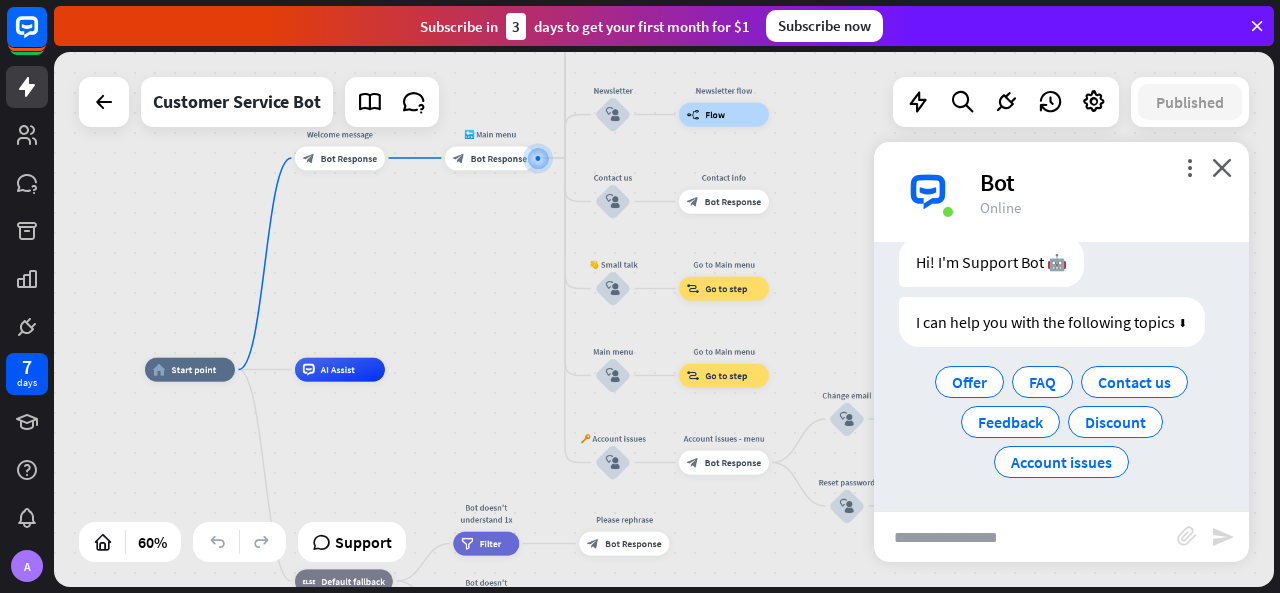 click on "home_2   Start point                 Welcome message   block_bot_response   Bot Response                 🔙 Main menu   block_bot_response   Bot Response                     Our offer   block_user_input                 Select product category   block_bot_response   Bot Response                 ❓ Question   block_user_input                 How can I help you?   block_bot_response   Bot Response                 FAQ   block_user_input                 Type your question   block_bot_response   Bot Response                 Popular questions   block_faq                 Feedback   block_user_input                 Feedback flow   builder_tree   Flow                 Newsletter   block_user_input                 Newsletter flow   builder_tree   Flow                 Contact us   block_user_input                 Contact info   block_bot_response   Bot Response                 👋 Small talk   block_user_input                 Go to Main menu   block_goto   Go to step                 Main menu" at bounding box center [511, 530] 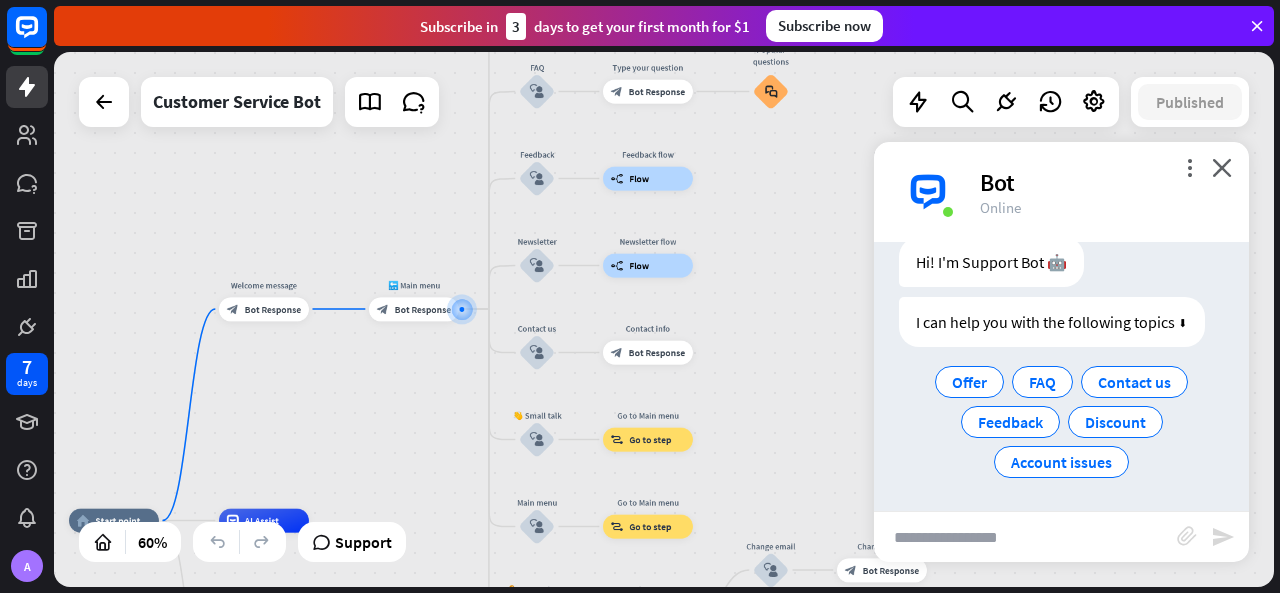 drag, startPoint x: 764, startPoint y: 276, endPoint x: 746, endPoint y: 336, distance: 62.641838 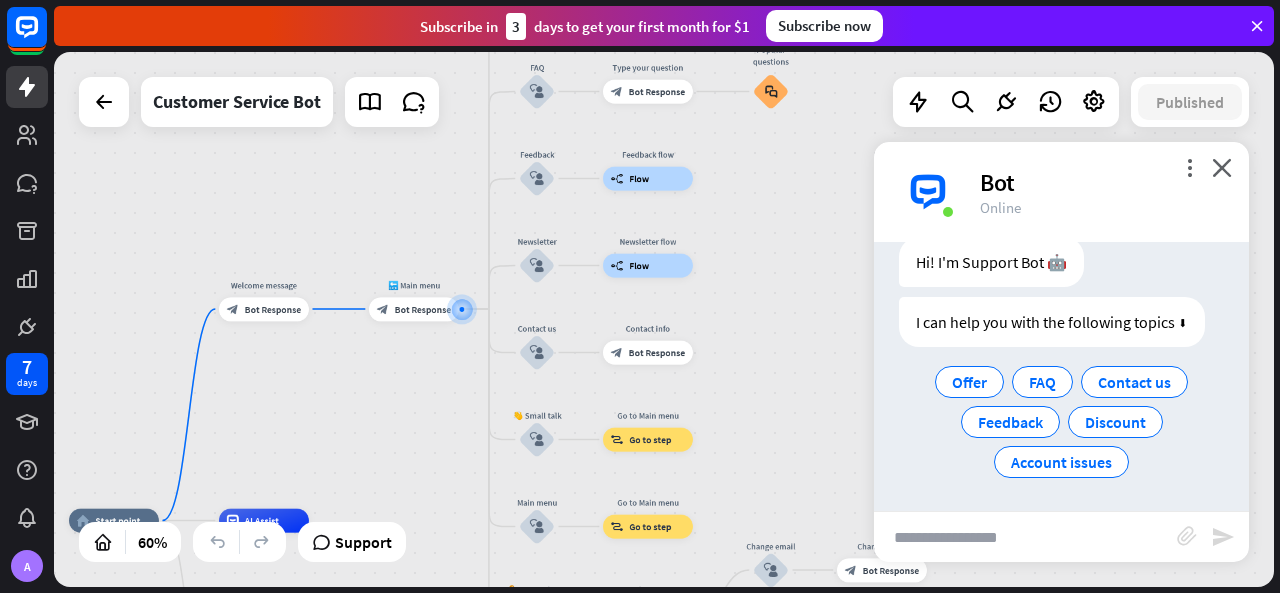 click on "home_2   Start point                 Welcome message   block_bot_response   Bot Response                 🔙 Main menu   block_bot_response   Bot Response                     Our offer   block_user_input                 Select product category   block_bot_response   Bot Response                 ❓ Question   block_user_input                 How can I help you?   block_bot_response   Bot Response                 FAQ   block_user_input                 Type your question   block_bot_response   Bot Response                 Popular questions   block_faq                 Feedback   block_user_input                 Feedback flow   builder_tree   Flow                 Newsletter   block_user_input                 Newsletter flow   builder_tree   Flow                 Contact us   block_user_input                 Contact info   block_bot_response   Bot Response                 👋 Small talk   block_user_input                 Go to Main menu   block_goto   Go to step                 Main menu" at bounding box center (664, 319) 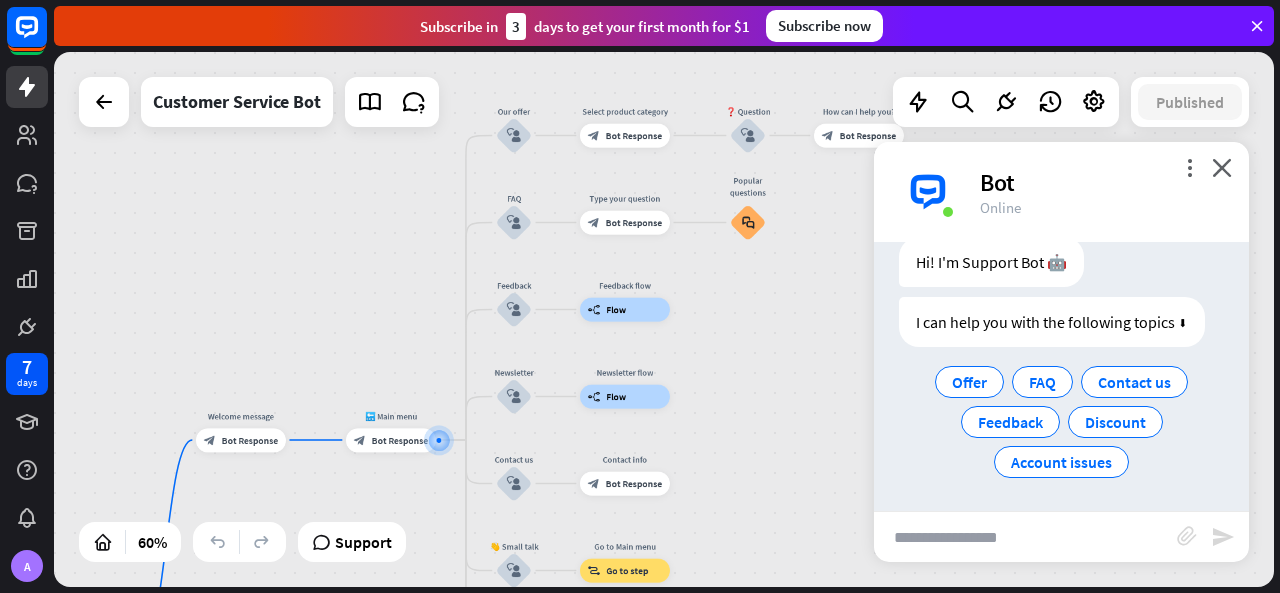 drag, startPoint x: 737, startPoint y: 369, endPoint x: 721, endPoint y: 301, distance: 69.856995 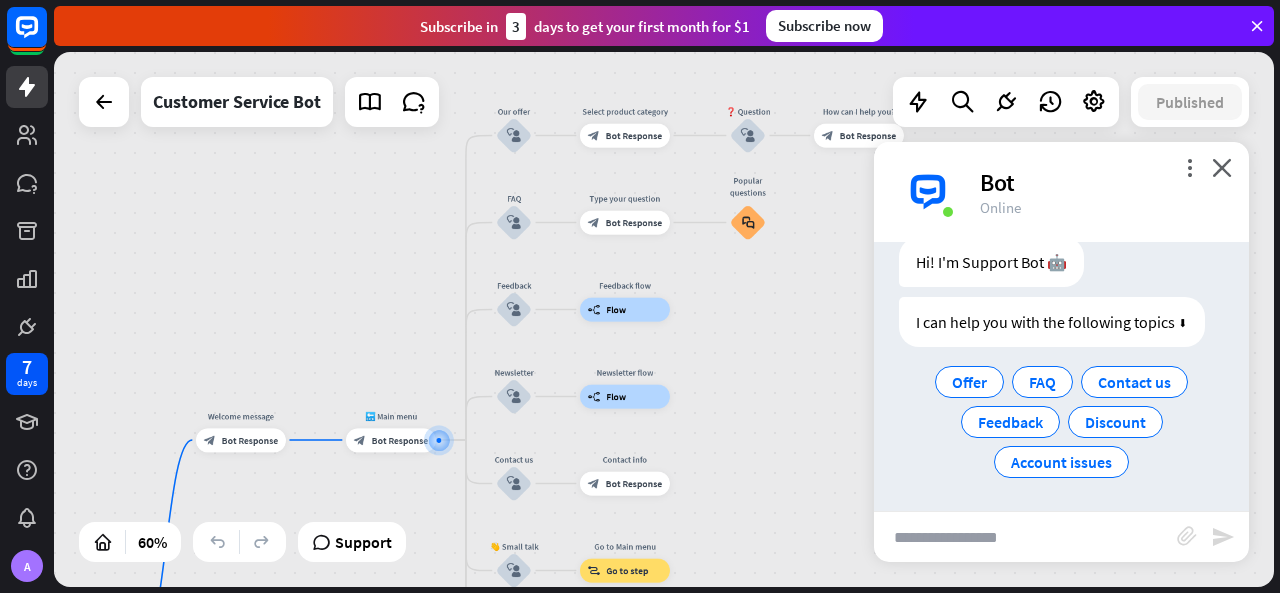 click on "home_2   Start point                 Welcome message   block_bot_response   Bot Response                 🔙 Main menu   block_bot_response   Bot Response                     Our offer   block_user_input                 Select product category   block_bot_response   Bot Response                 ❓ Question   block_user_input                 How can I help you?   block_bot_response   Bot Response                 FAQ   block_user_input                 Type your question   block_bot_response   Bot Response                 Popular questions   block_faq                 Feedback   block_user_input                 Feedback flow   builder_tree   Flow                 Newsletter   block_user_input                 Newsletter flow   builder_tree   Flow                 Contact us   block_user_input                 Contact info   block_bot_response   Bot Response                 👋 Small talk   block_user_input                 Go to Main menu   block_goto   Go to step                 Main menu" at bounding box center [664, 319] 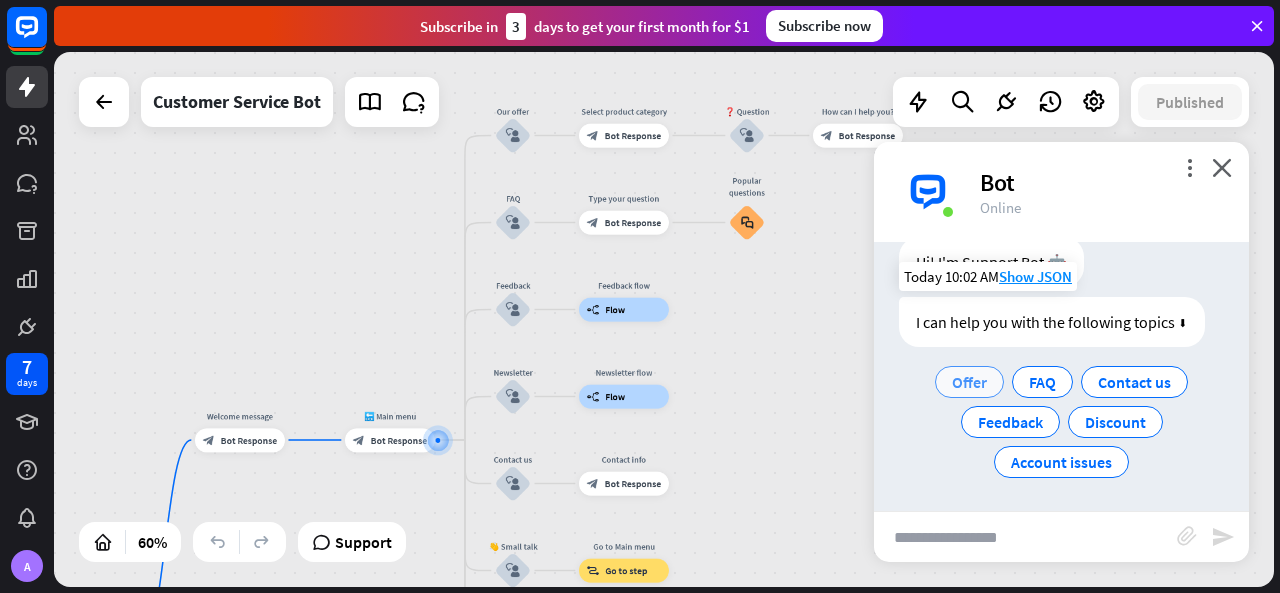 click on "Offer" at bounding box center (969, 382) 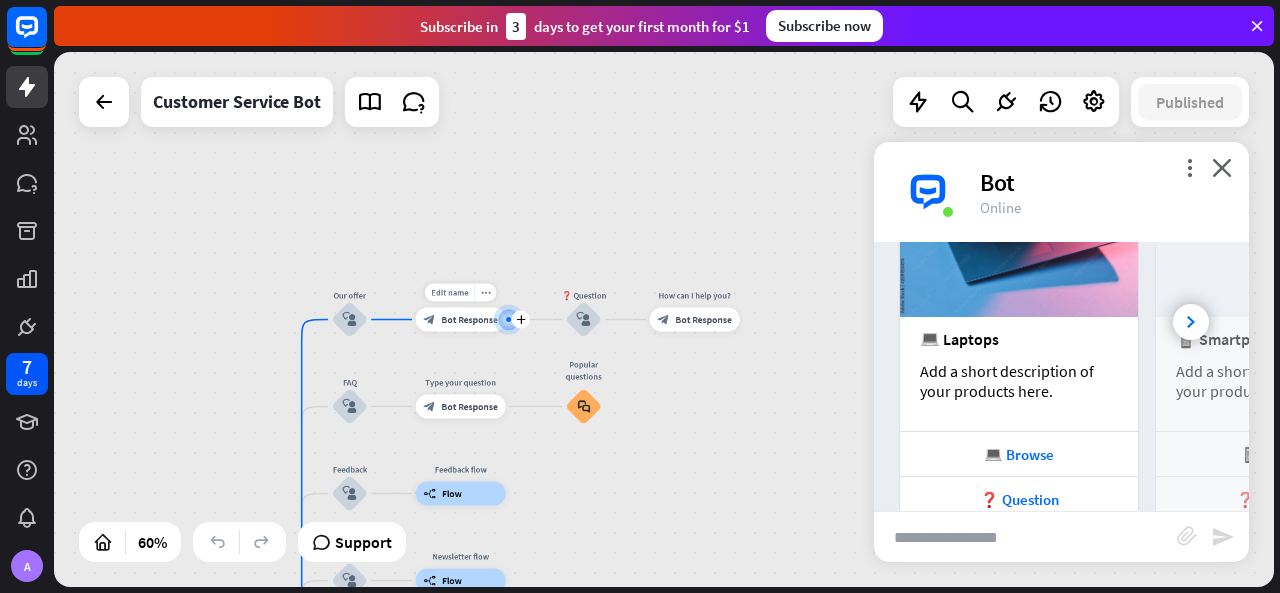 scroll, scrollTop: 494, scrollLeft: 0, axis: vertical 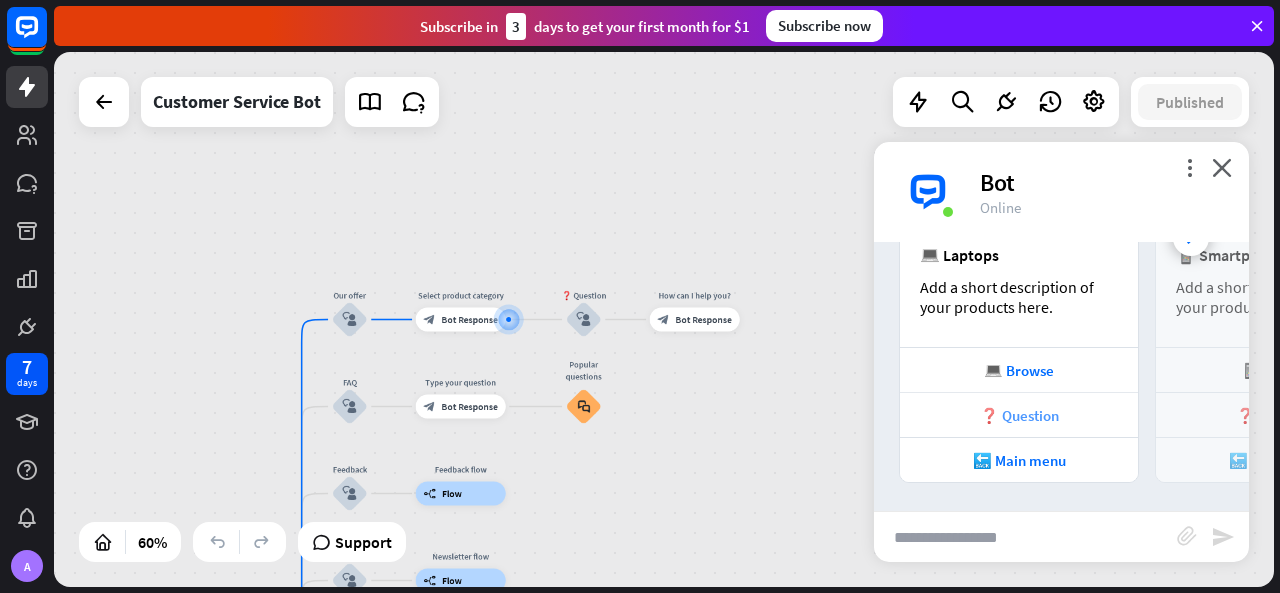 drag, startPoint x: 1115, startPoint y: 429, endPoint x: 992, endPoint y: 435, distance: 123.146255 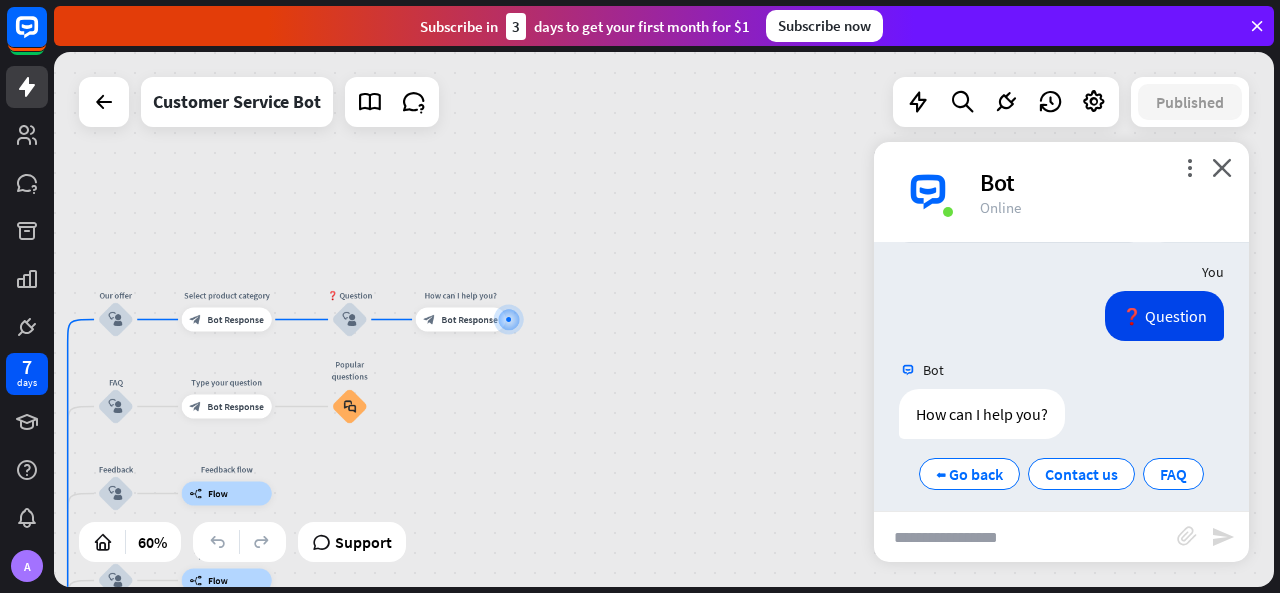 scroll, scrollTop: 745, scrollLeft: 0, axis: vertical 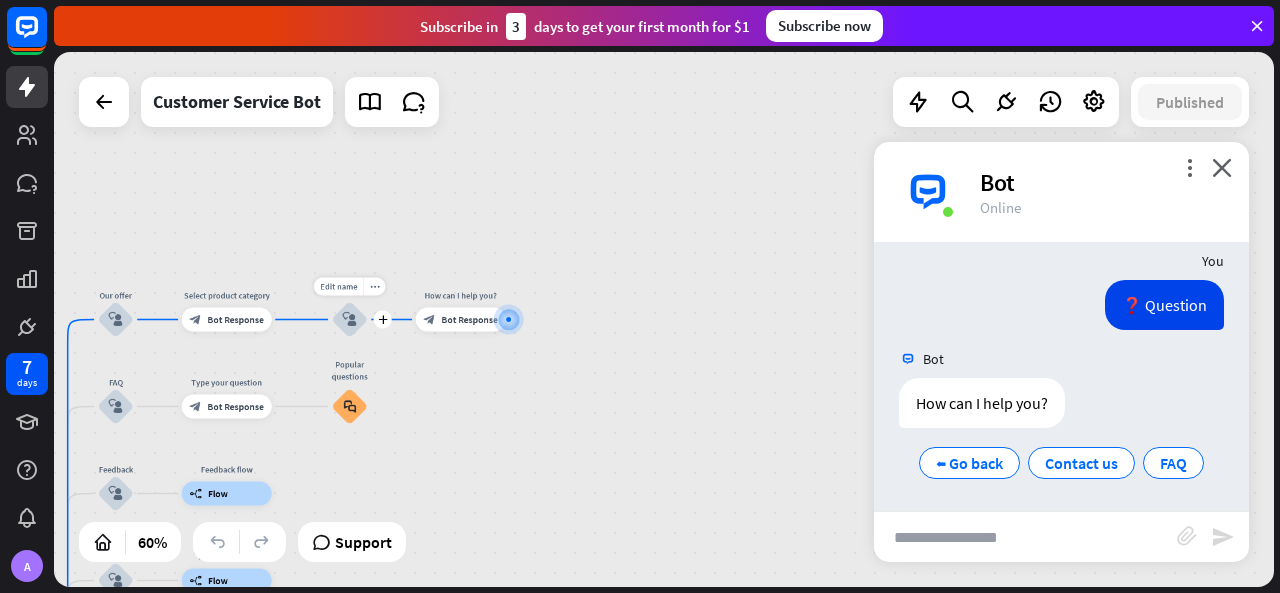 click on "Edit name   more_horiz         plus     block_user_input" at bounding box center (350, 320) 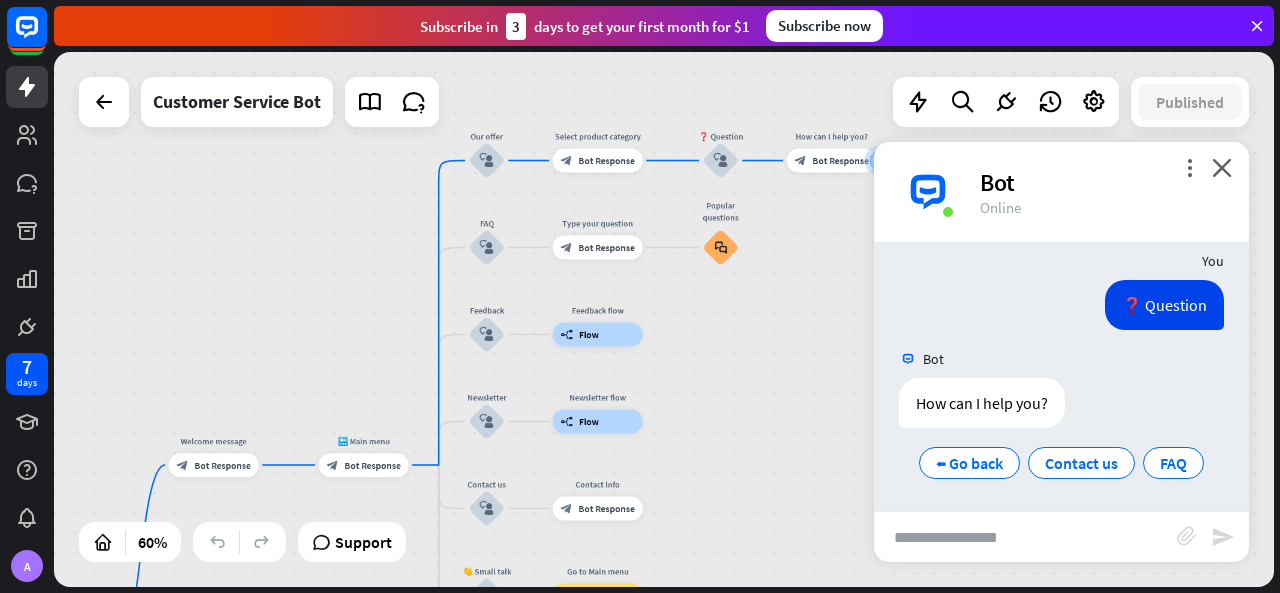 drag, startPoint x: 446, startPoint y: 478, endPoint x: 725, endPoint y: 275, distance: 345.03622 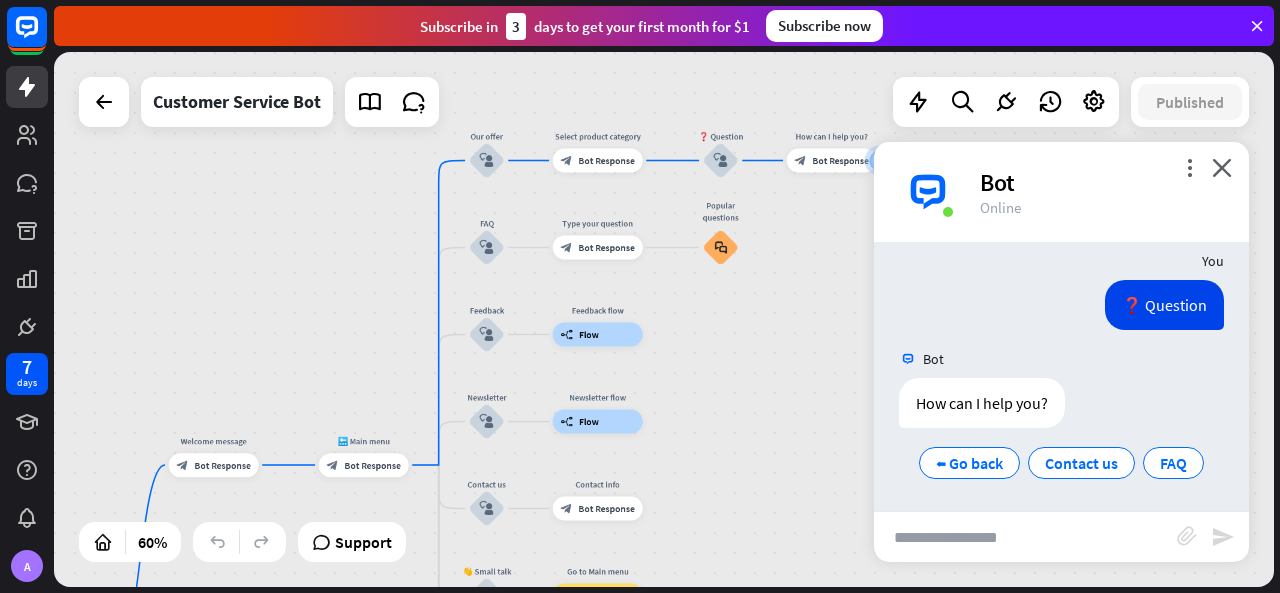 click on "home_2   Start point                 Welcome message   block_bot_response   Bot Response                 🔙 Main menu   block_bot_response   Bot Response                 Our offer   block_user_input                 Select product category   block_bot_response   Bot Response                 ❓ Question   block_user_input                 How can I help you?   block_bot_response   Bot Response                     FAQ   block_user_input                 Type your question   block_bot_response   Bot Response                 Popular questions   block_faq                 Feedback   block_user_input                 Feedback flow   builder_tree   Flow                 Newsletter   block_user_input                 Newsletter flow   builder_tree   Flow                 Contact us   block_user_input                 Contact info   block_bot_response   Bot Response                 👋 Small talk   block_user_input                 Go to Main menu   block_goto   Go to step                 Main menu" at bounding box center [664, 319] 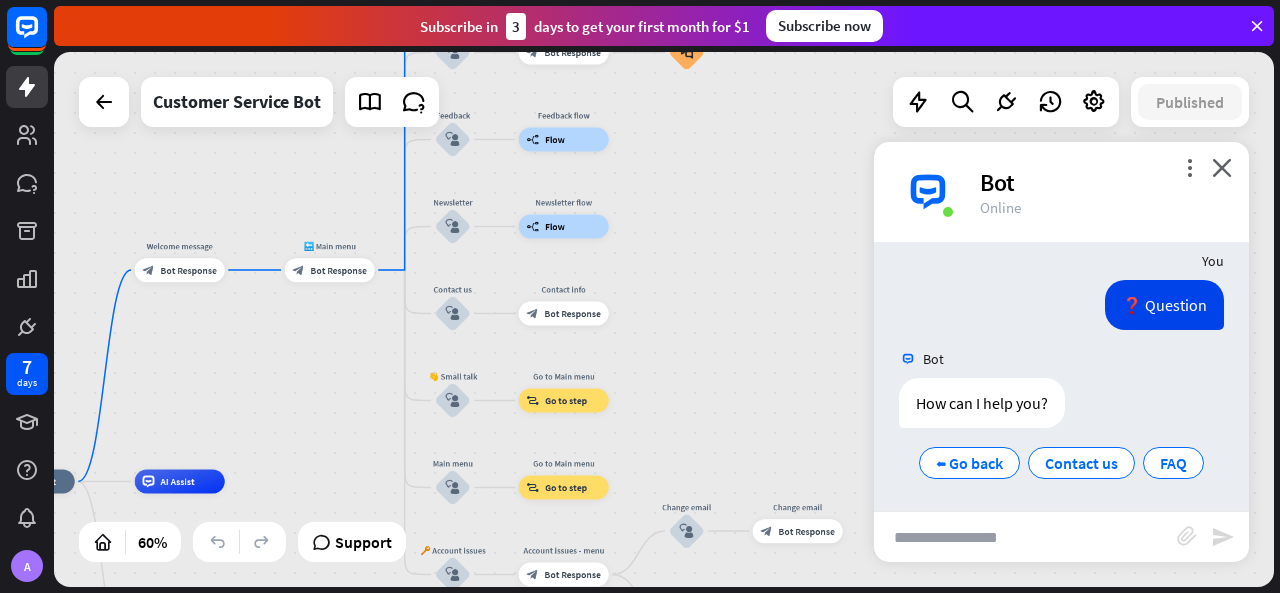 drag, startPoint x: 734, startPoint y: 319, endPoint x: 741, endPoint y: 237, distance: 82.29824 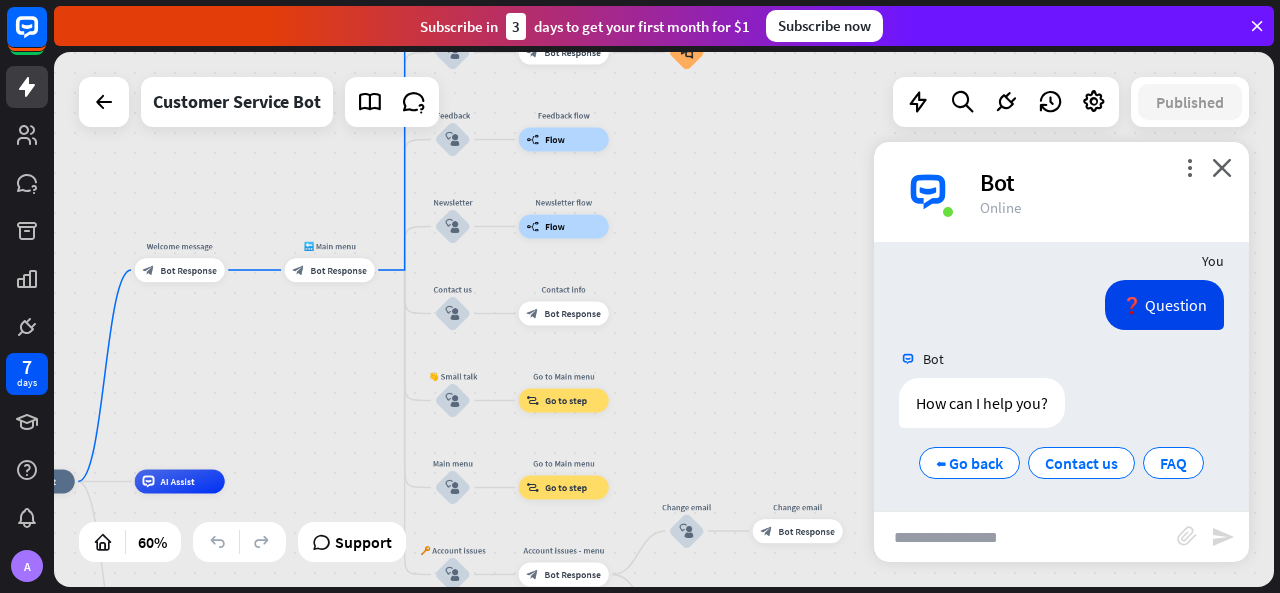 drag, startPoint x: 709, startPoint y: 268, endPoint x: 597, endPoint y: 584, distance: 335.26108 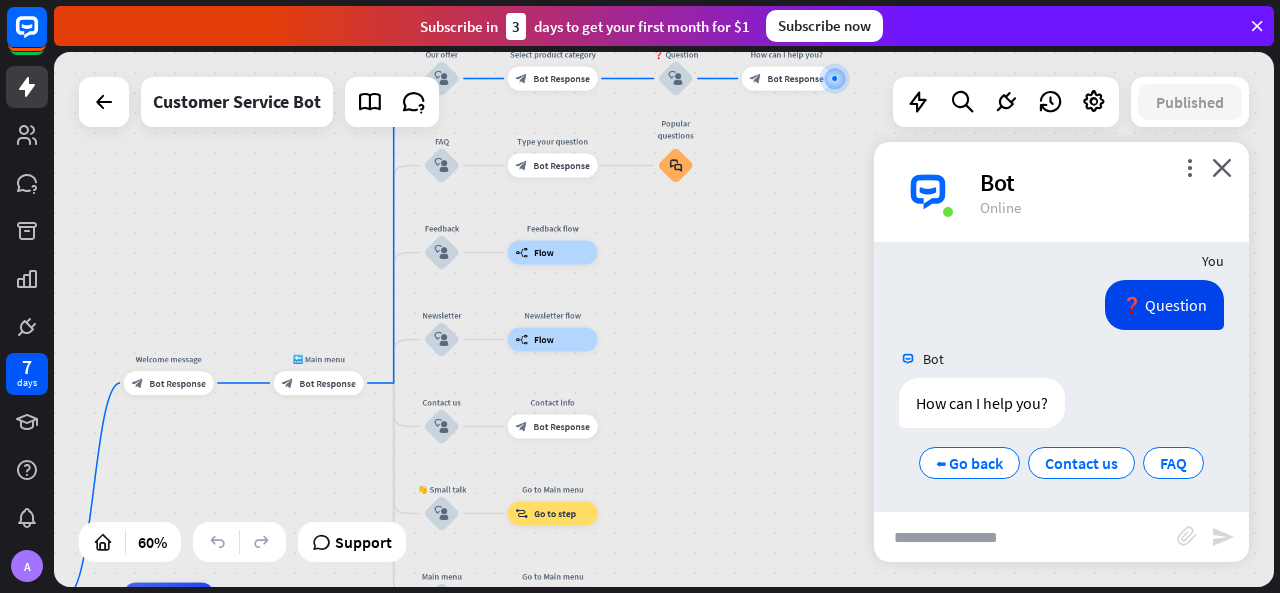 drag, startPoint x: 668, startPoint y: 313, endPoint x: 717, endPoint y: 229, distance: 97.24711 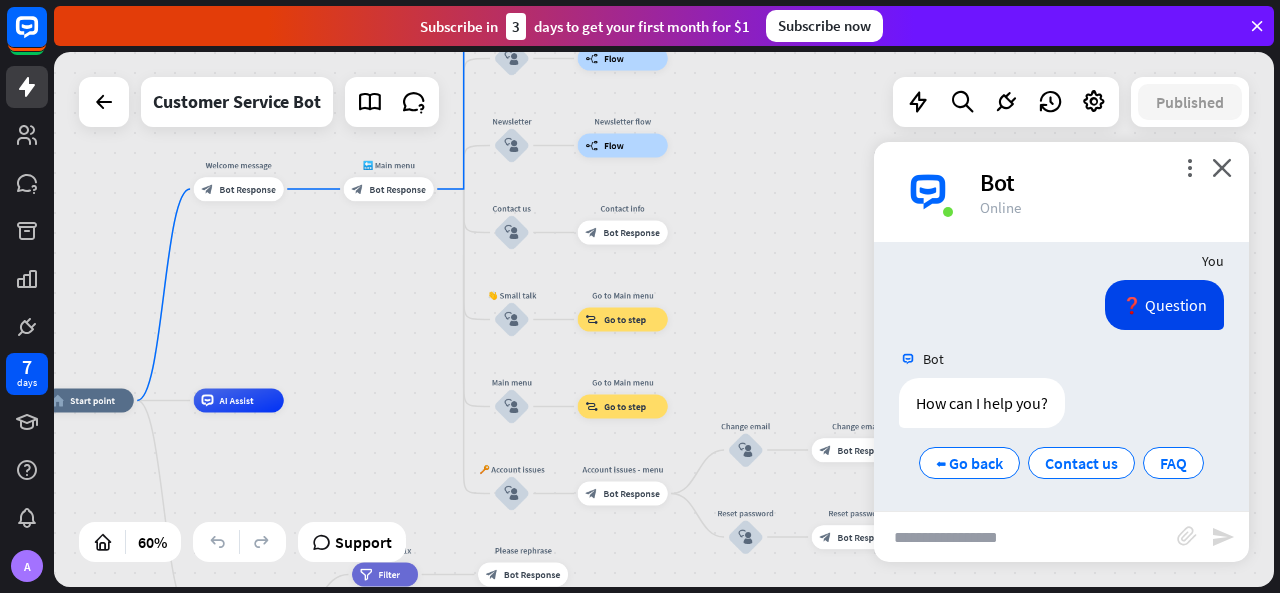 drag, startPoint x: 651, startPoint y: 345, endPoint x: 692, endPoint y: 208, distance: 143.0035 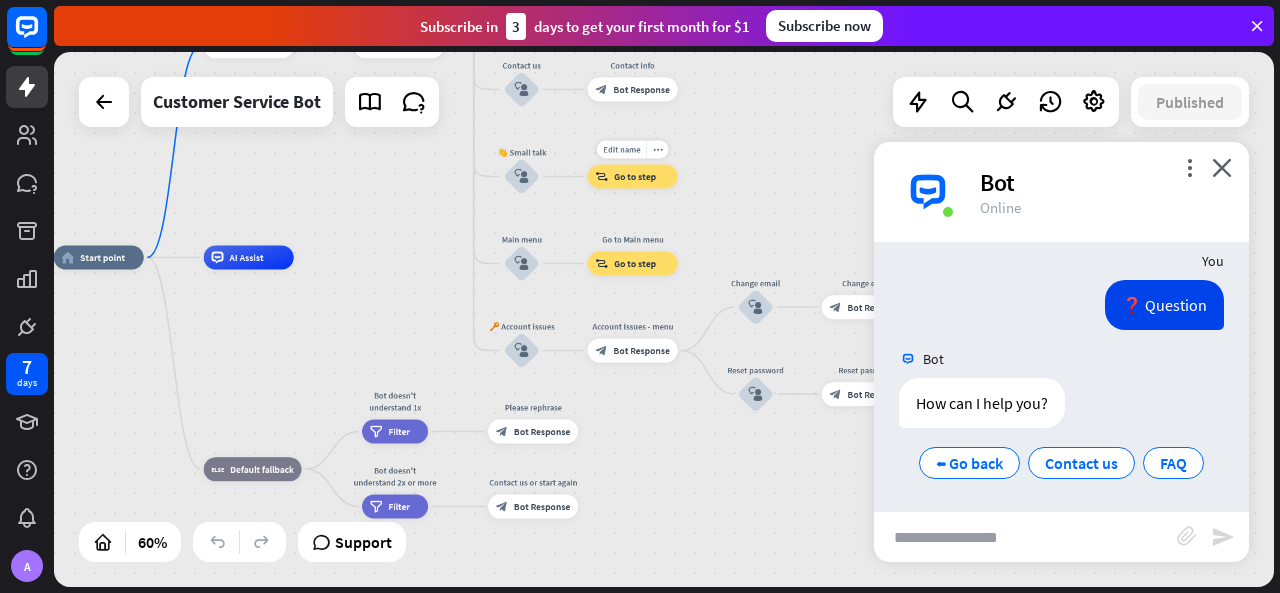 drag, startPoint x: 700, startPoint y: 269, endPoint x: 684, endPoint y: 181, distance: 89.44272 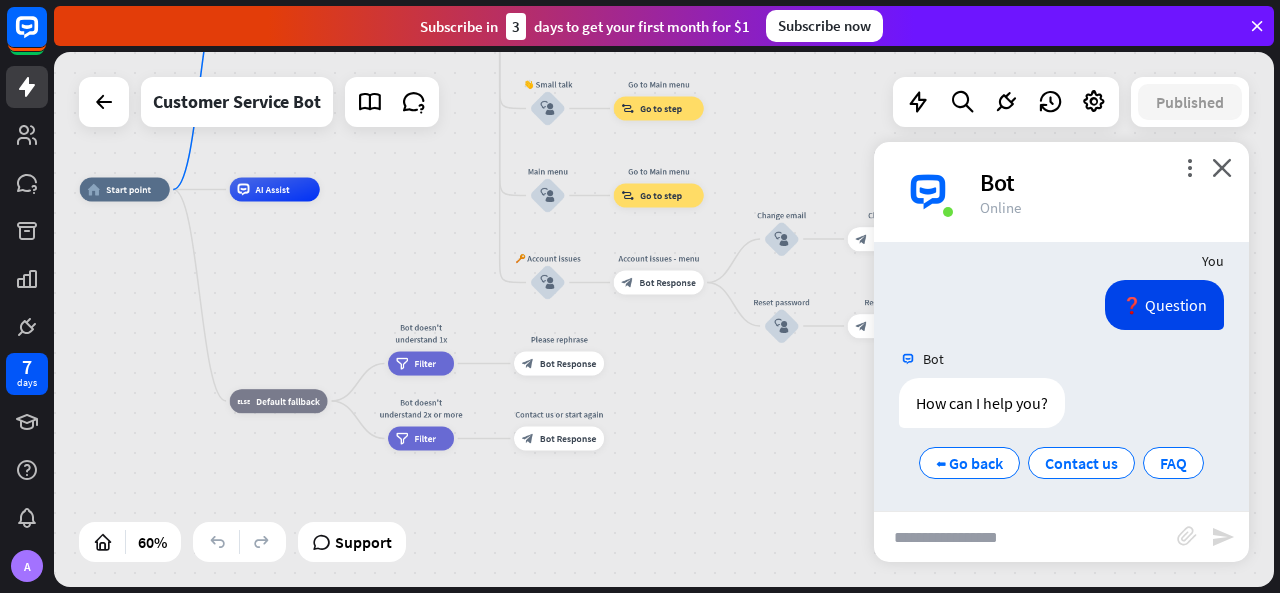 drag, startPoint x: 742, startPoint y: 191, endPoint x: 774, endPoint y: 123, distance: 75.153175 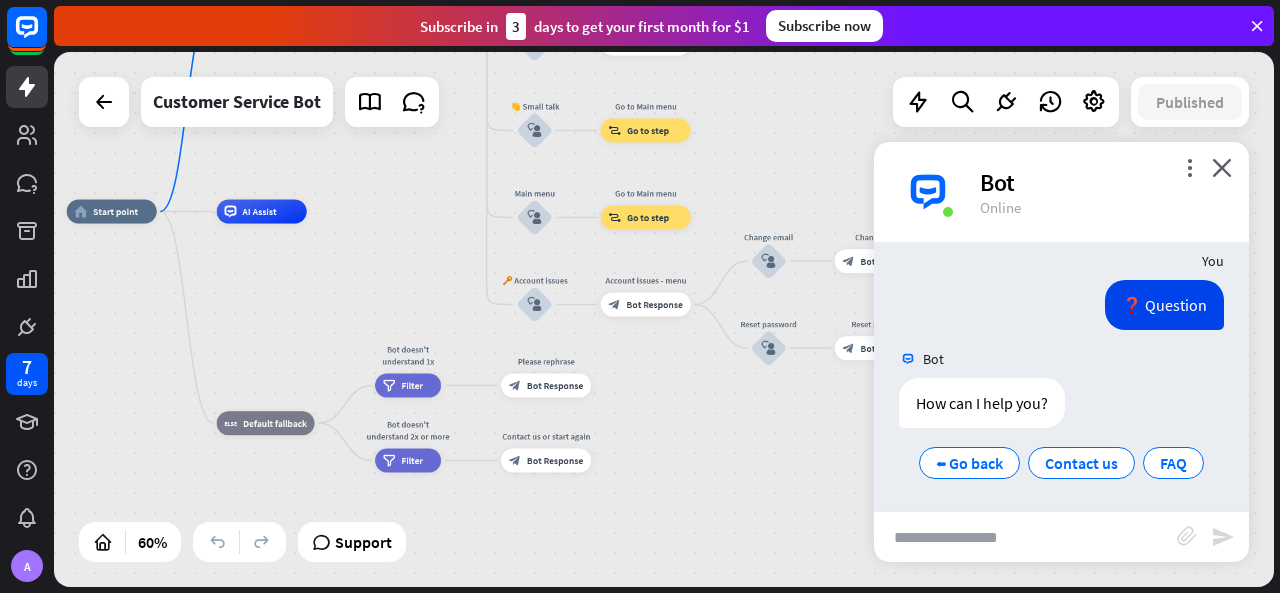 drag, startPoint x: 725, startPoint y: 355, endPoint x: 672, endPoint y: 418, distance: 82.32861 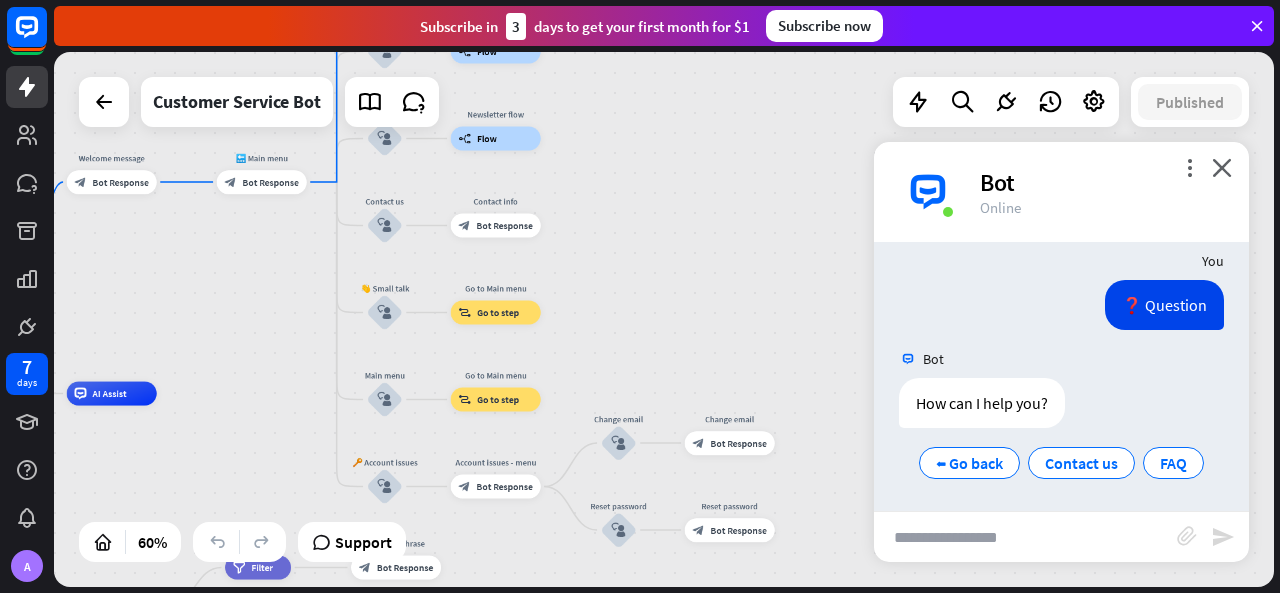 drag, startPoint x: 741, startPoint y: 238, endPoint x: 657, endPoint y: 257, distance: 86.12201 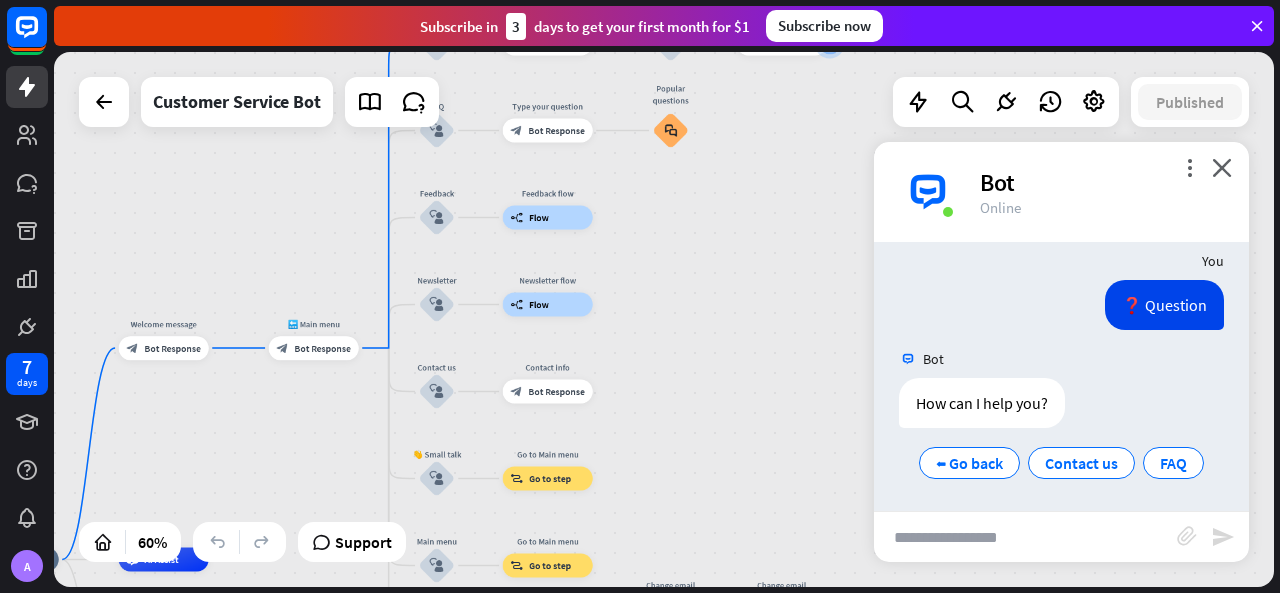 drag, startPoint x: 670, startPoint y: 193, endPoint x: 739, endPoint y: 323, distance: 147.17676 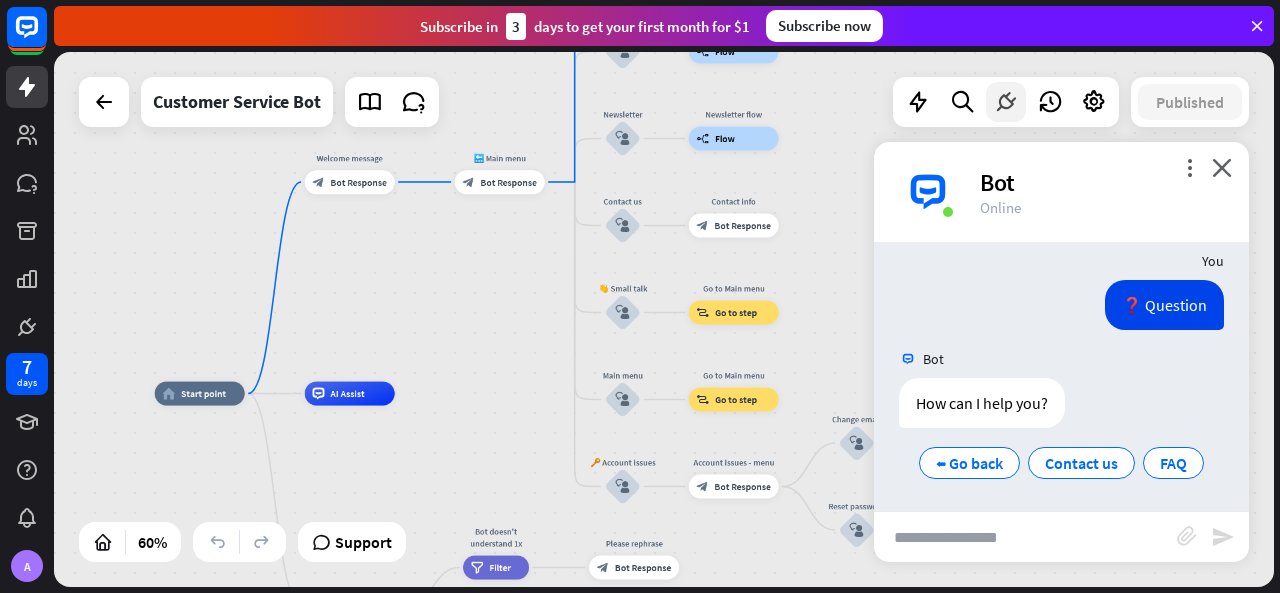 drag, startPoint x: 758, startPoint y: 301, endPoint x: 988, endPoint y: 109, distance: 299.6064 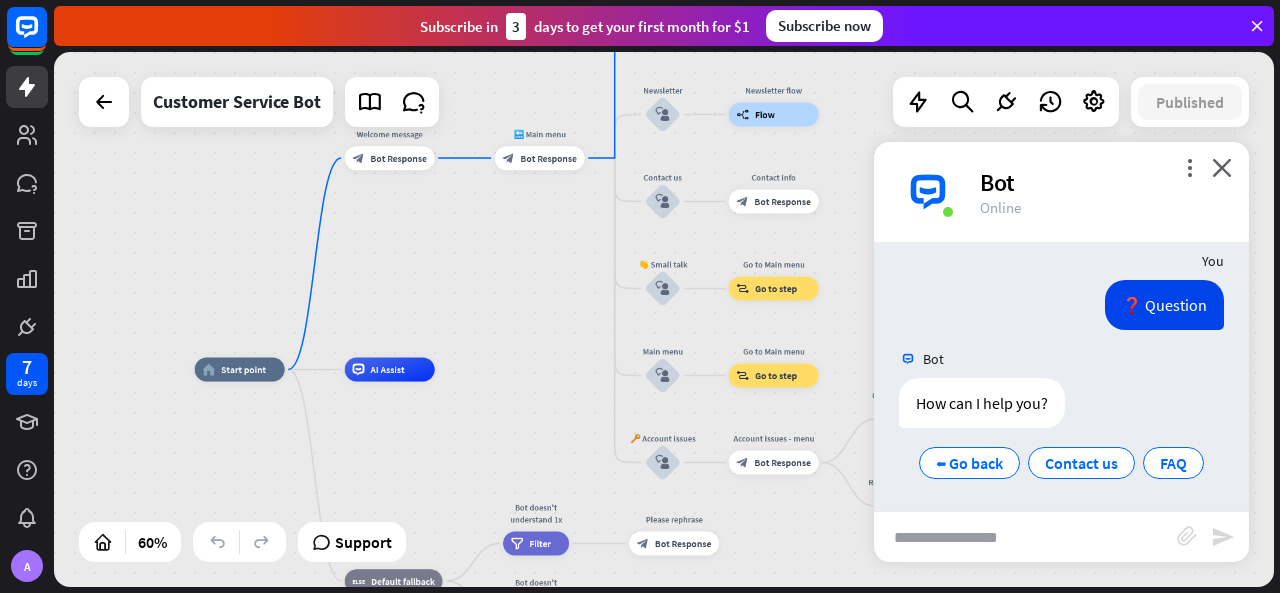 click on "home_2   Start point                 Welcome message   block_bot_response   Bot Response                 🔙 Main menu   block_bot_response   Bot Response                 Our offer   block_user_input                 Select product category   block_bot_response   Bot Response                 ❓ Question   block_user_input                 How can I help you?   block_bot_response   Bot Response                     FAQ   block_user_input                 Type your question   block_bot_response   Bot Response                 Popular questions   block_faq                 Feedback   block_user_input                 Feedback flow   builder_tree   Flow                 Newsletter   block_user_input                 Newsletter flow   builder_tree   Flow                 Contact us   block_user_input                 Contact info   block_bot_response   Bot Response                 👋 Small talk   block_user_input                 Go to Main menu   block_goto   Go to step                 Main menu" at bounding box center [664, 319] 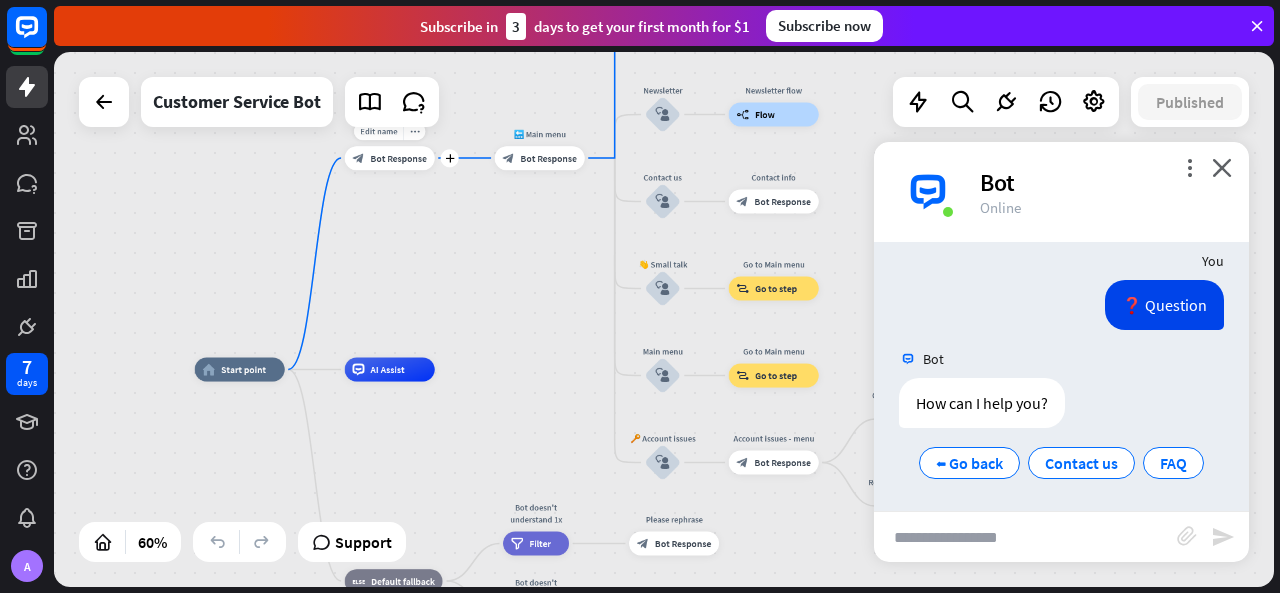 click on "block_bot_response   Bot Response" at bounding box center (390, 158) 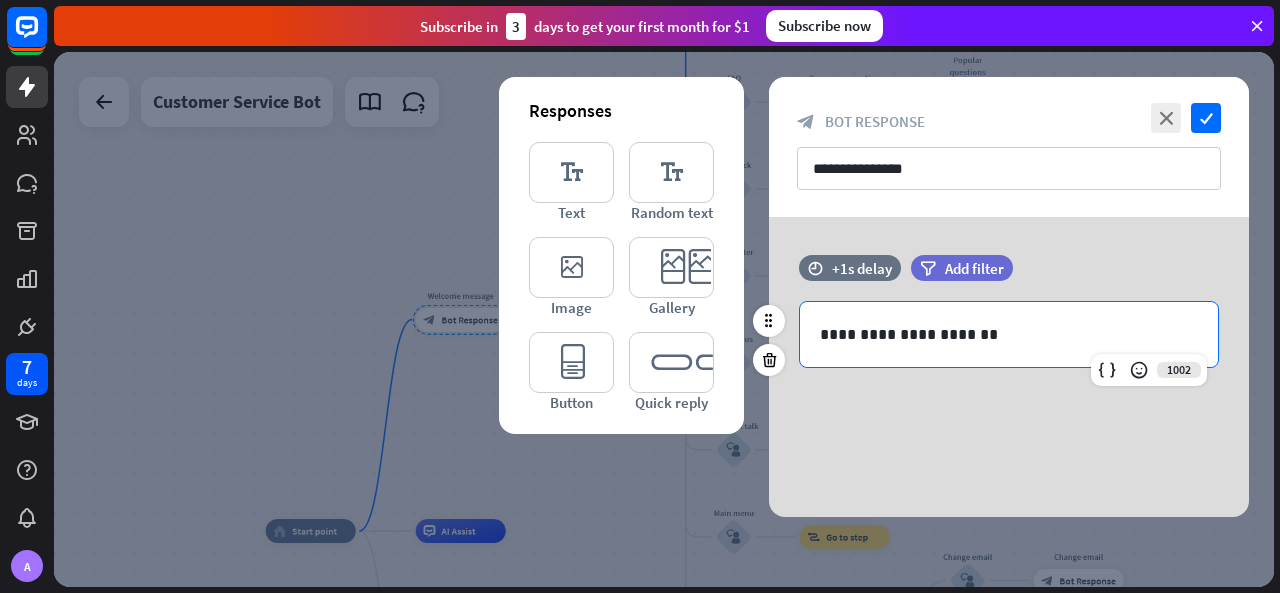 click on "**********" at bounding box center (1009, 334) 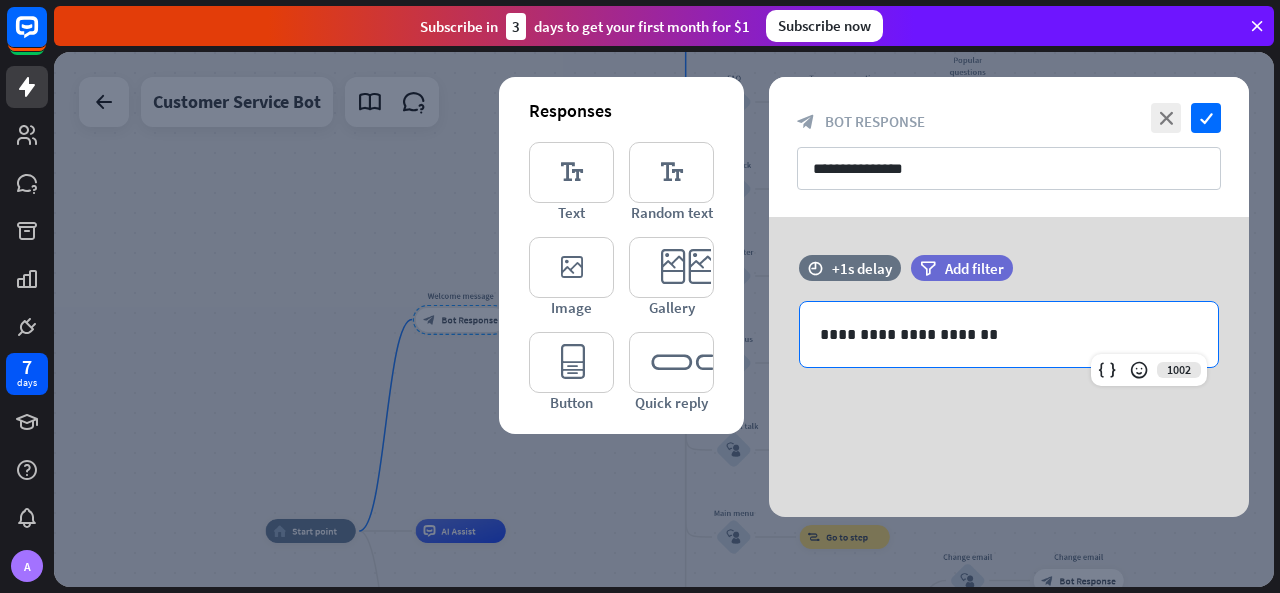 click at bounding box center [664, 319] 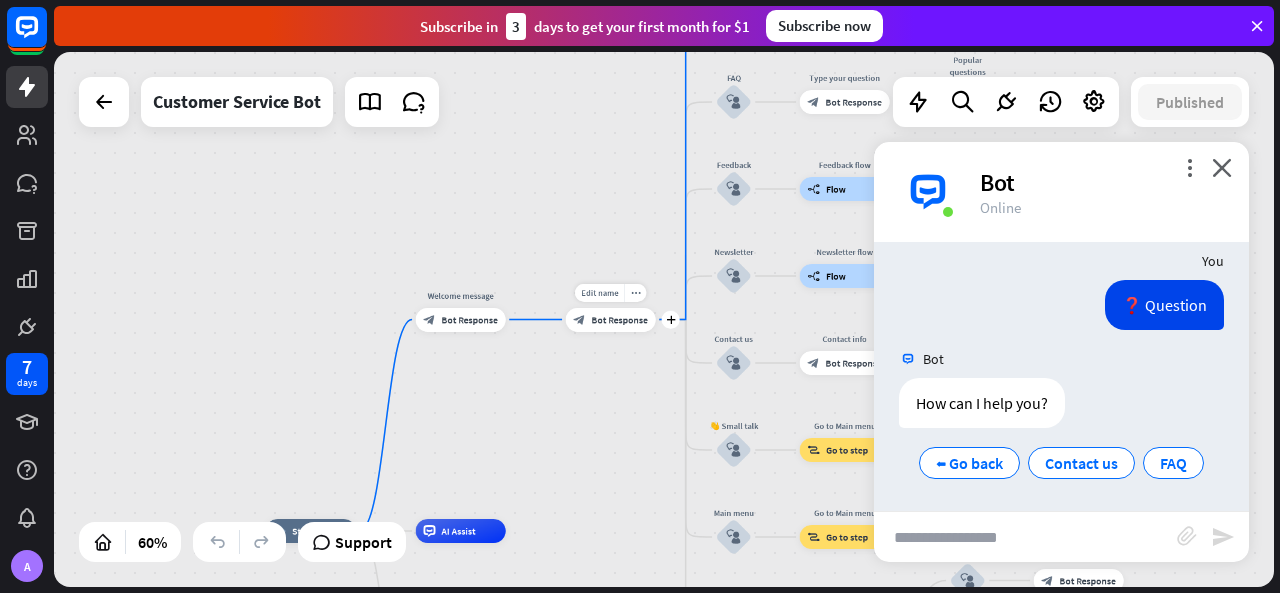 click on "Edit name   more_horiz         plus   🔙 Main menu   block_bot_response   Bot Response" at bounding box center [611, 320] 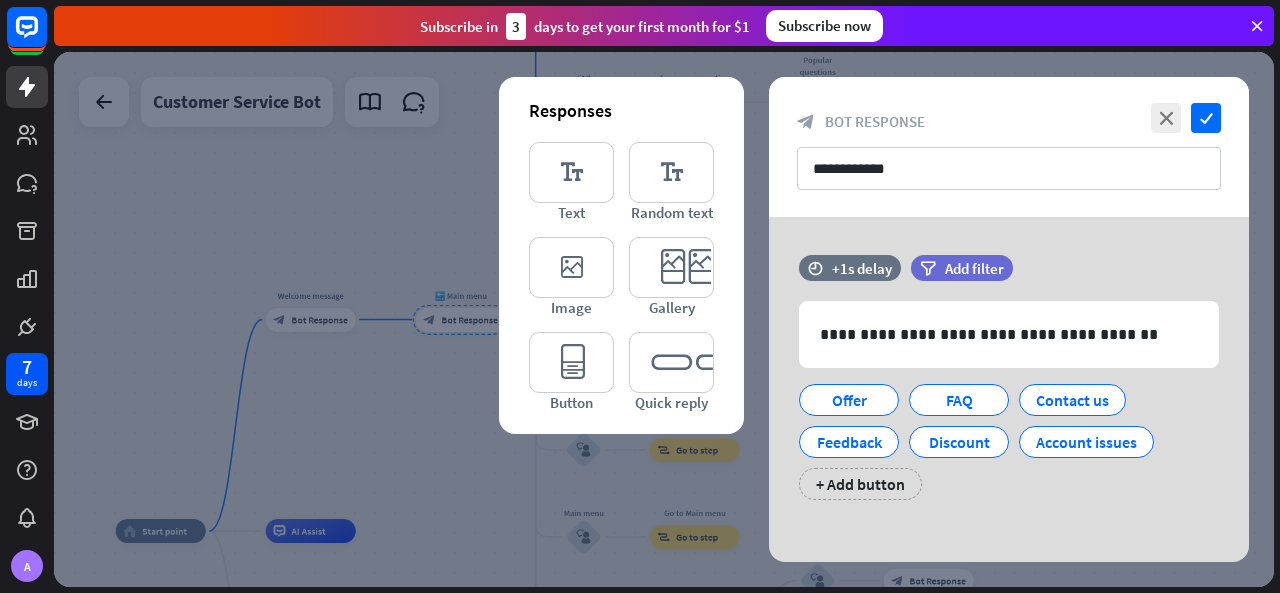 drag, startPoint x: 351, startPoint y: 185, endPoint x: 386, endPoint y: 191, distance: 35.510563 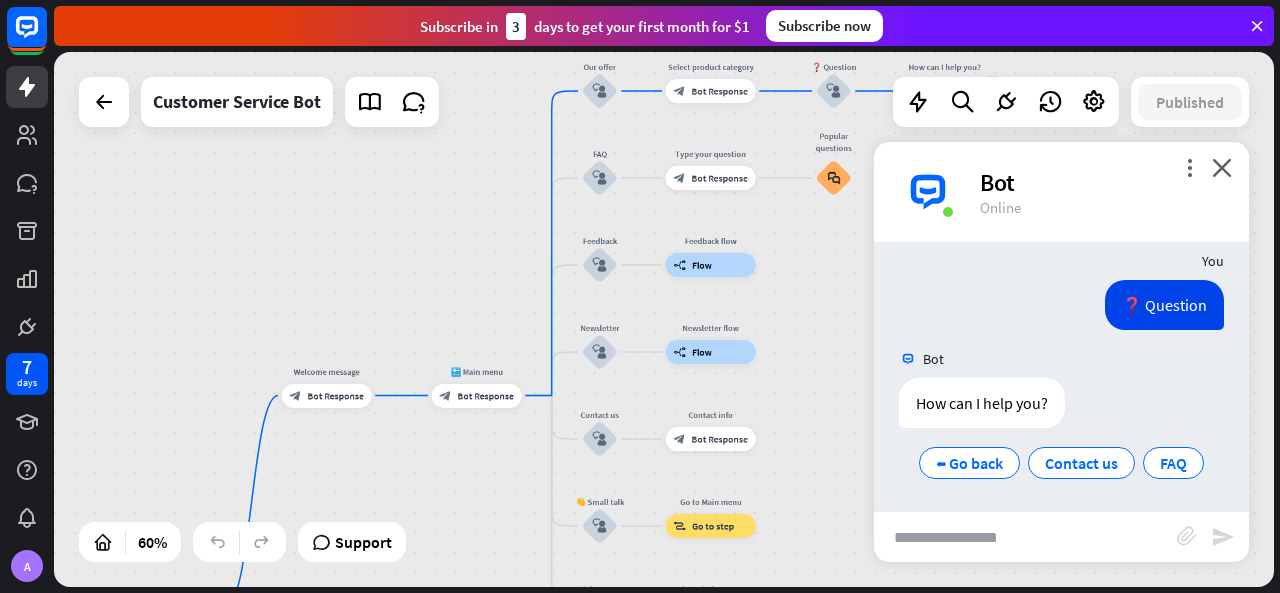 drag, startPoint x: 814, startPoint y: 201, endPoint x: 829, endPoint y: 286, distance: 86.313385 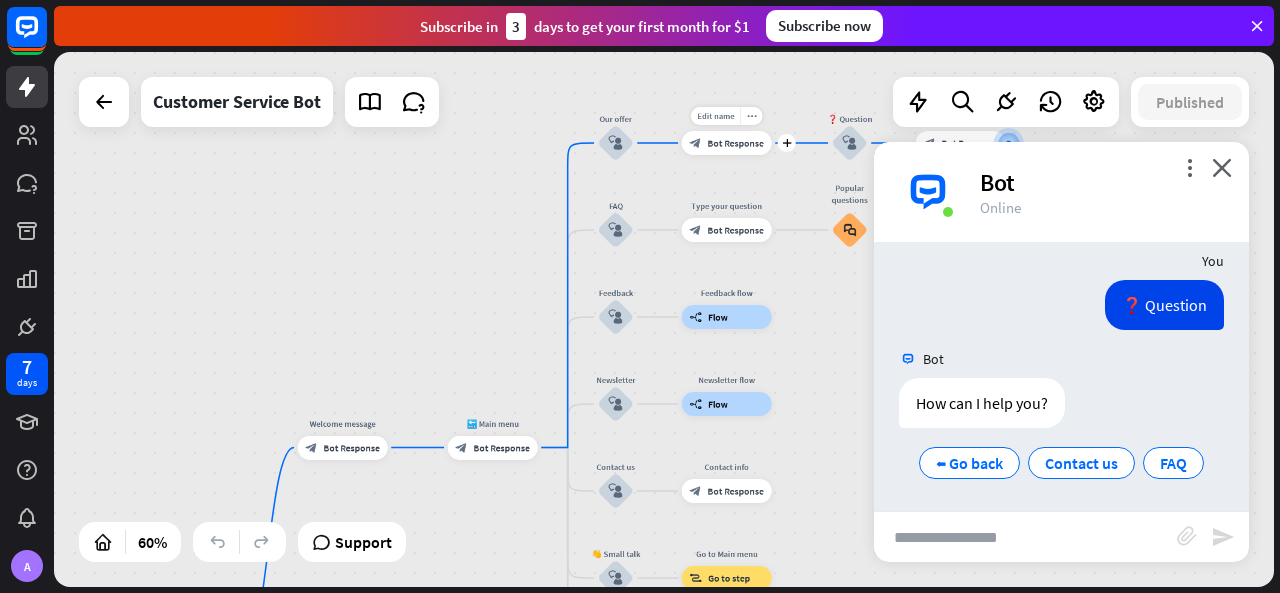 click on "Edit name   more_horiz         plus     block_bot_response   Bot Response" at bounding box center (727, 143) 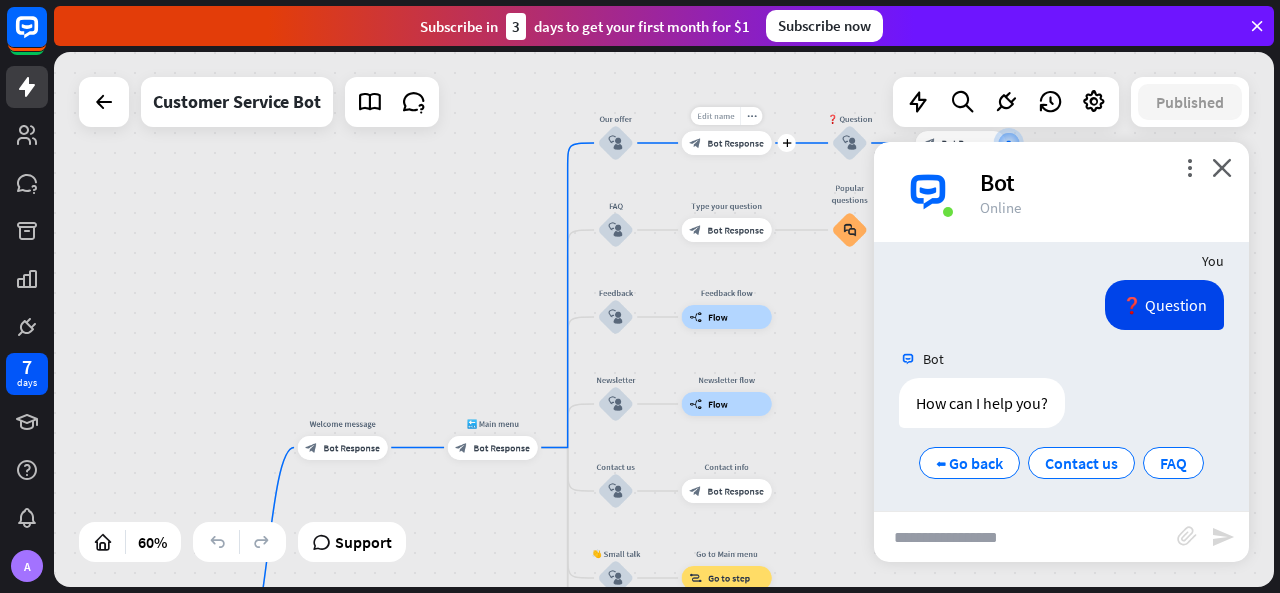 click on "Edit name" at bounding box center (715, 116) 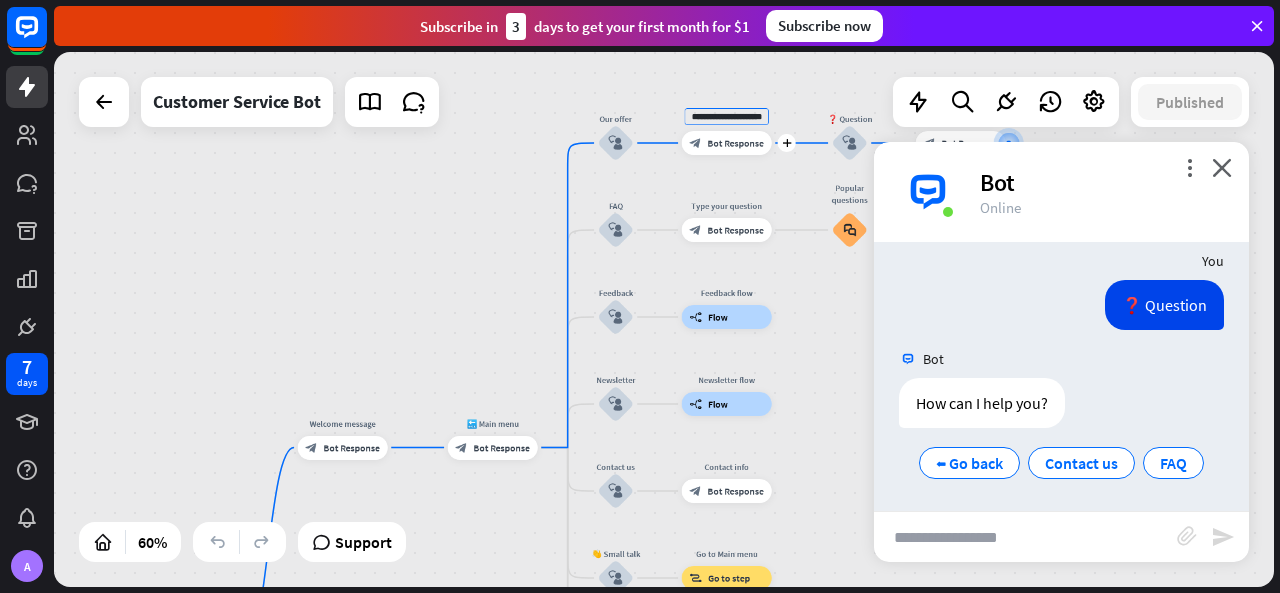 scroll, scrollTop: 0, scrollLeft: 0, axis: both 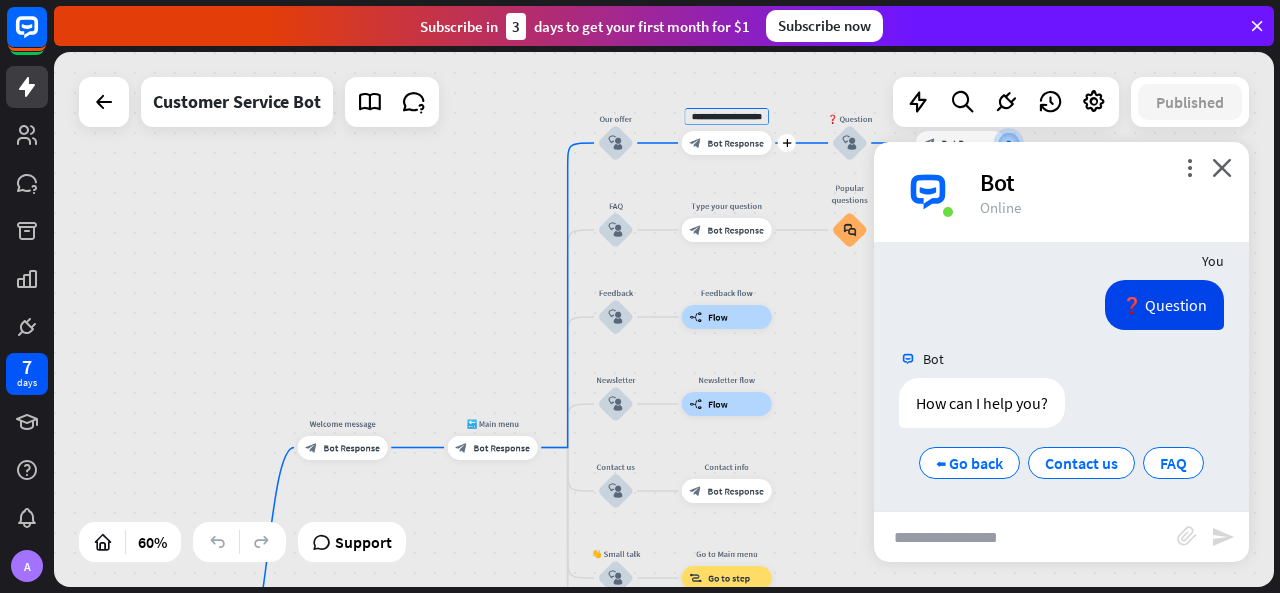 click on "Bot Response" at bounding box center (735, 143) 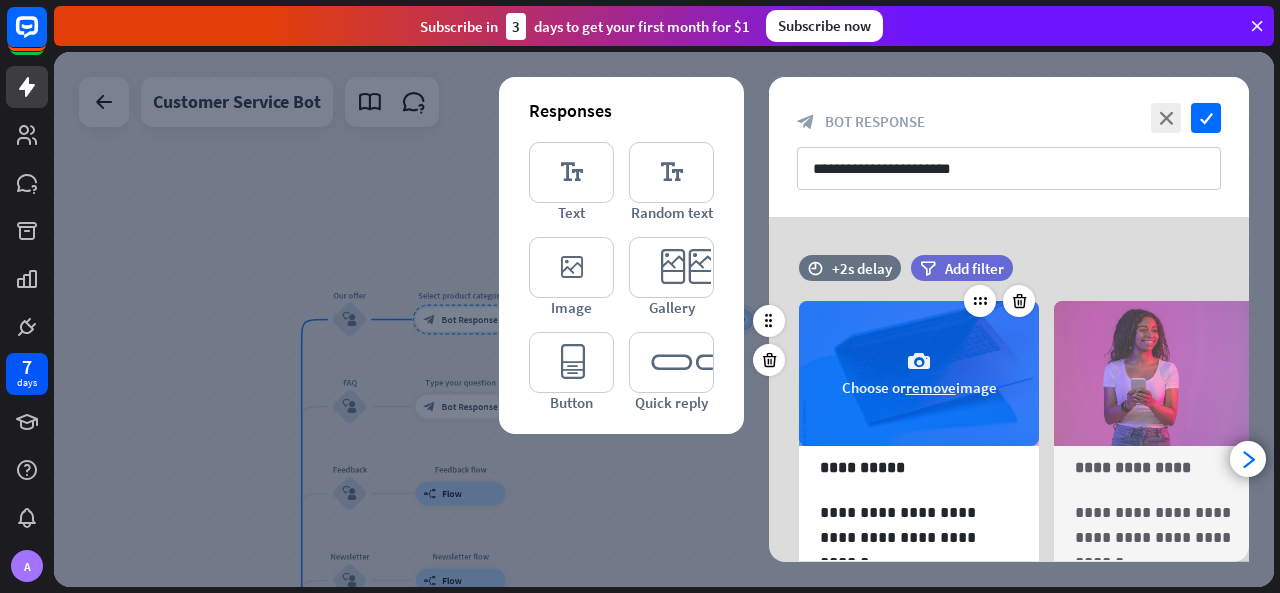 click on "remove" at bounding box center [931, 387] 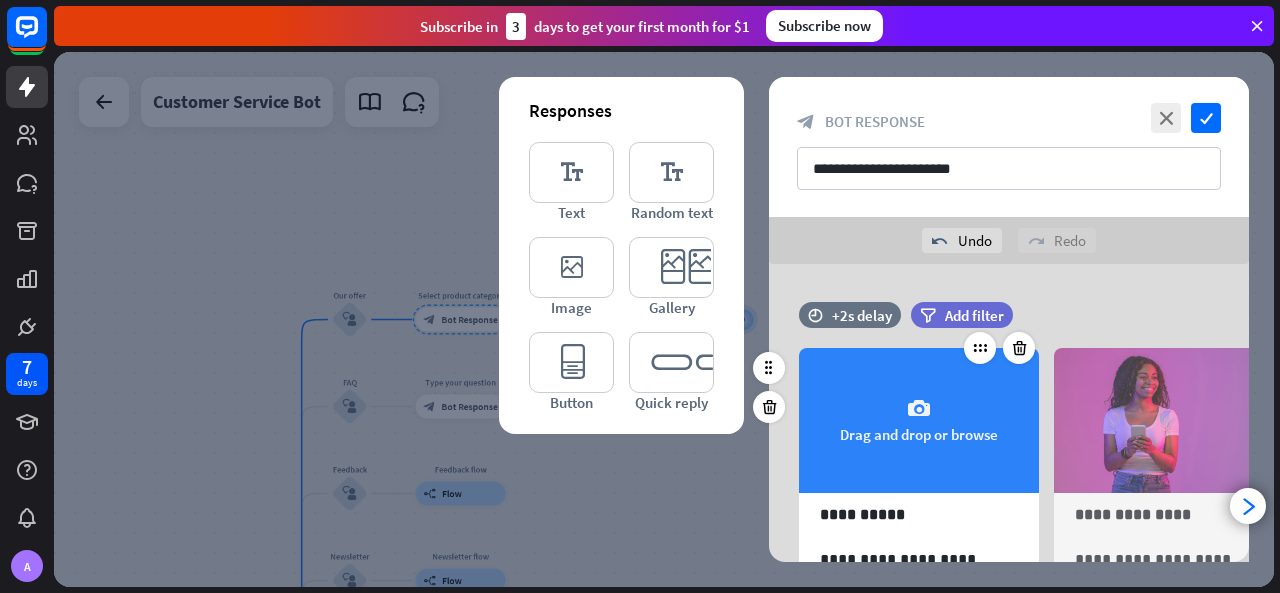 click on "camera
Drag and drop or browse" at bounding box center [919, 420] 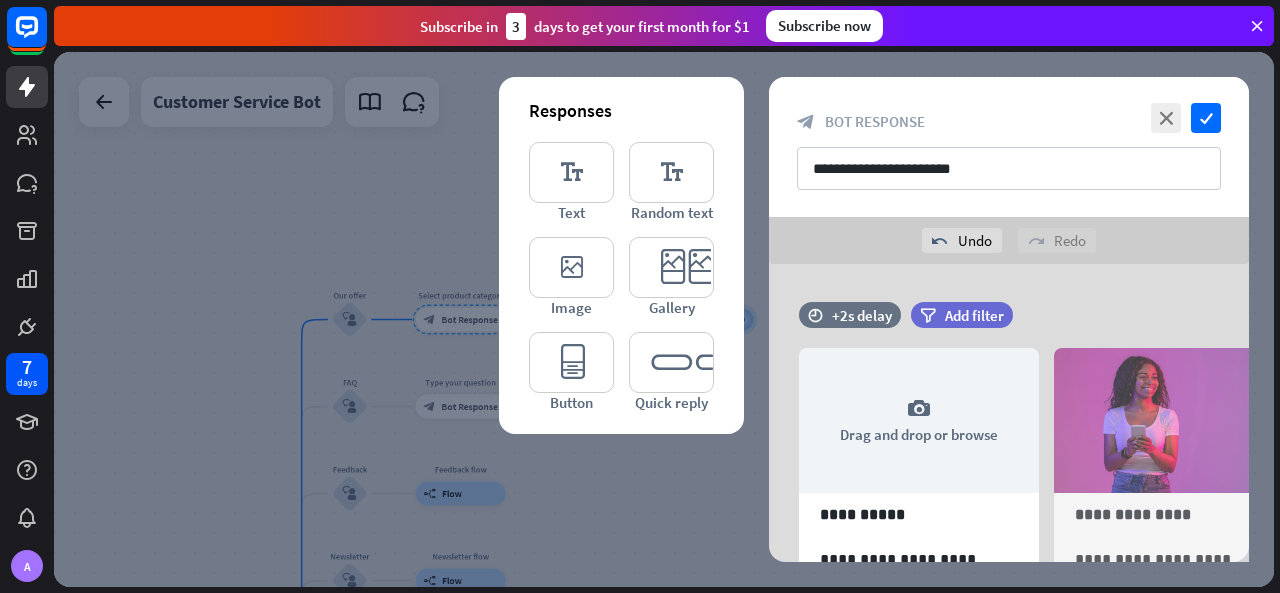click at bounding box center (664, 319) 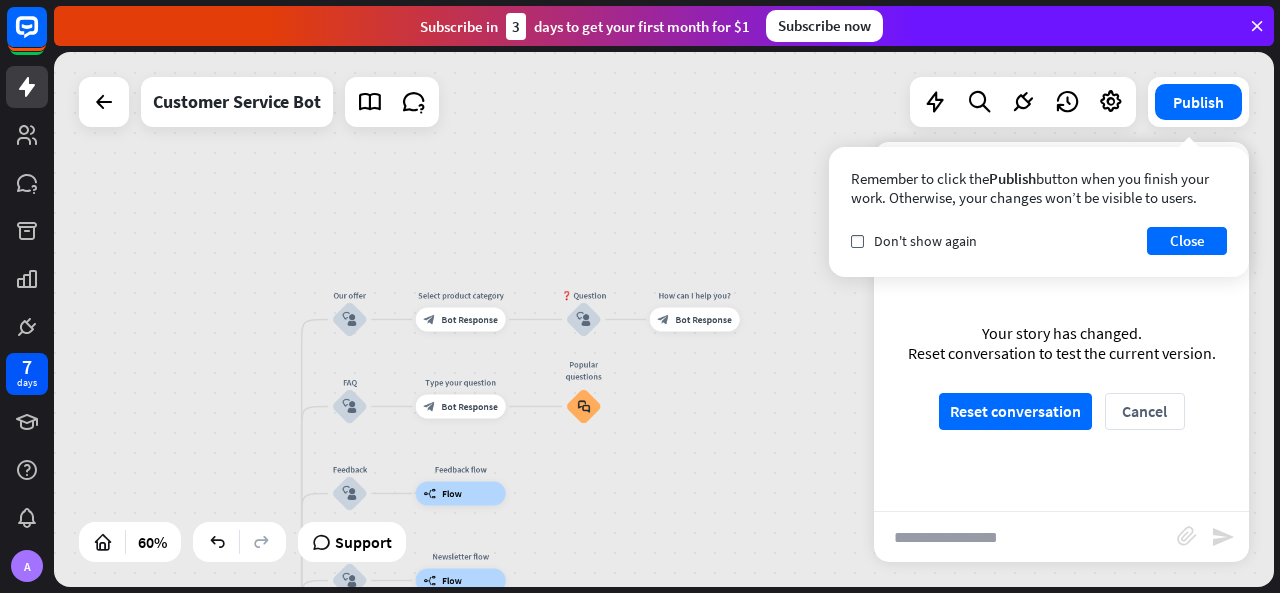 click on "home_2   Start point                 Welcome message   block_bot_response   Bot Response                 🔙 Main menu   block_bot_response   Bot Response                 Our offer   block_user_input                 Select product category   block_bot_response   Bot Response                 ❓ Question   block_user_input                 How can I help you?   block_bot_response   Bot Response                 FAQ   block_user_input                 Type your question   block_bot_response   Bot Response                 Popular questions   block_faq                 Feedback   block_user_input                 Feedback flow   builder_tree   Flow                 Newsletter   block_user_input                 Newsletter flow   builder_tree   Flow                 Contact us   block_user_input                 Contact info   block_bot_response   Bot Response                 👋 Small talk   block_user_input                 Go to Main menu   block_goto   Go to step                 Main menu" at bounding box center (664, 319) 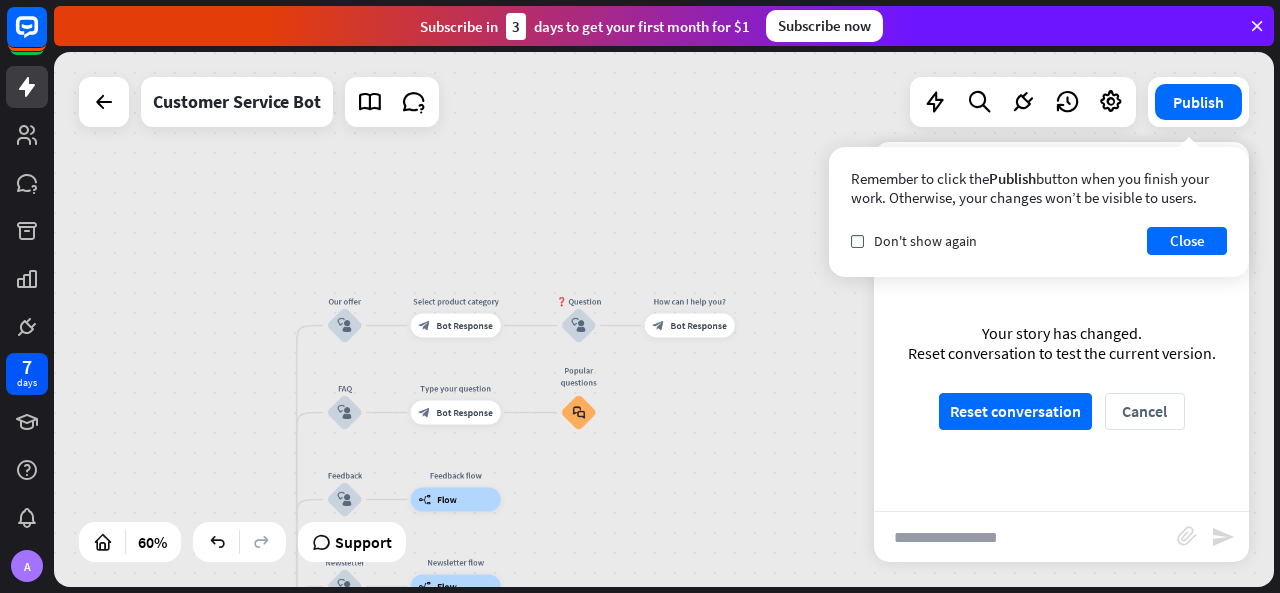 click on "home_2   Start point                 Welcome message   block_bot_response   Bot Response                 🔙 Main menu   block_bot_response   Bot Response                 Our offer   block_user_input                 Select product category   block_bot_response   Bot Response                 ❓ Question   block_user_input                 How can I help you?   block_bot_response   Bot Response                 FAQ   block_user_input                 Type your question   block_bot_response   Bot Response                 Popular questions   block_faq                 Feedback   block_user_input                 Feedback flow   builder_tree   Flow                 Newsletter   block_user_input                 Newsletter flow   builder_tree   Flow                 Contact us   block_user_input                 Contact info   block_bot_response   Bot Response                 👋 Small talk   block_user_input                 Go to Main menu   block_goto   Go to step                 Main menu" at bounding box center (664, 319) 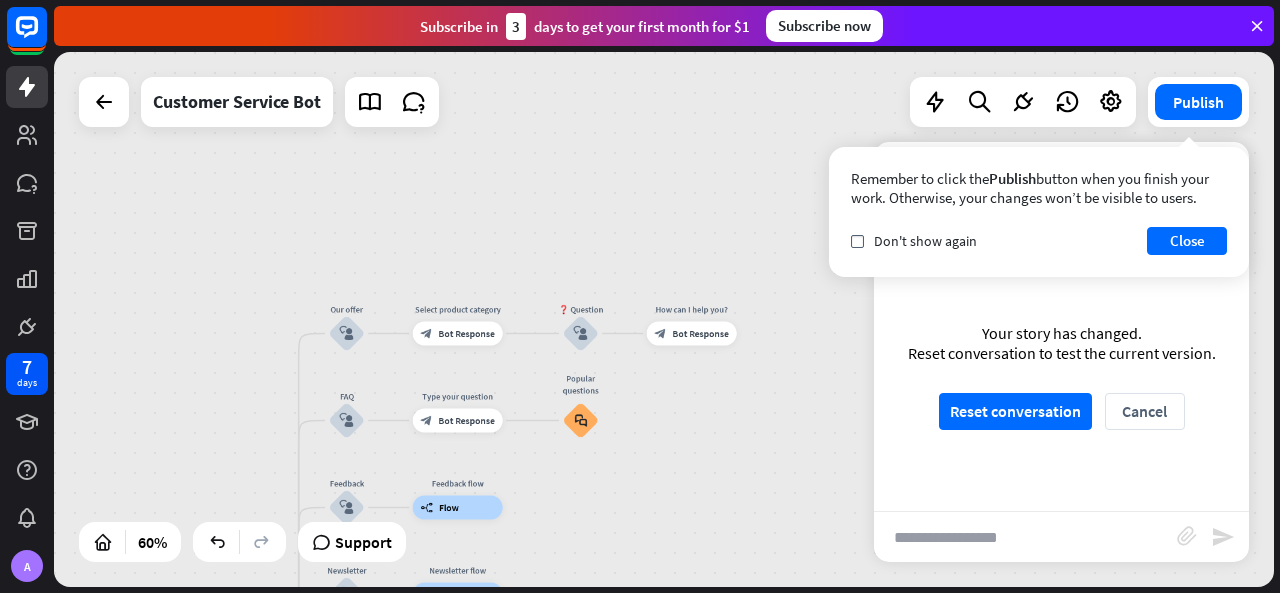 click on "Remember to click the
Publish
button when you finish your work. Otherwise, your changes won’t
be visible to users.
check   Don't show again    Close" at bounding box center [1039, 212] 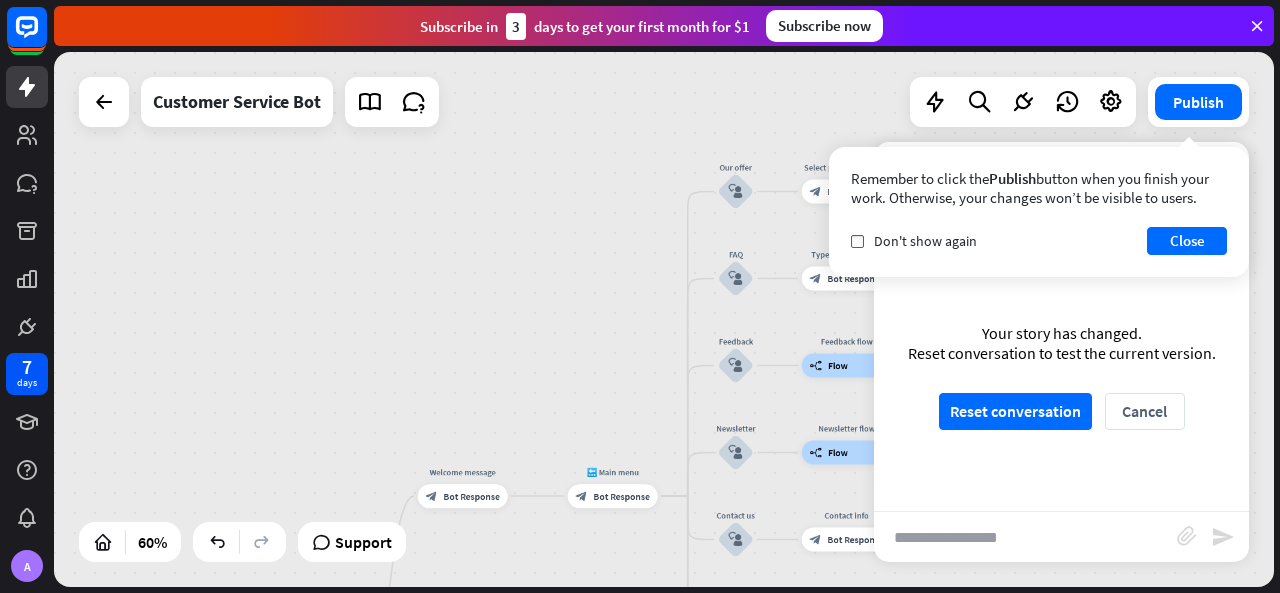 drag, startPoint x: 150, startPoint y: 285, endPoint x: 518, endPoint y: 137, distance: 396.64594 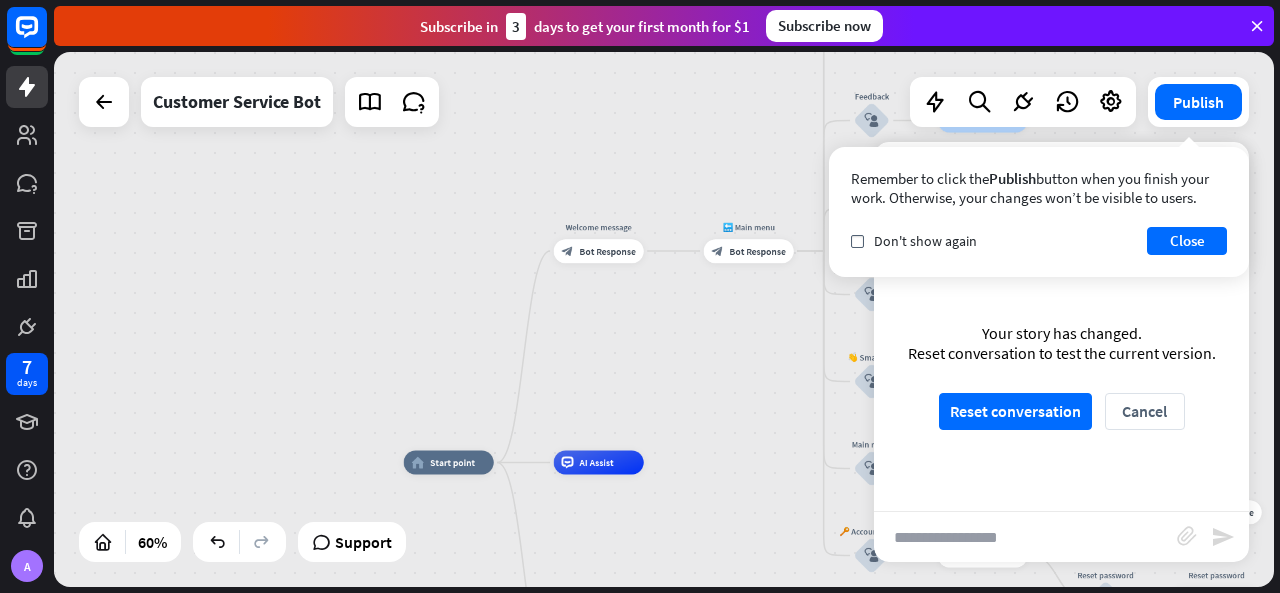 drag, startPoint x: 432, startPoint y: 303, endPoint x: 585, endPoint y: 58, distance: 288.84946 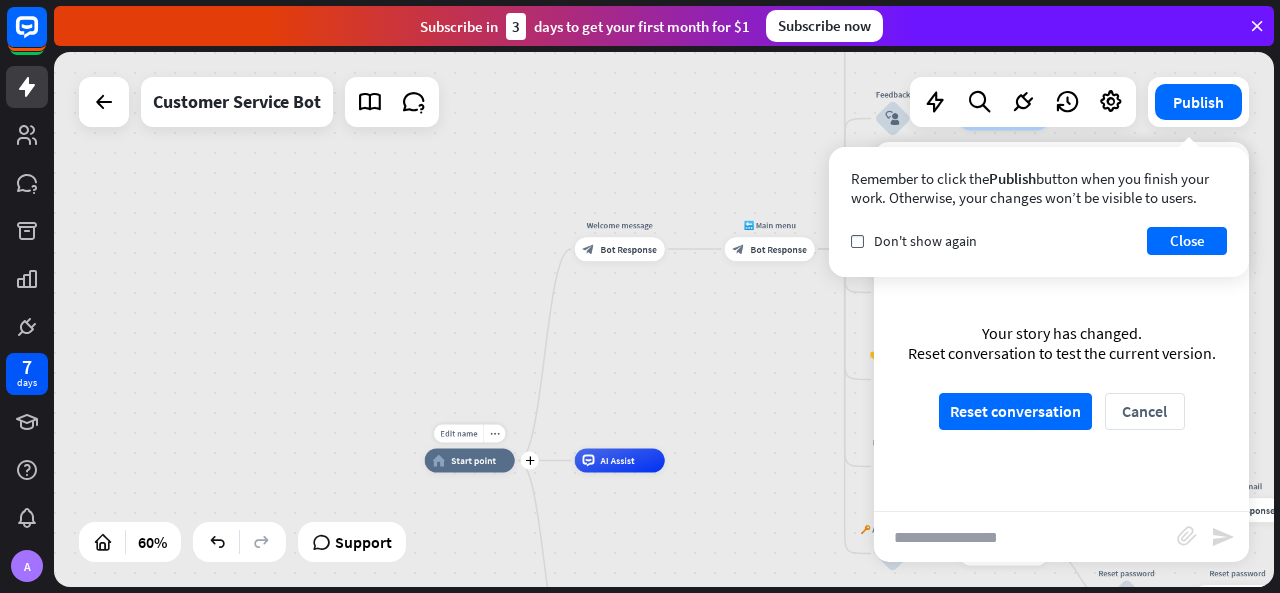click on "Start point" at bounding box center [473, 461] 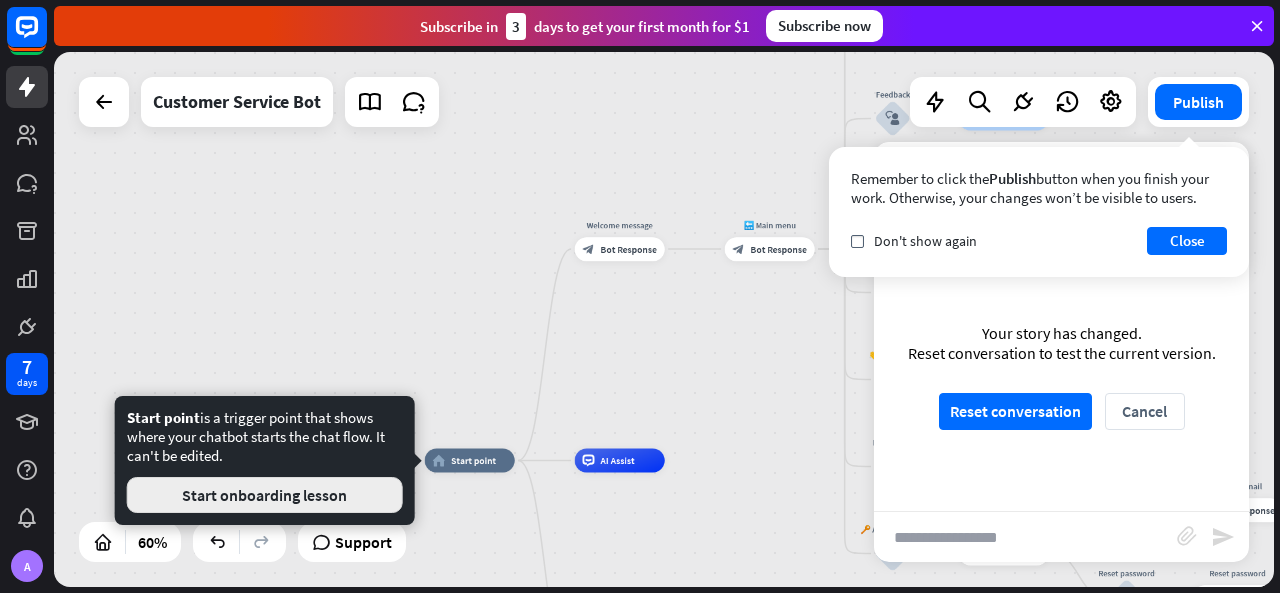 click on "Start onboarding lesson" at bounding box center [265, 495] 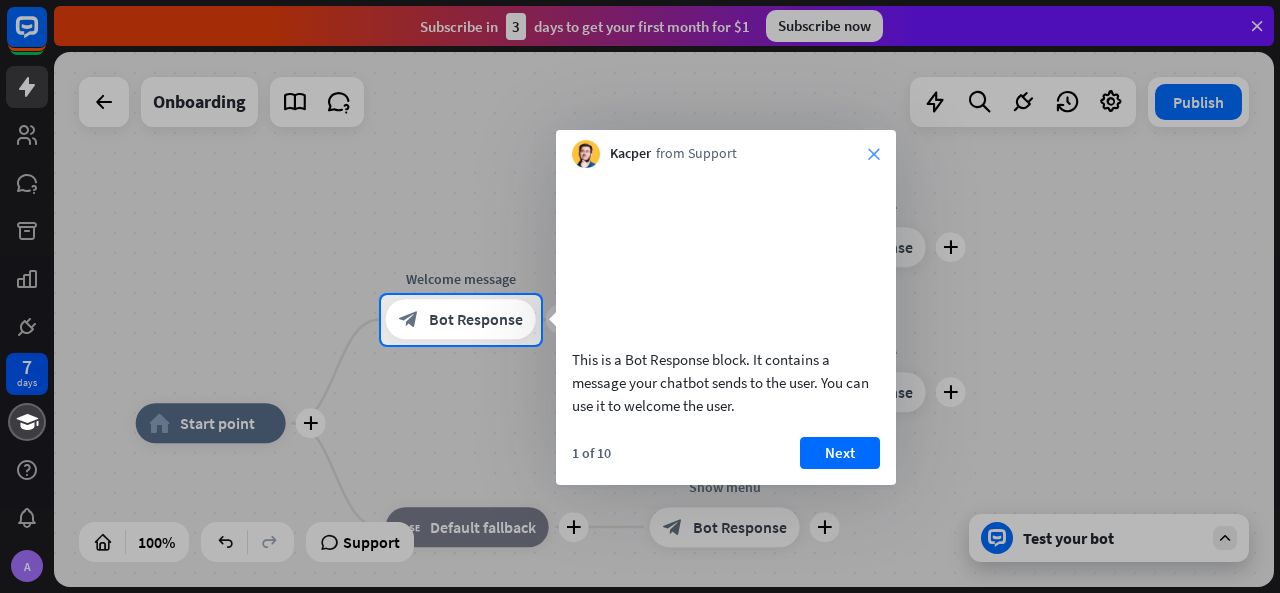 click on "close" at bounding box center [874, 154] 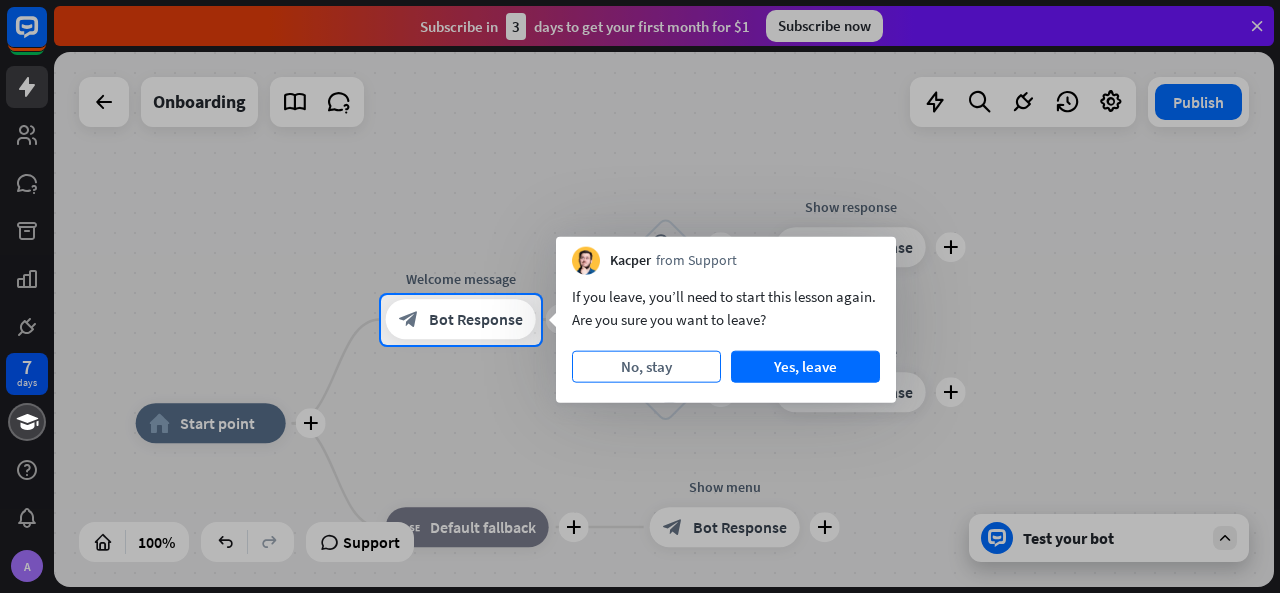click on "No, stay" at bounding box center (646, 367) 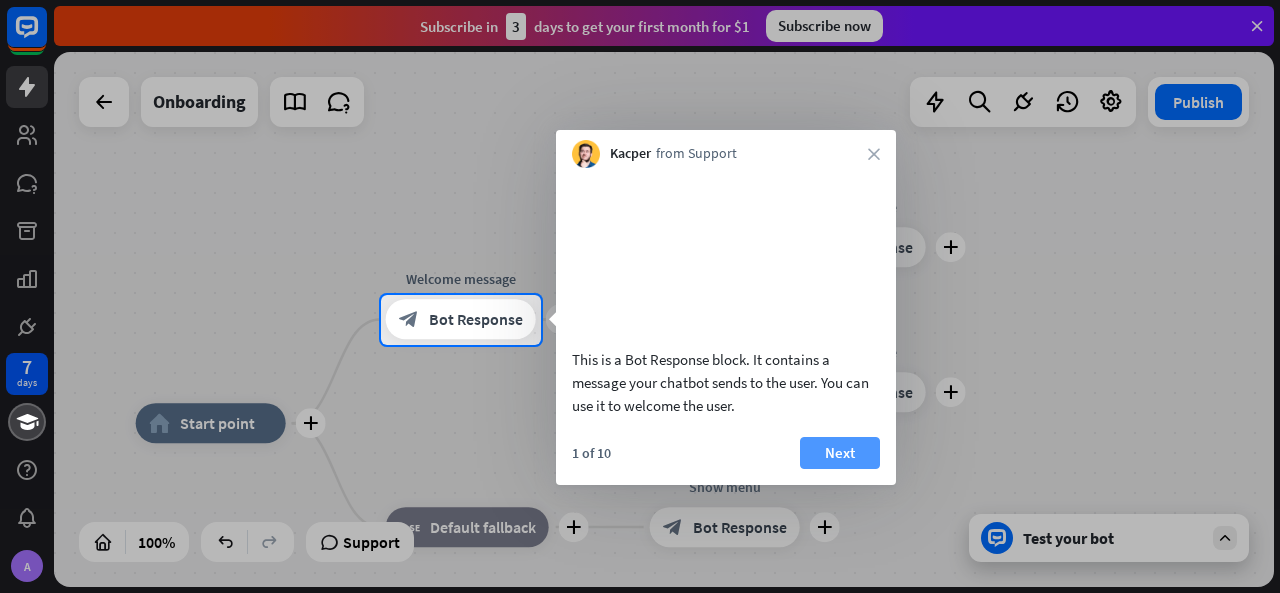 click on "Next" at bounding box center (840, 453) 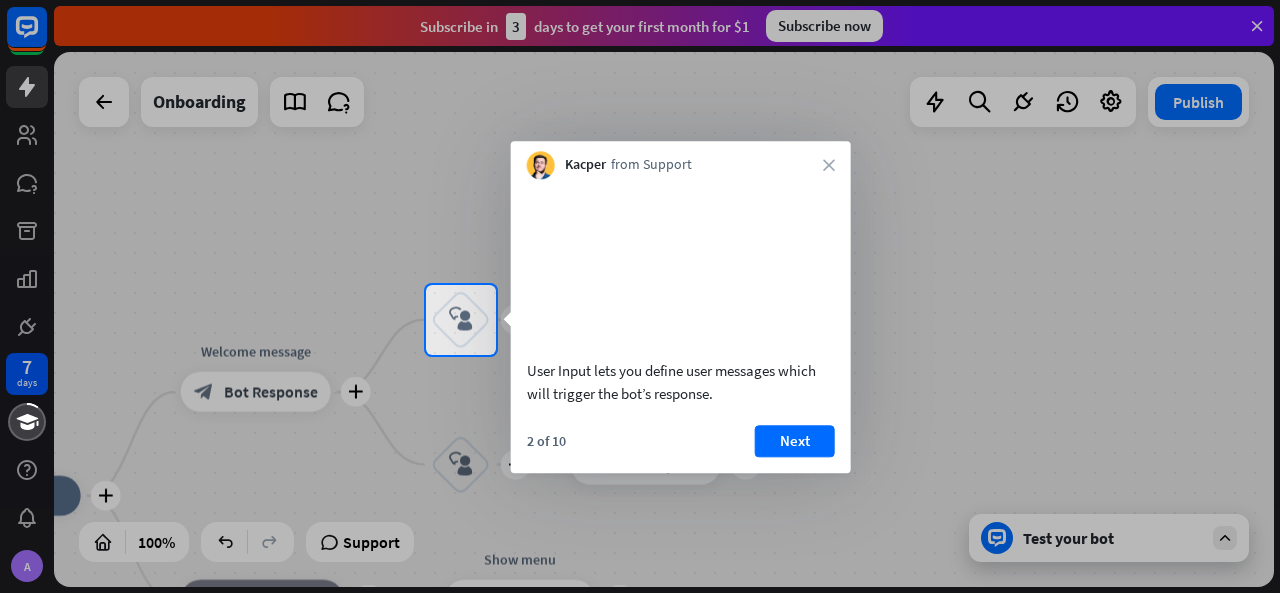 click at bounding box center [640, 474] 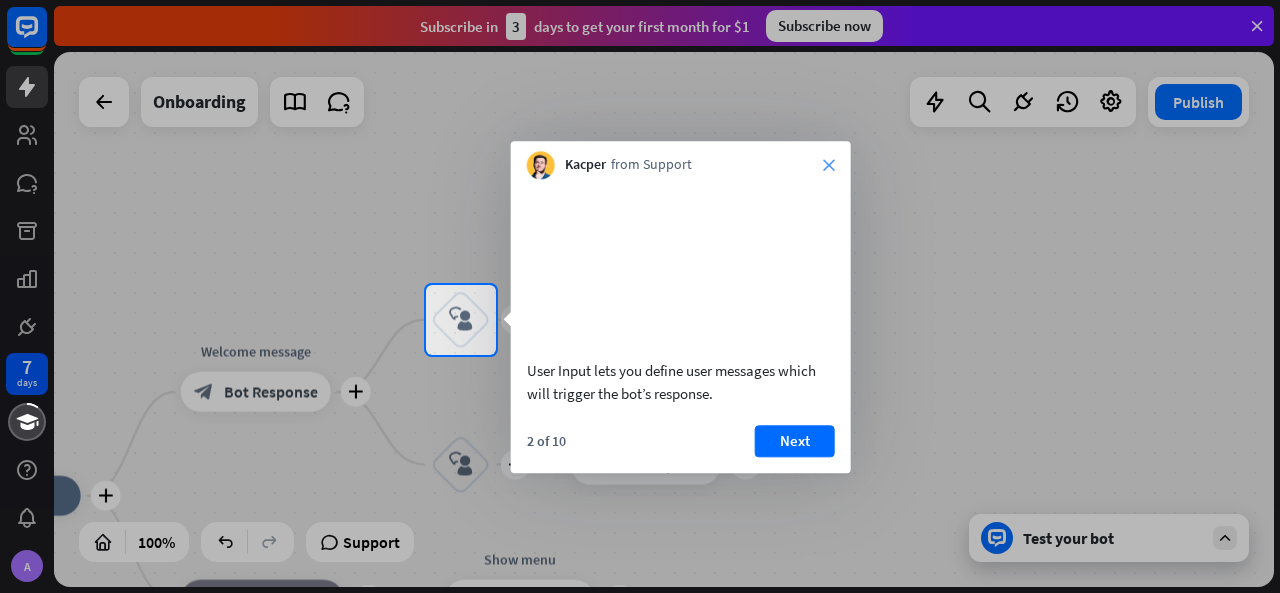 click on "close" at bounding box center [829, 165] 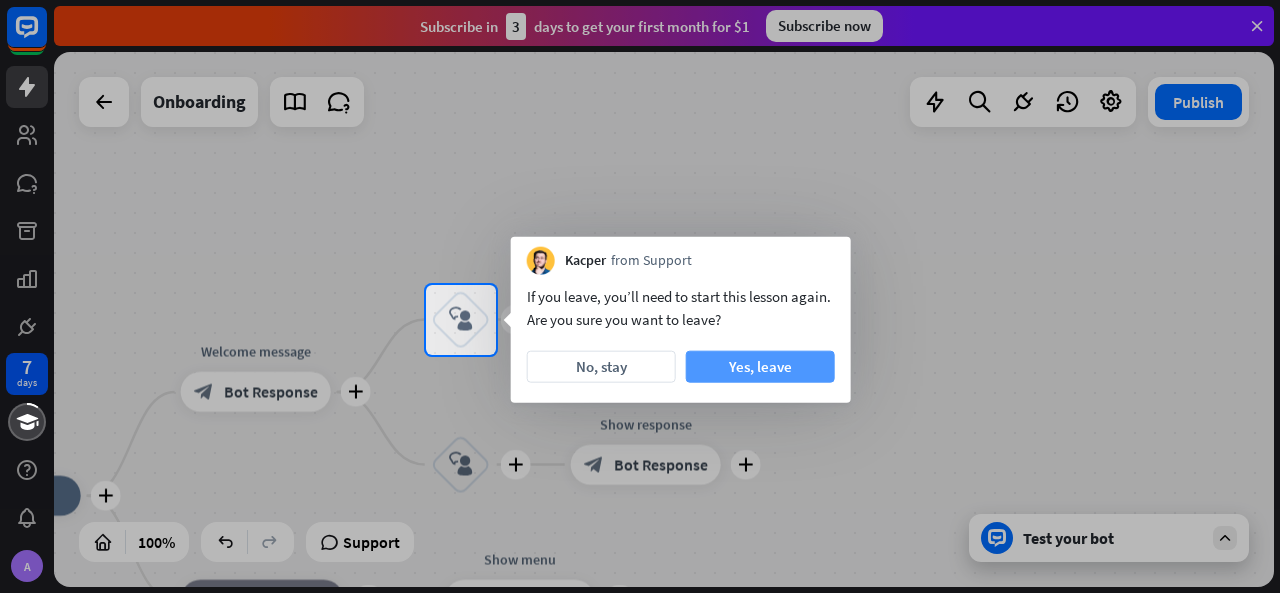 click on "Yes, leave" at bounding box center [760, 367] 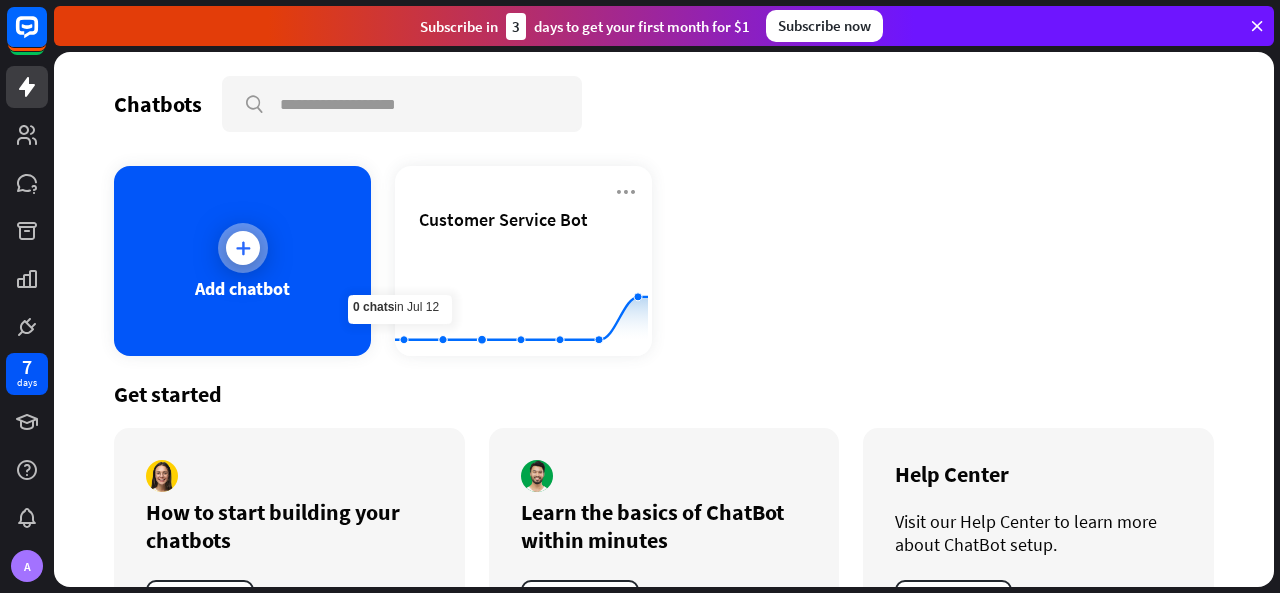 click on "Add chatbot" at bounding box center [242, 261] 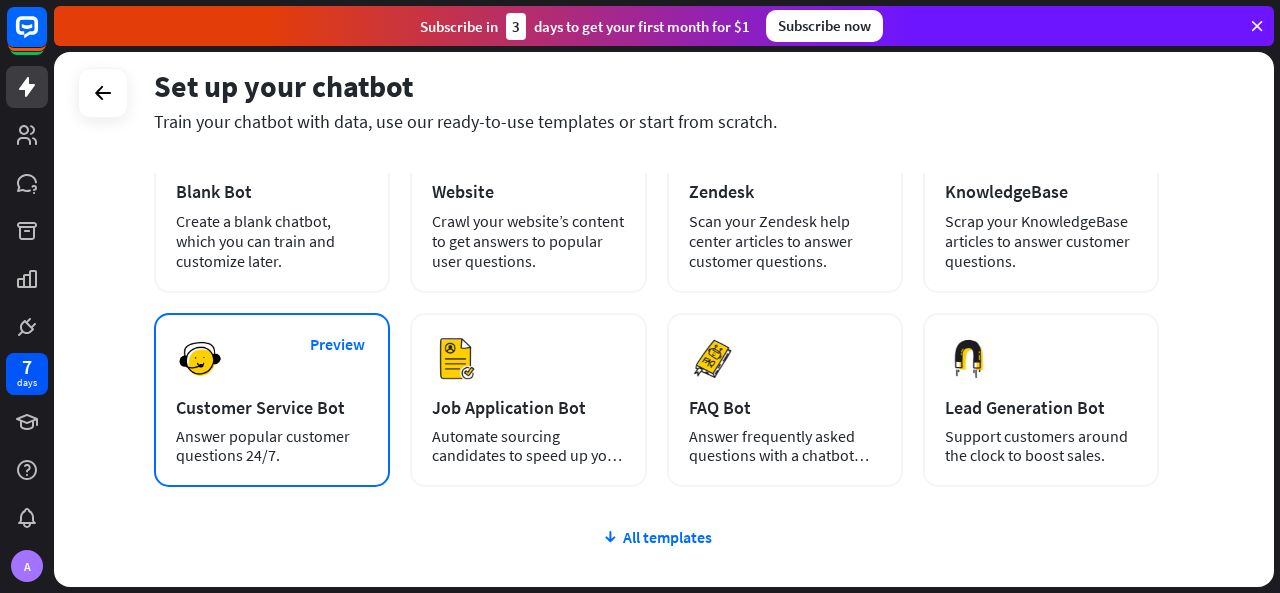scroll, scrollTop: 292, scrollLeft: 0, axis: vertical 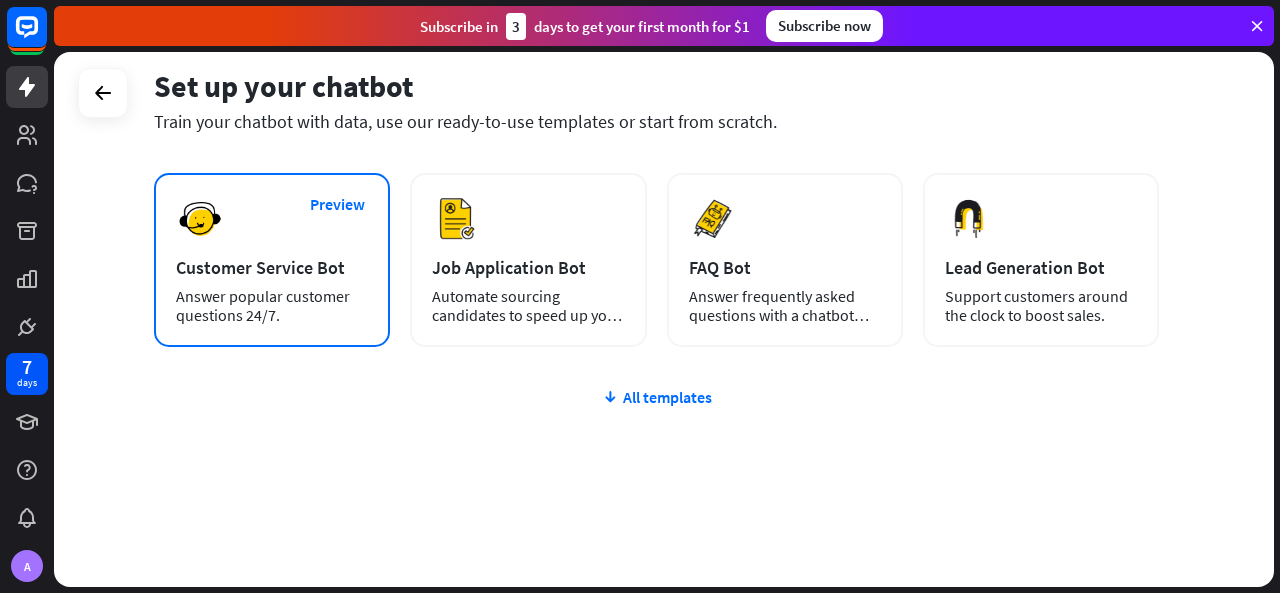 click on "Answer popular customer questions 24/7." at bounding box center (272, 306) 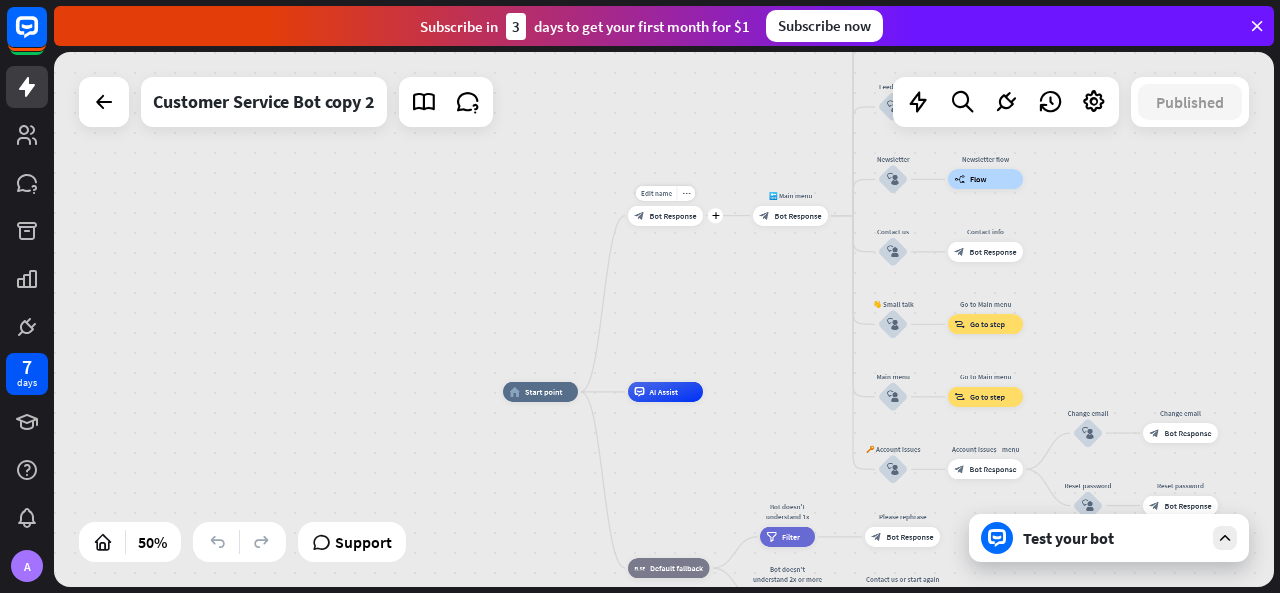 click on "Bot Response" at bounding box center (673, 216) 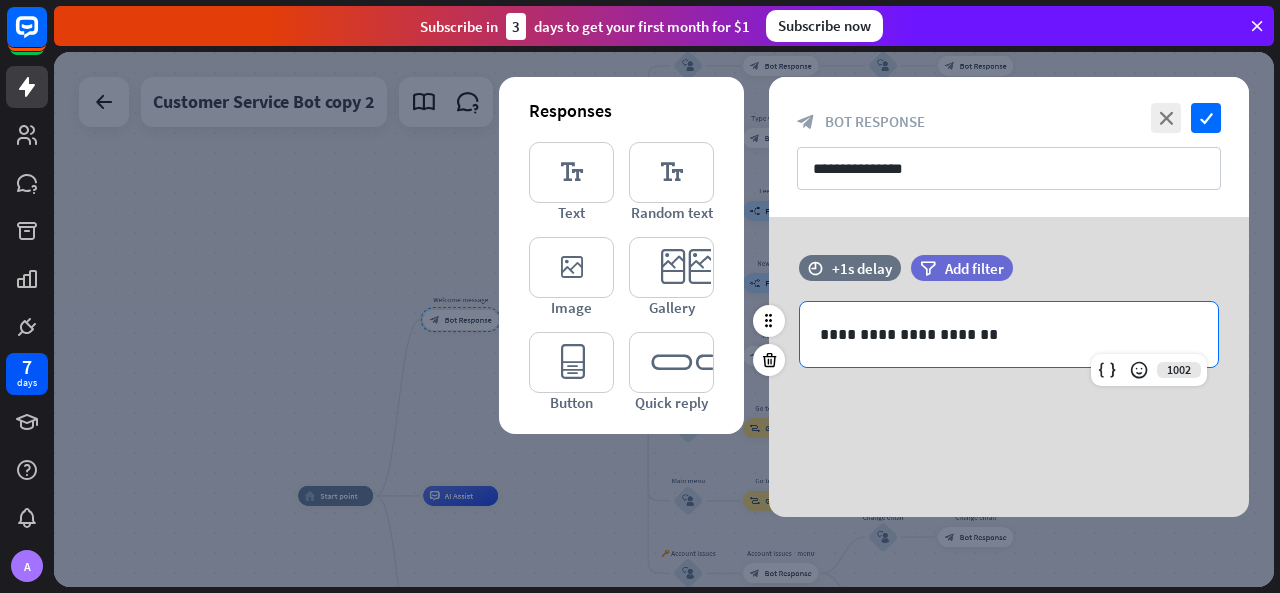click on "**********" at bounding box center [1009, 334] 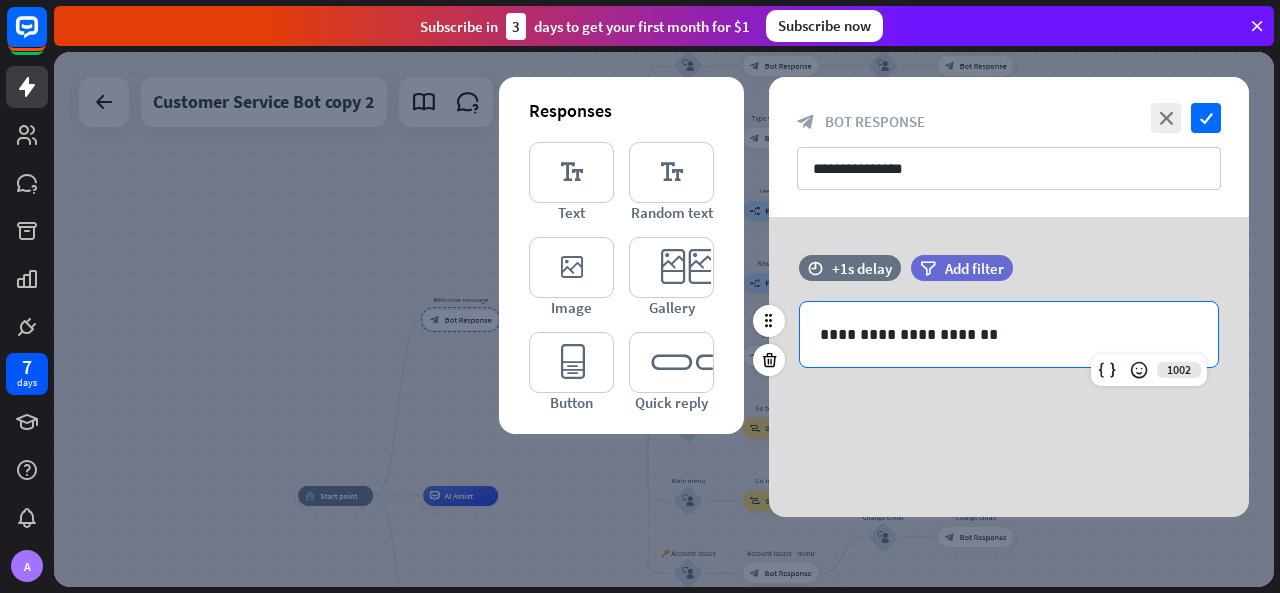 type 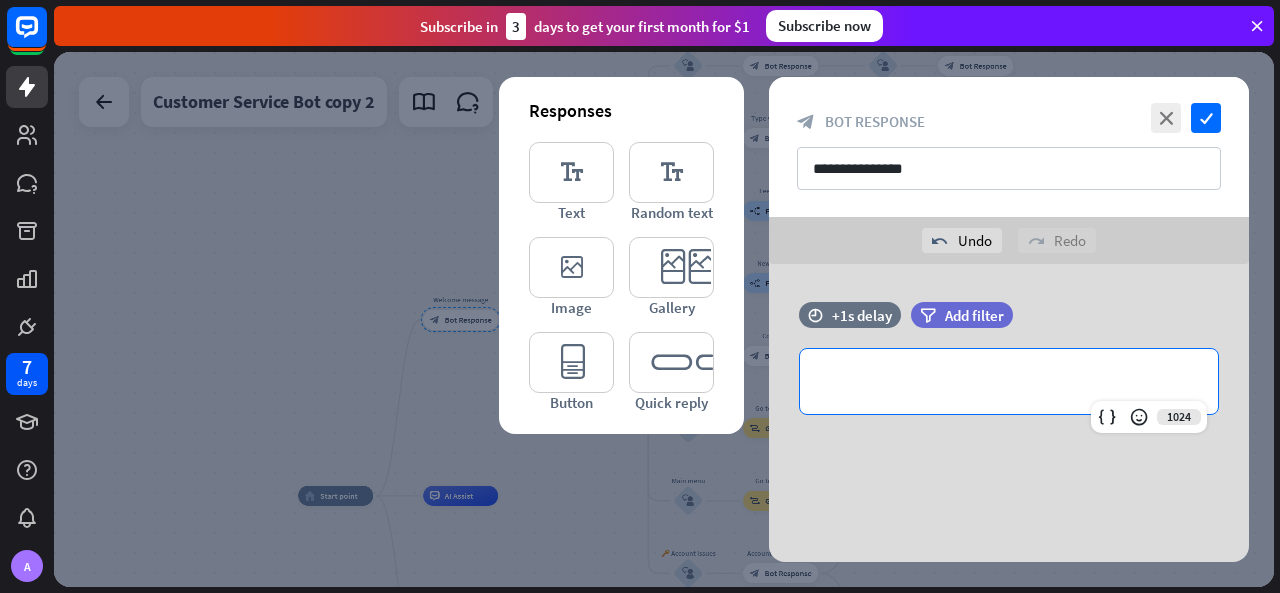 click on "undo
Undo
redo
Redo" at bounding box center (1009, 240) 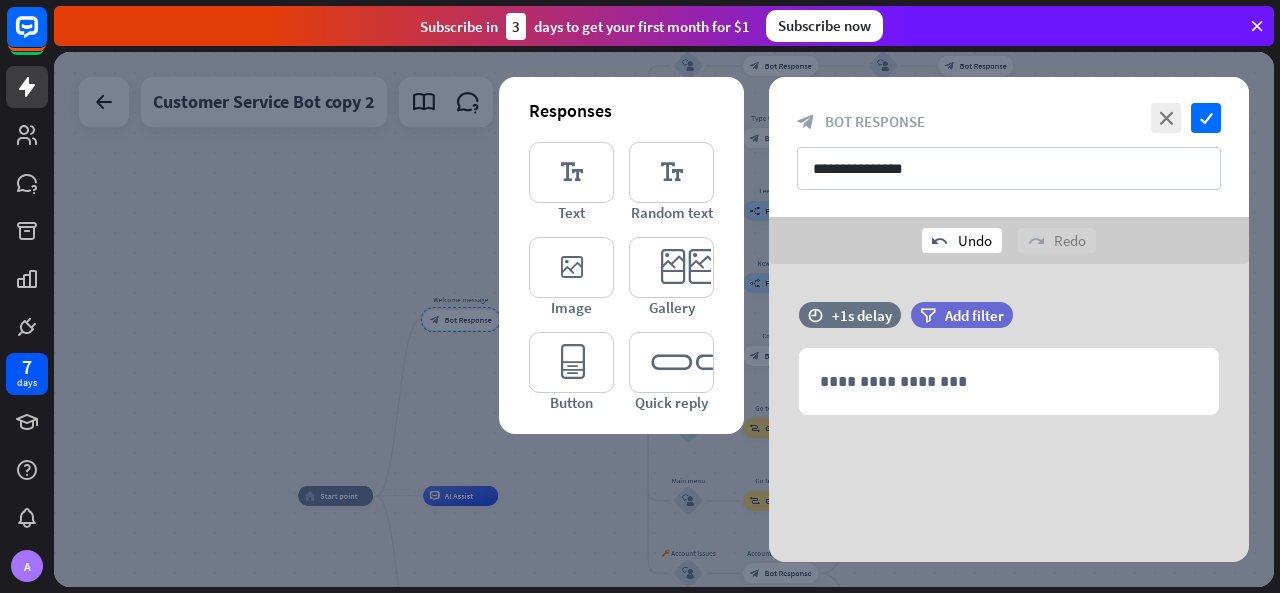 click on "undo
Undo" at bounding box center (962, 240) 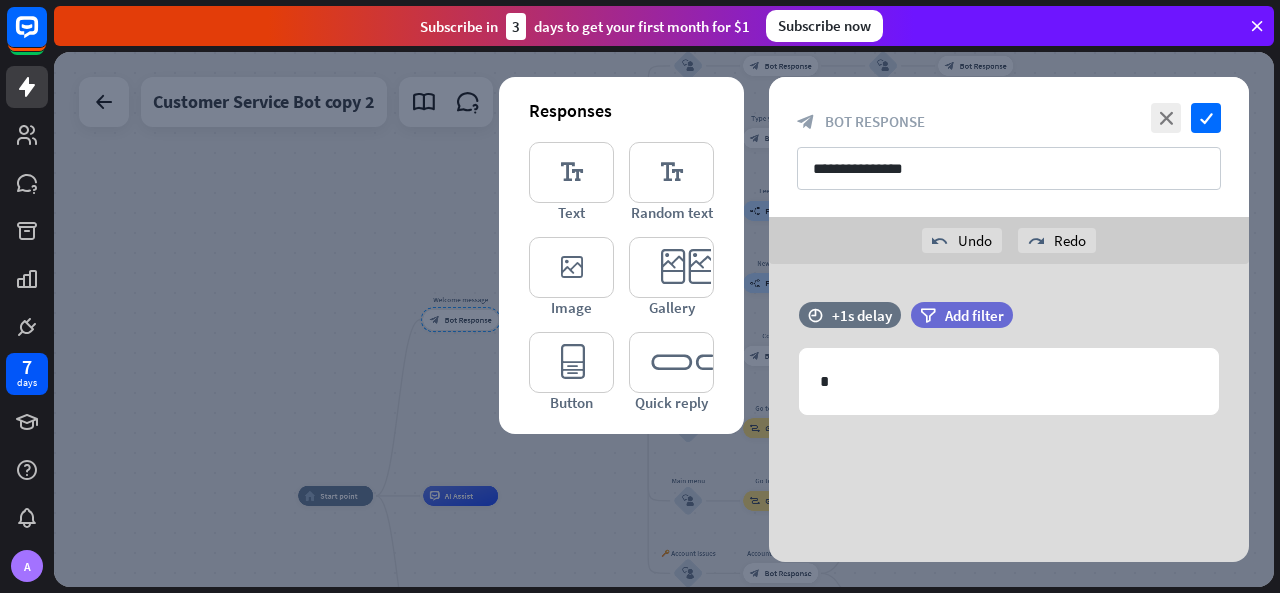 click on "**********" at bounding box center (1009, 147) 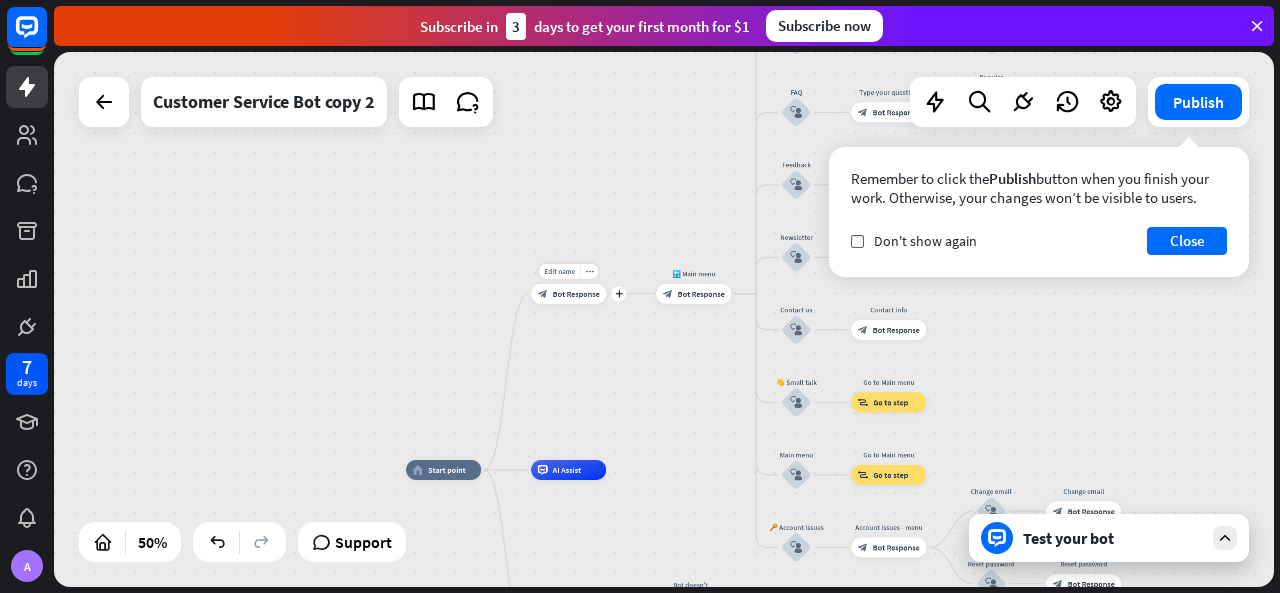 click on "Edit name   more_horiz         plus     block_bot_response   Bot Response" at bounding box center [568, 294] 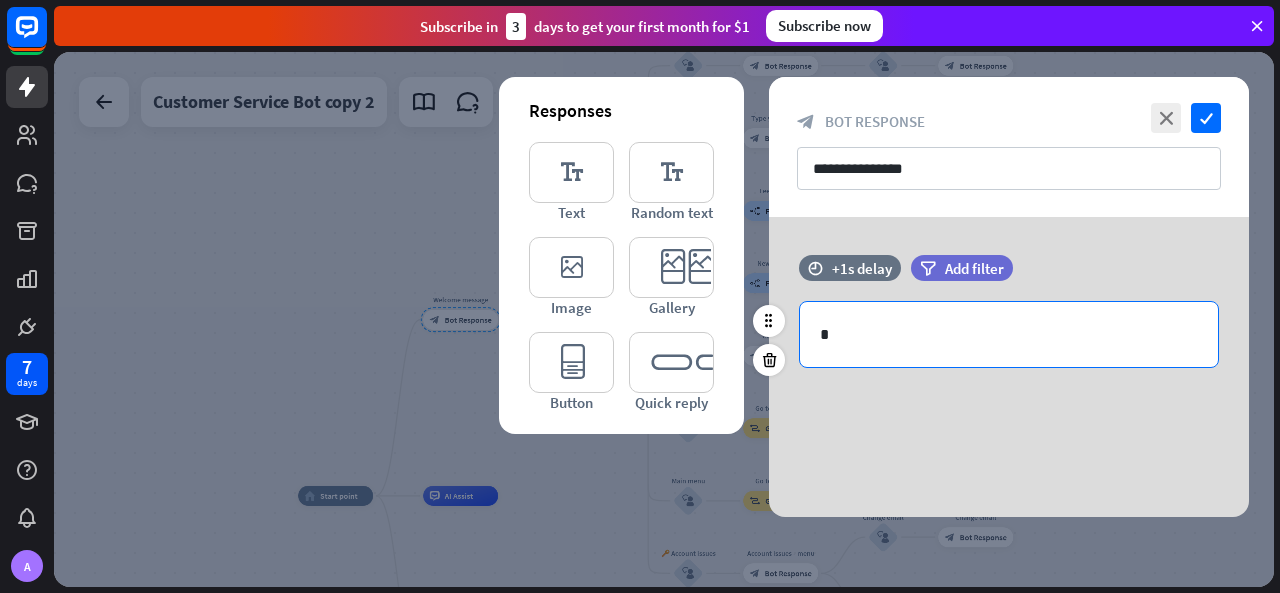 click on "*" at bounding box center (1009, 334) 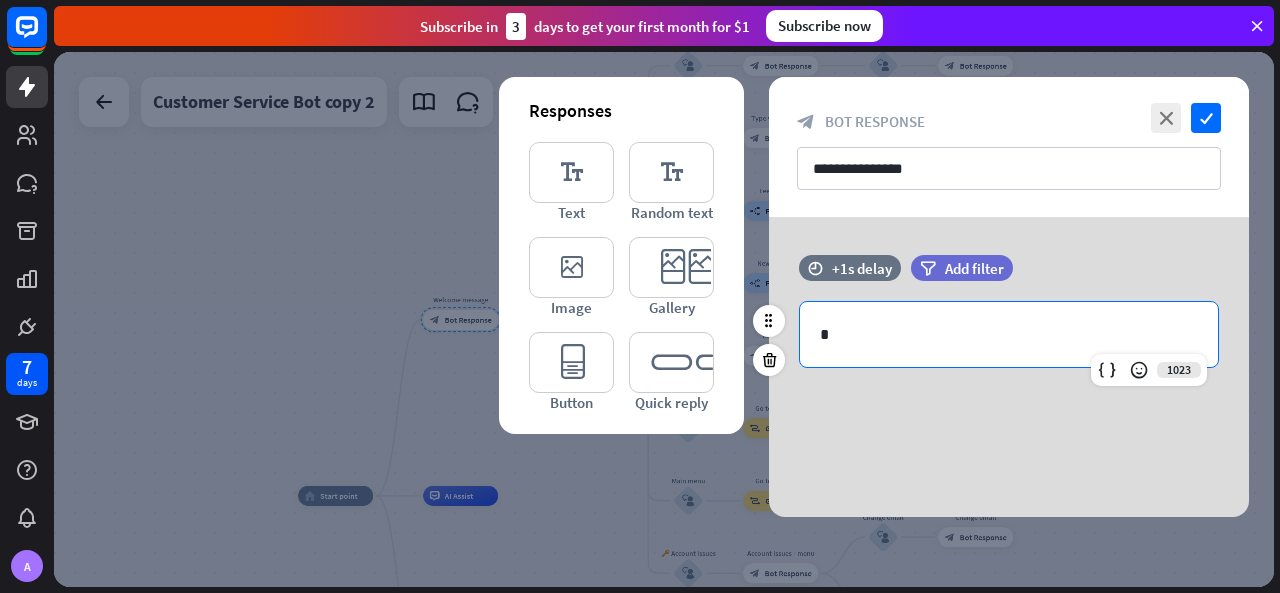 type 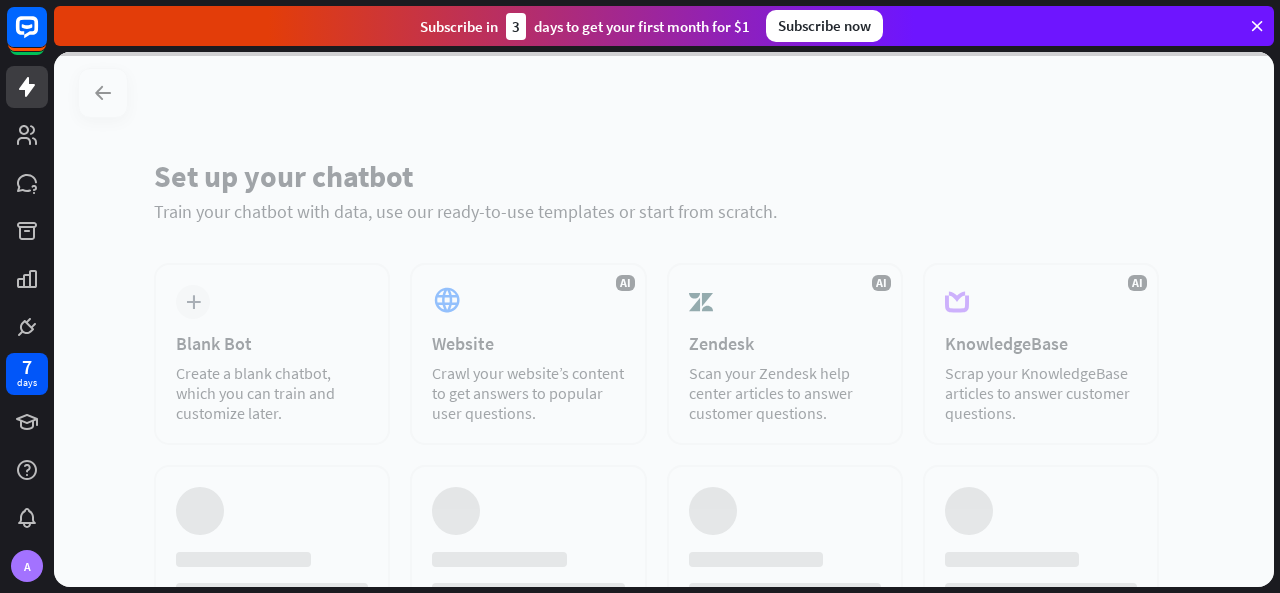 scroll, scrollTop: 0, scrollLeft: 0, axis: both 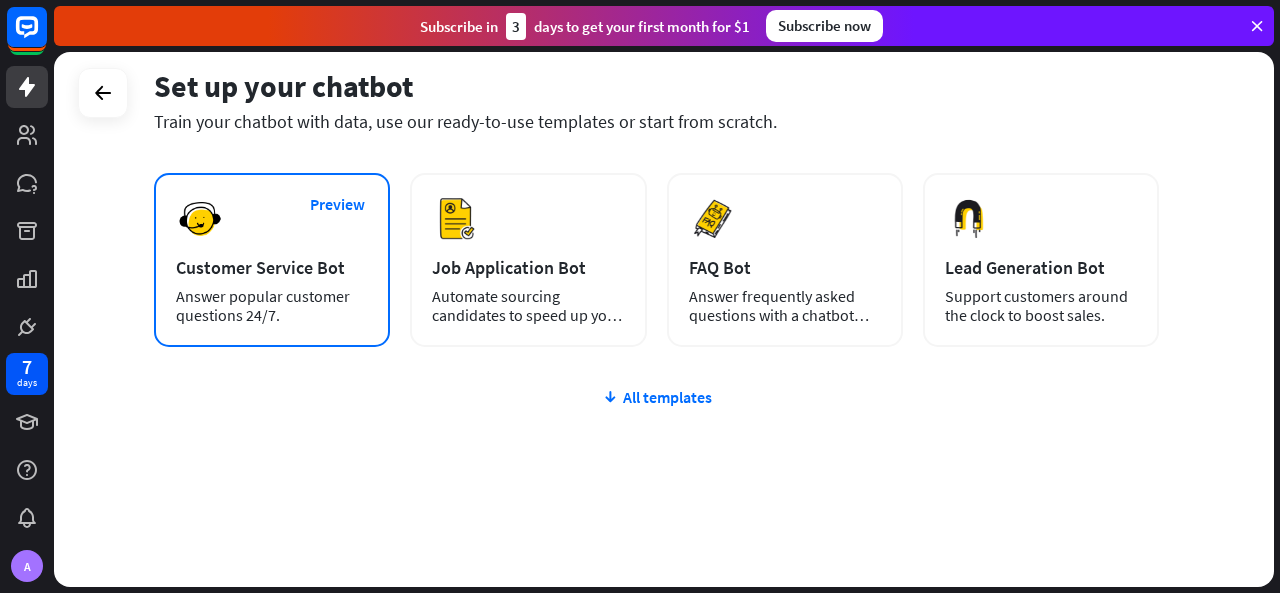 click on "Preview
Customer Service Bot
Answer popular customer questions 24/7." at bounding box center [272, 260] 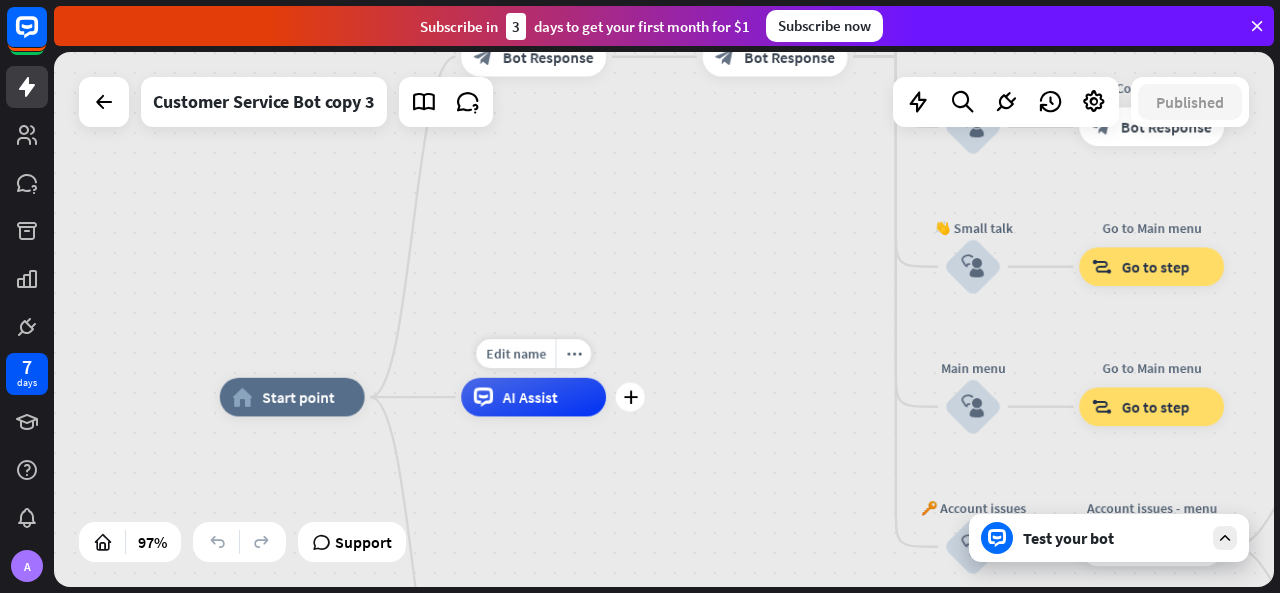 drag, startPoint x: 653, startPoint y: 293, endPoint x: 488, endPoint y: 459, distance: 234.0534 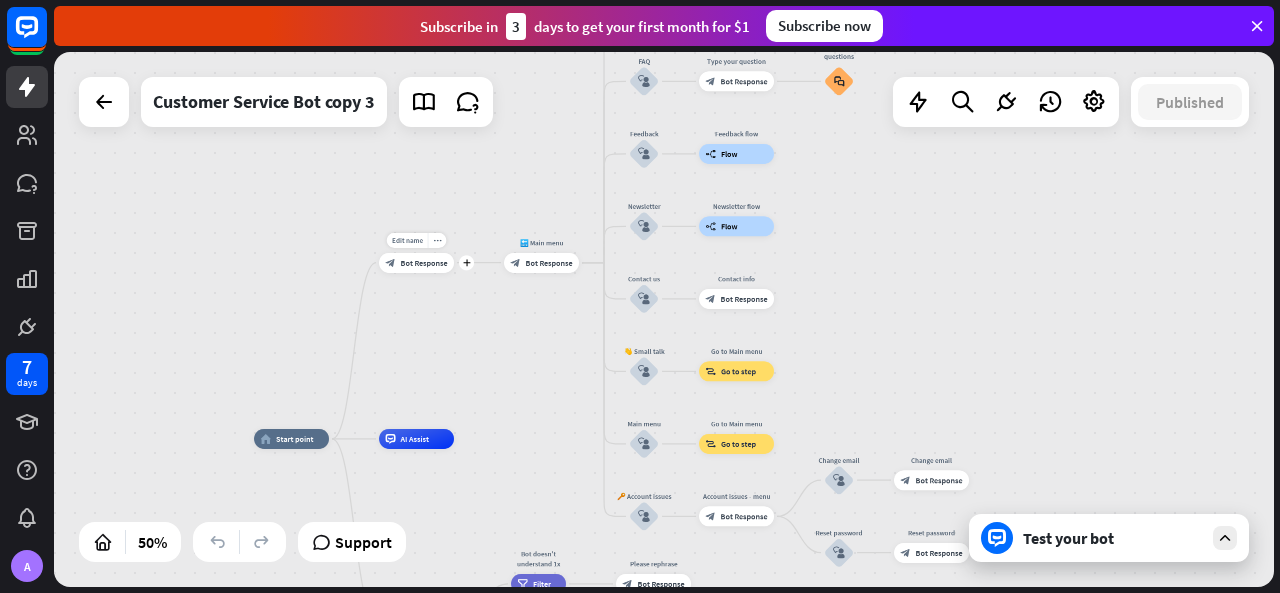 click on "Bot Response" at bounding box center (424, 263) 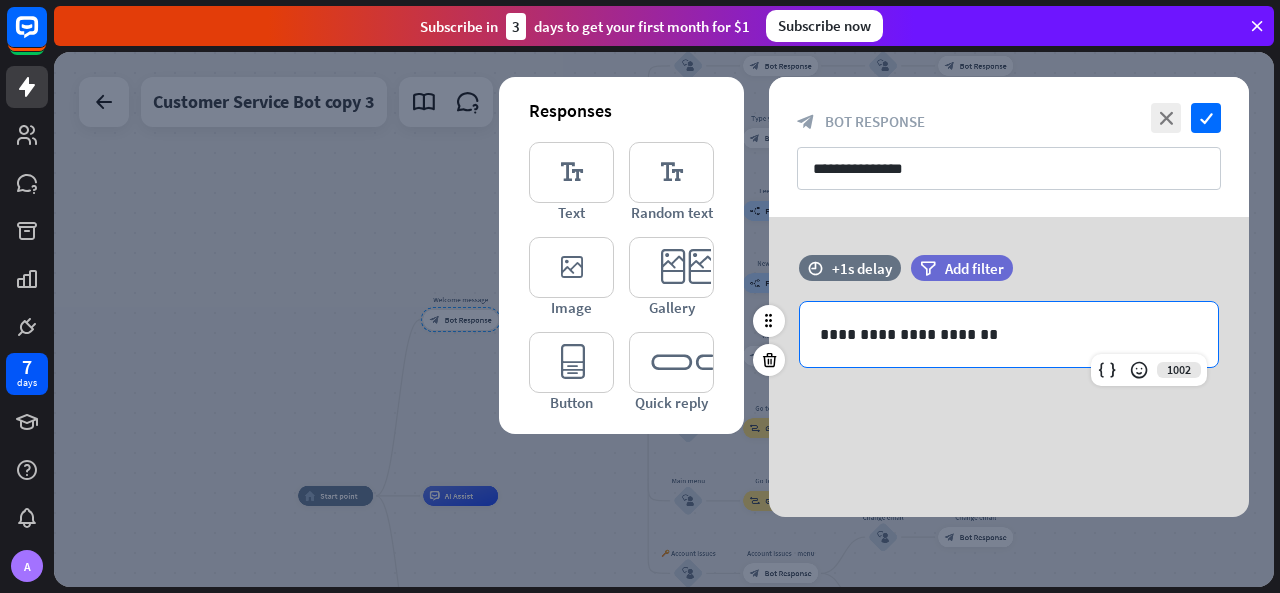 click on "**********" at bounding box center (1009, 334) 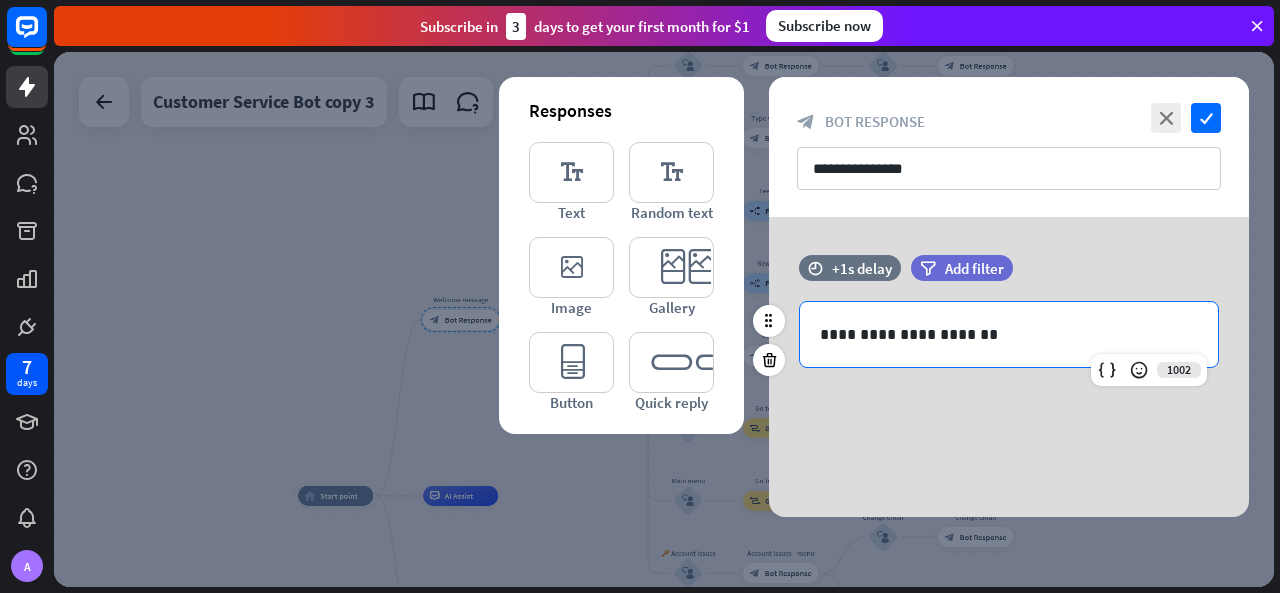 type 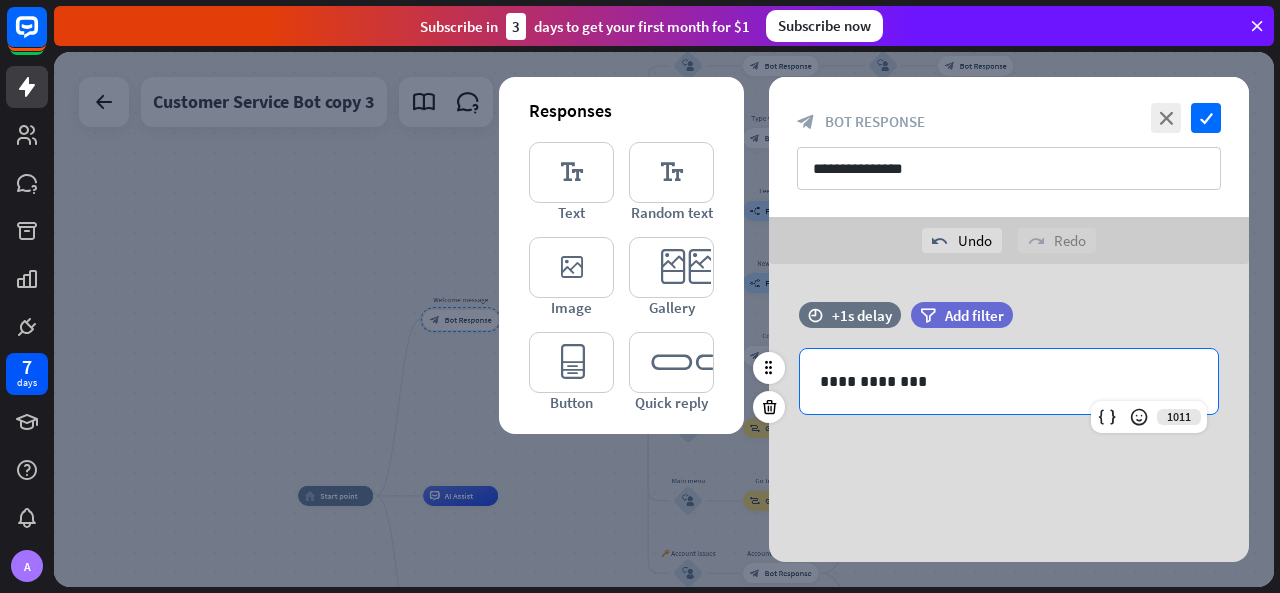 drag, startPoint x: 932, startPoint y: 401, endPoint x: 1237, endPoint y: 321, distance: 315.3173 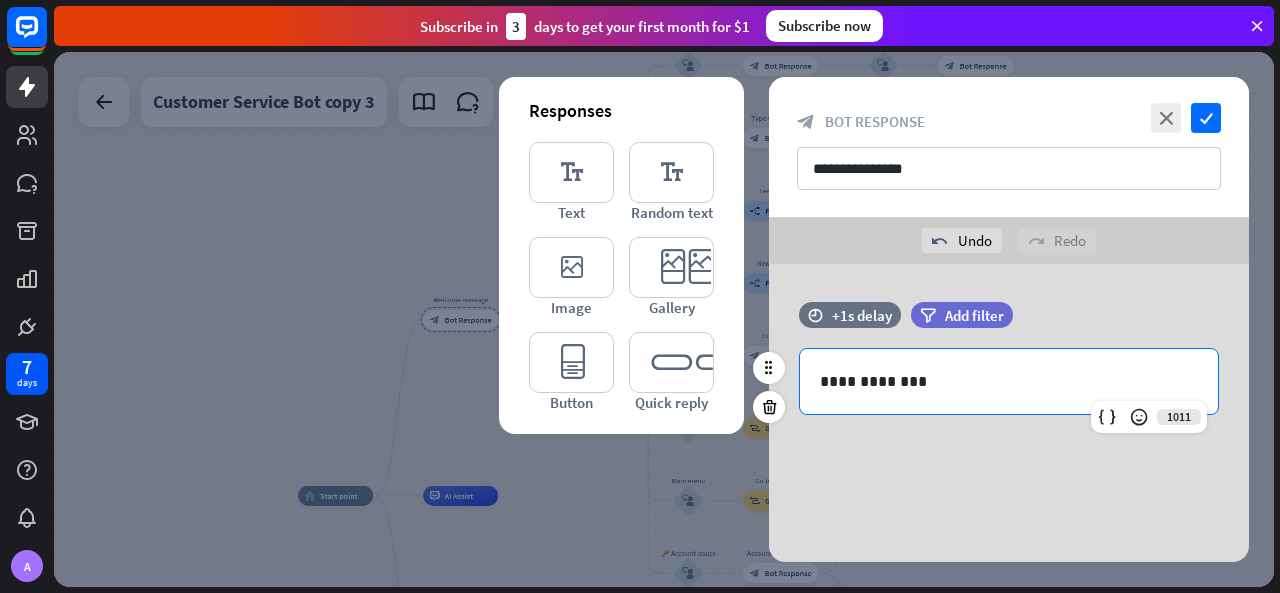 click on "**********" at bounding box center (1009, 381) 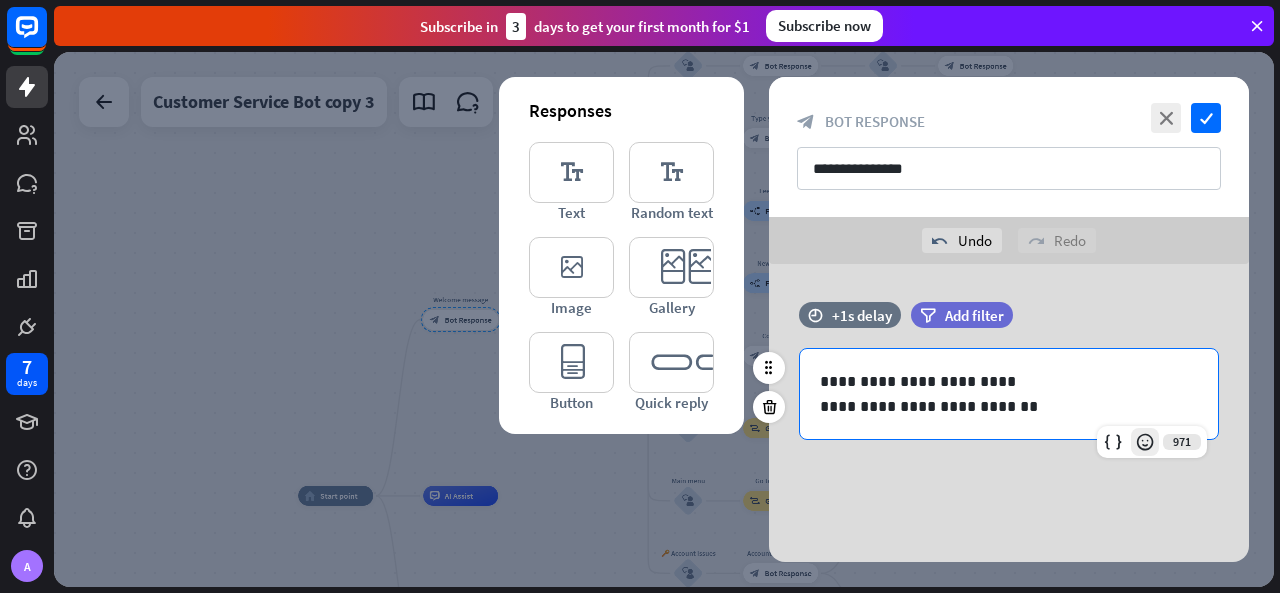 click at bounding box center (1145, 442) 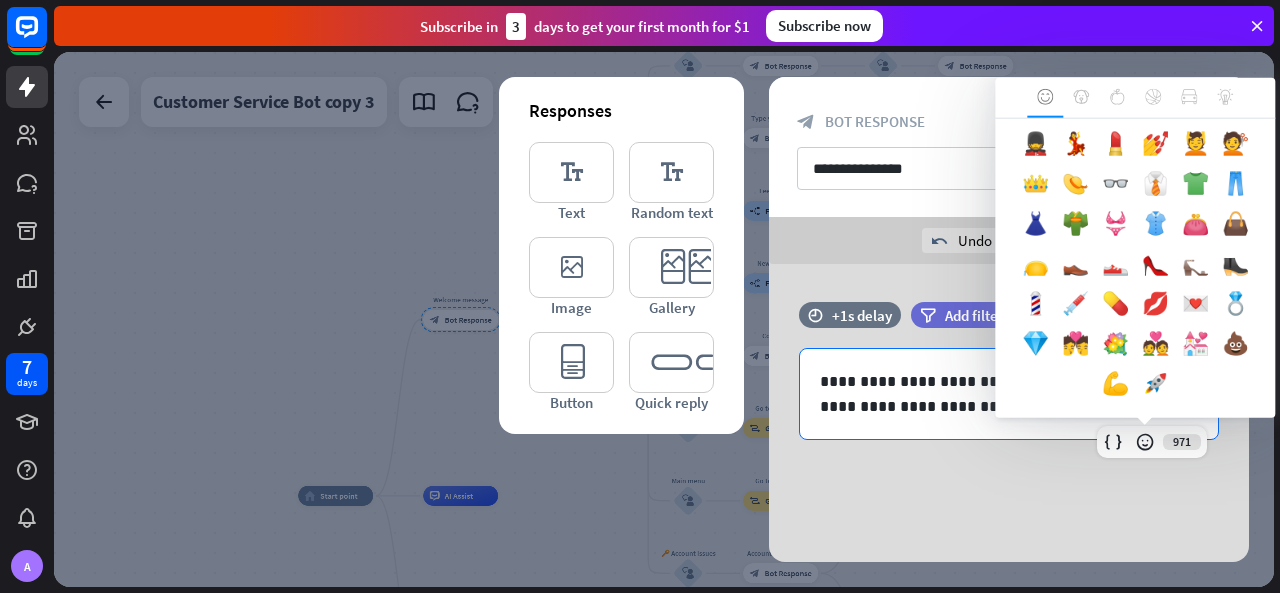 scroll, scrollTop: 974, scrollLeft: 0, axis: vertical 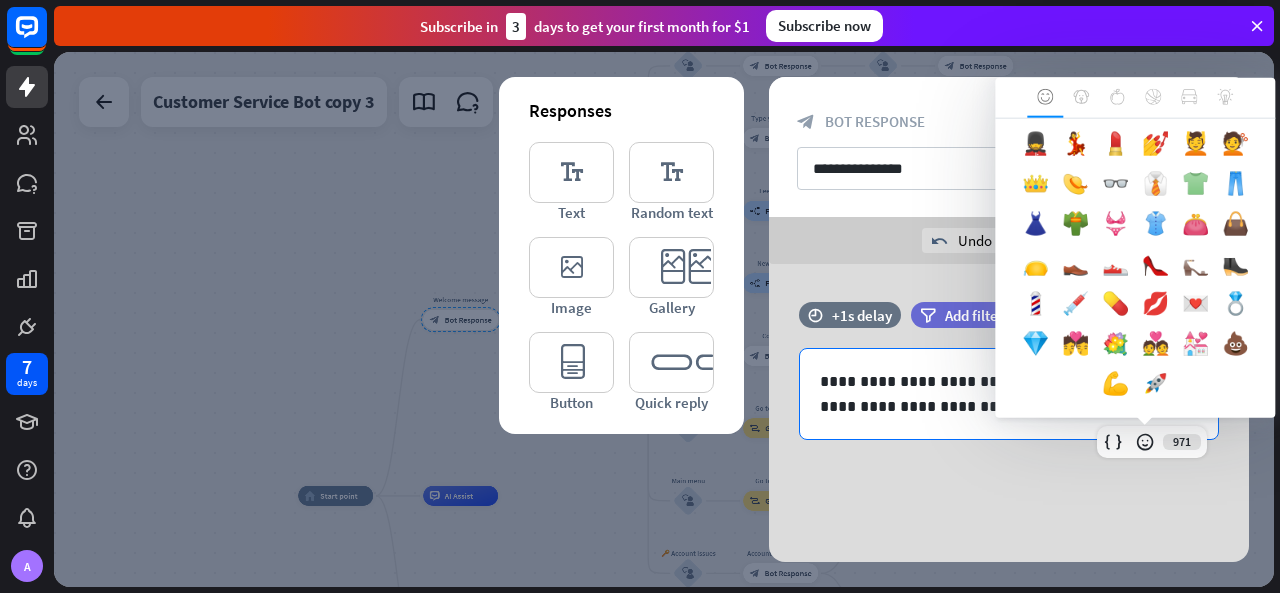 click on "👕" at bounding box center [1195, 188] 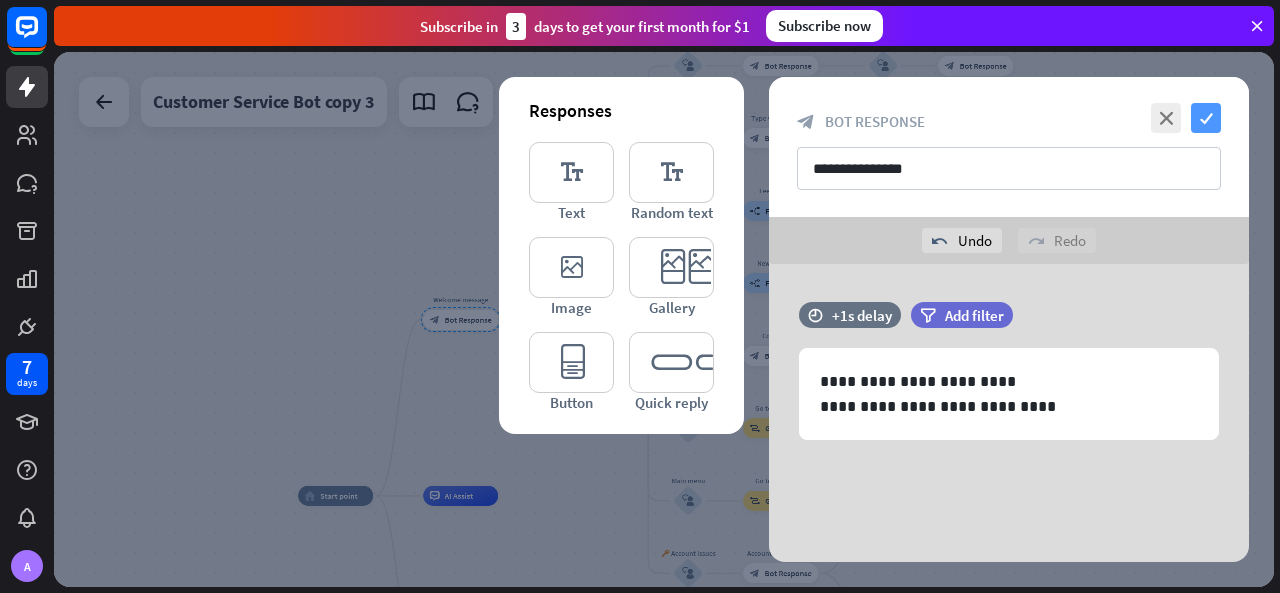 click on "check" at bounding box center [1206, 118] 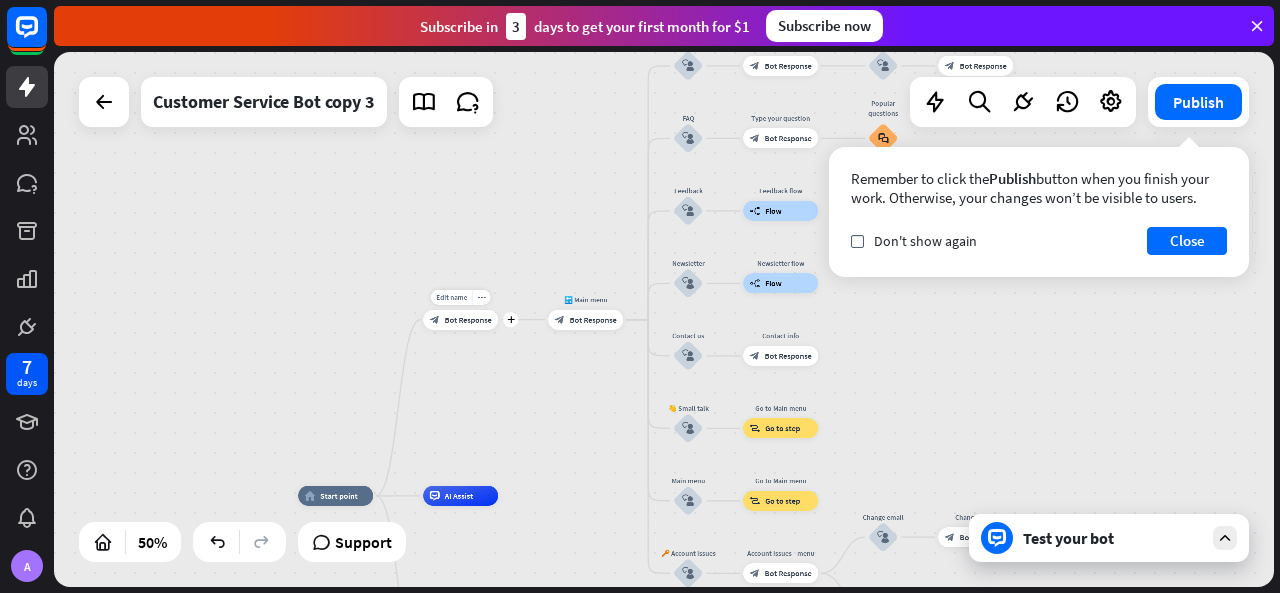 click on "block_bot_response   Bot Response" at bounding box center (460, 320) 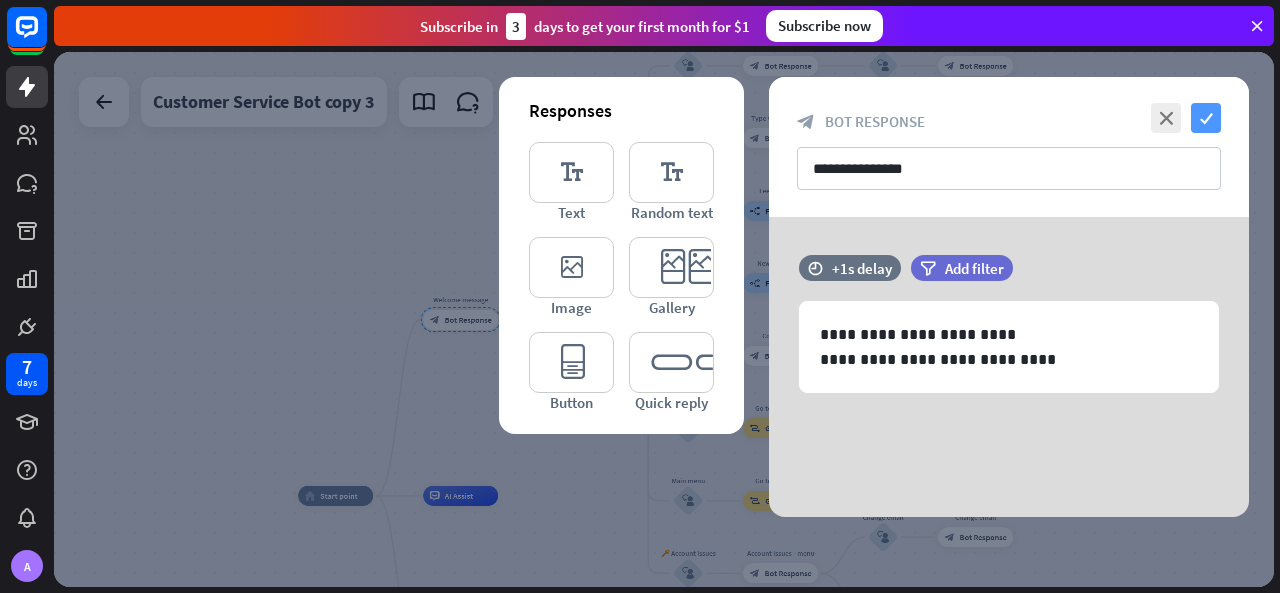 click on "check" at bounding box center (1206, 118) 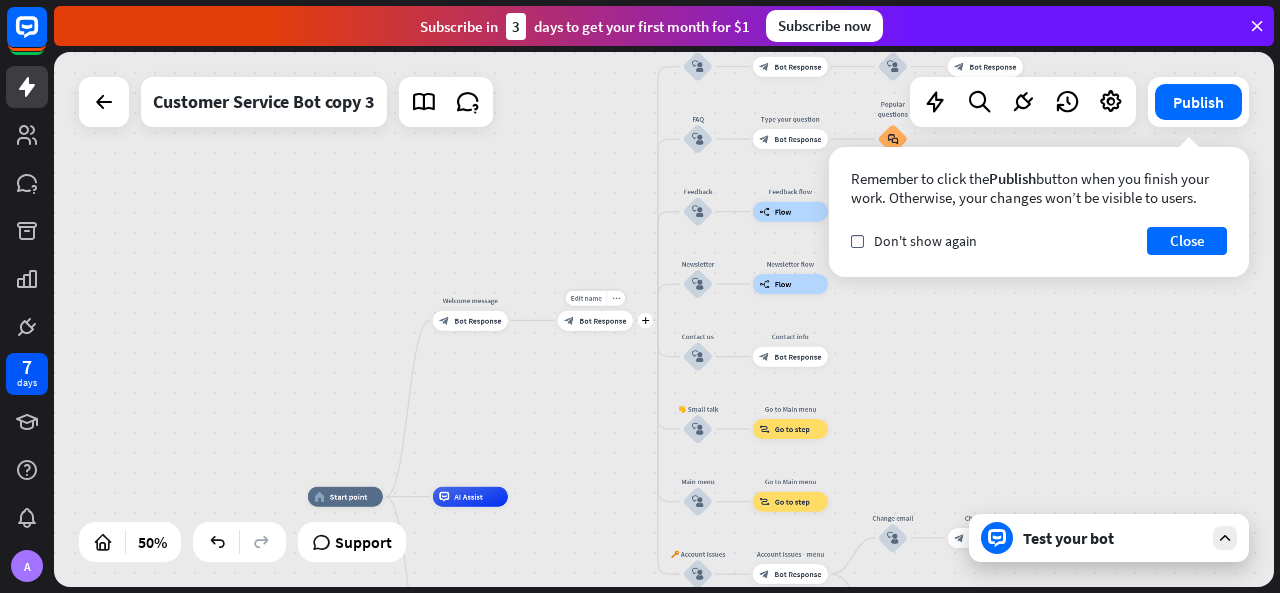 click on "Bot Response" at bounding box center [602, 320] 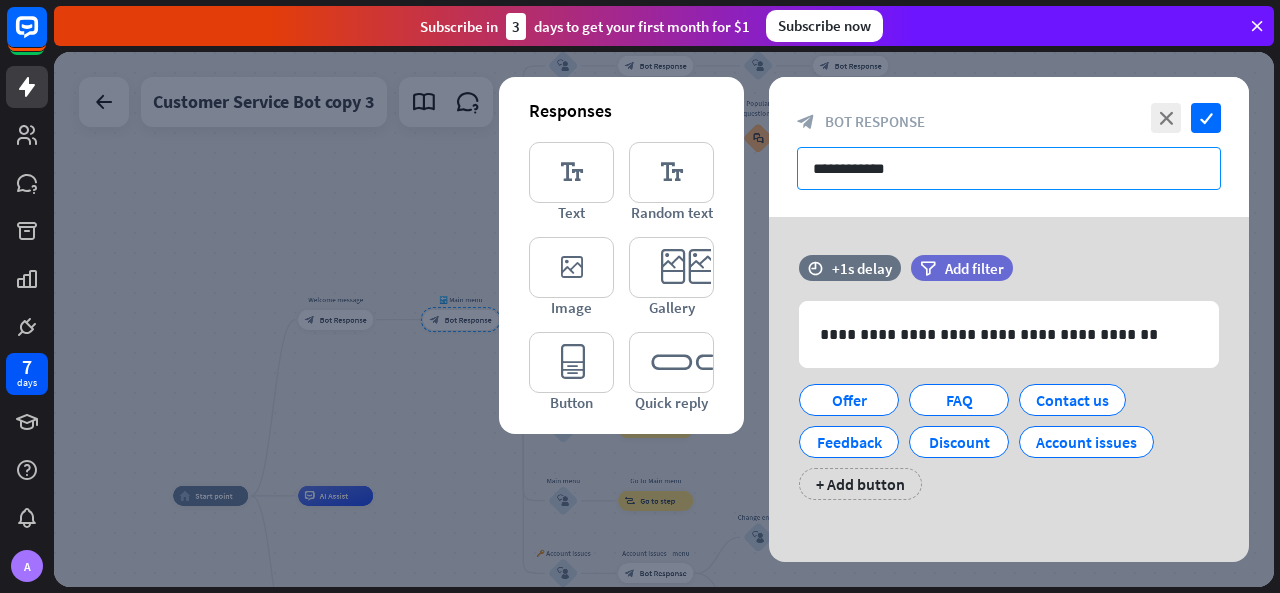 click on "**********" at bounding box center (1009, 168) 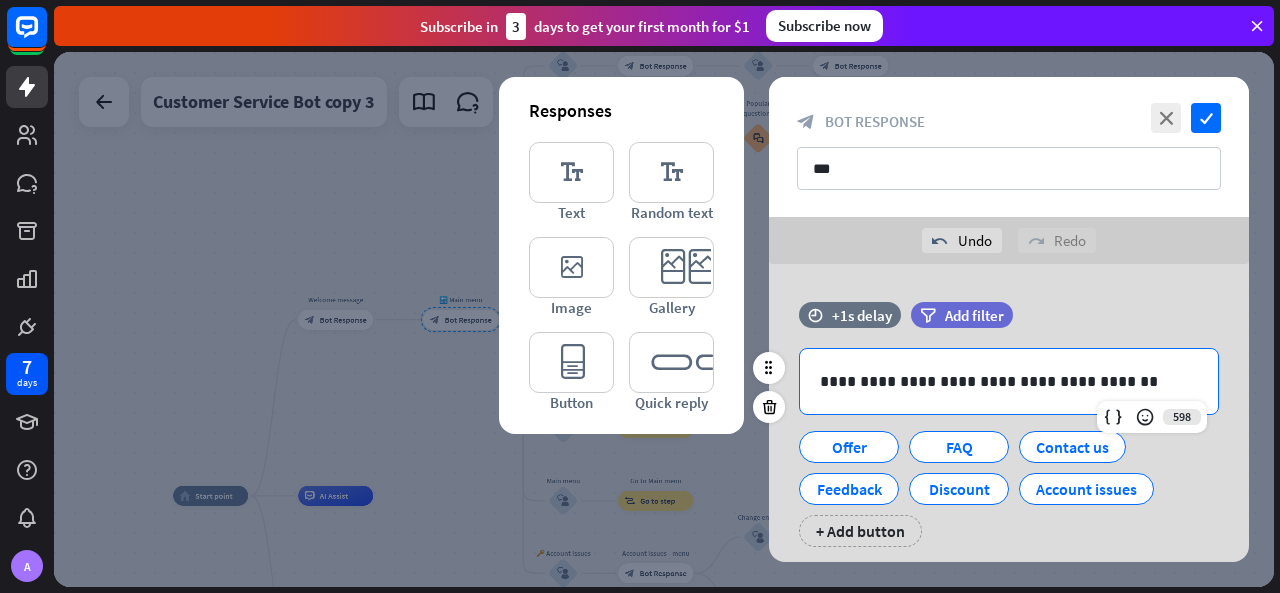 click on "**********" at bounding box center [1009, 381] 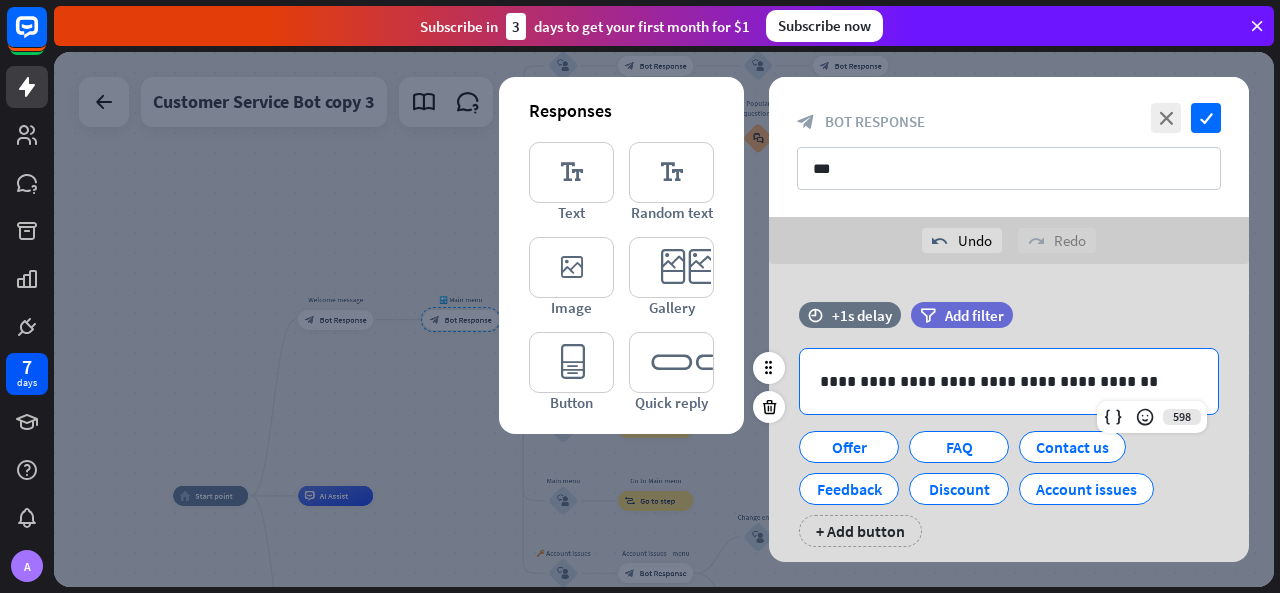 click on "**********" at bounding box center [1009, 381] 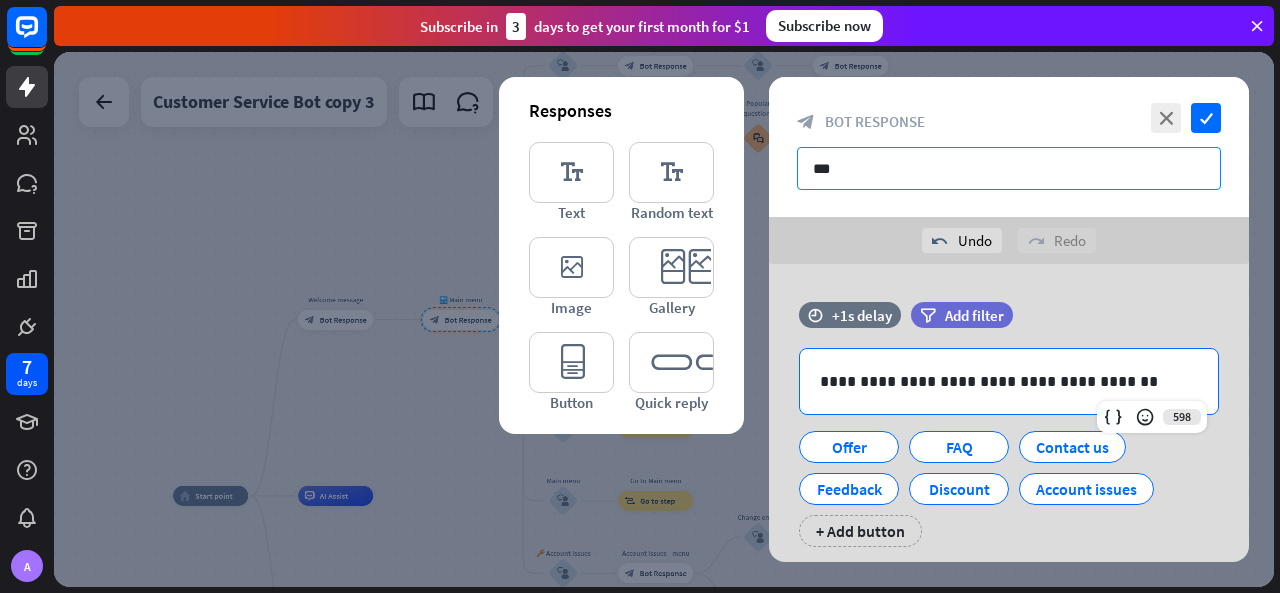 click on "**" at bounding box center (1009, 168) 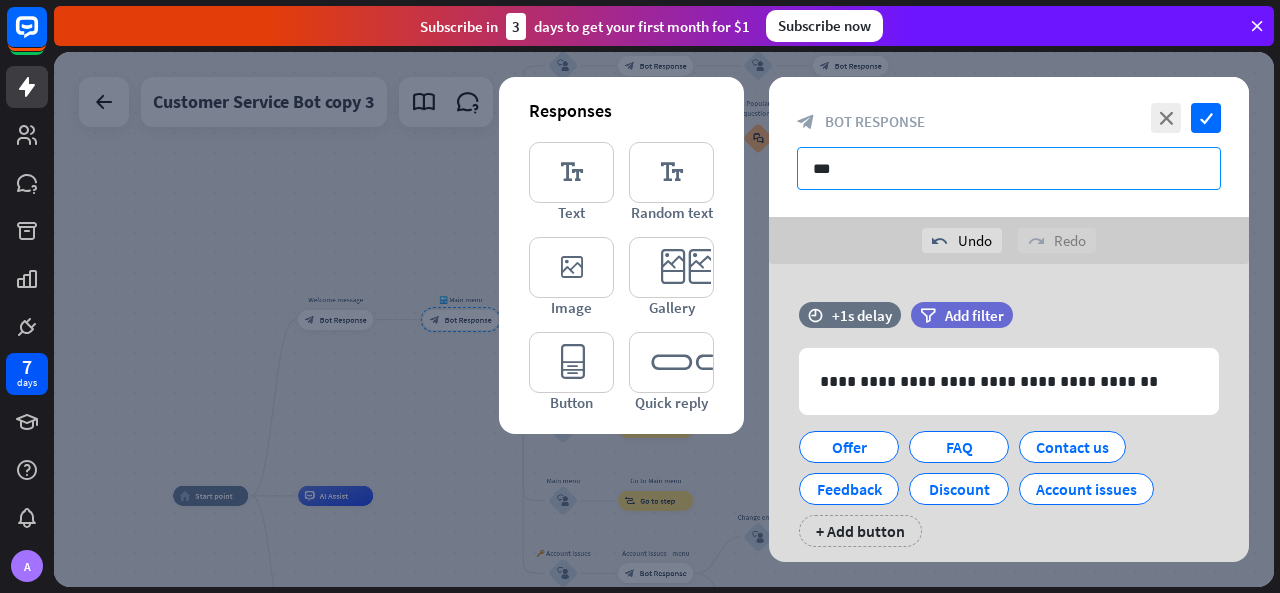 type on "**" 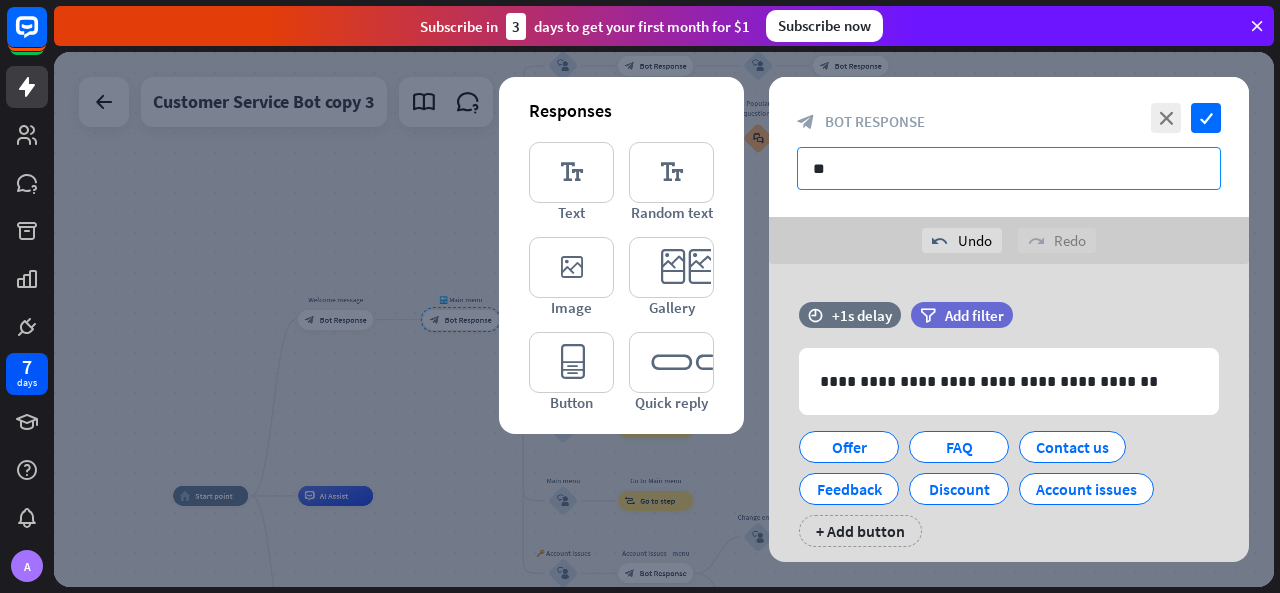 type on "*" 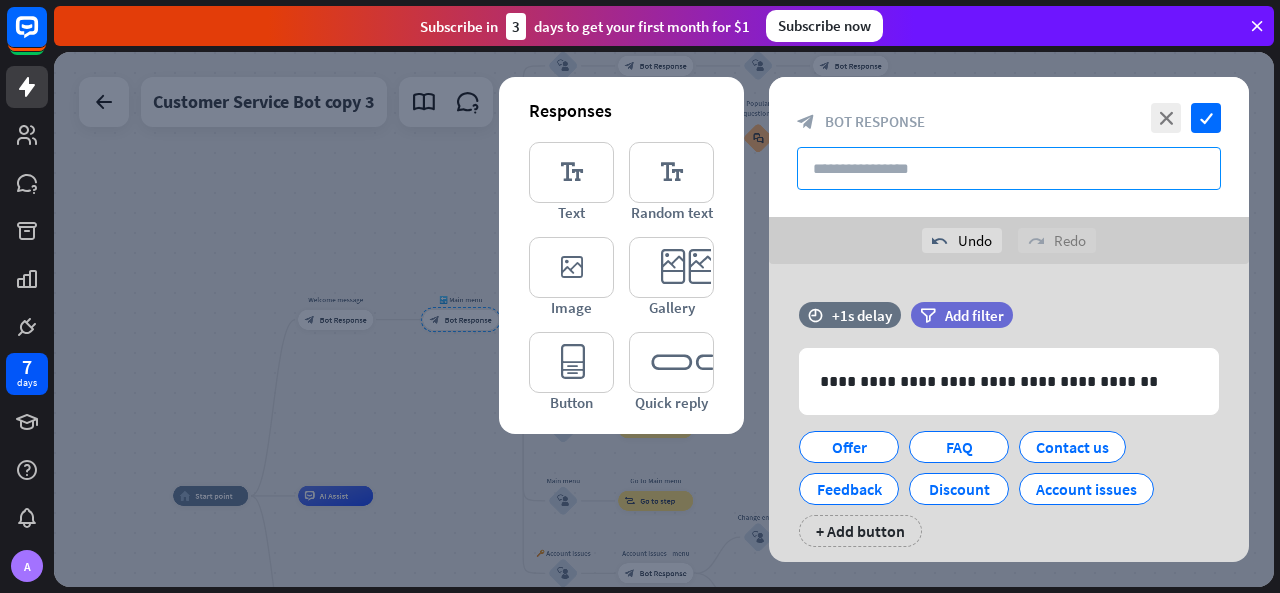 click at bounding box center [1009, 168] 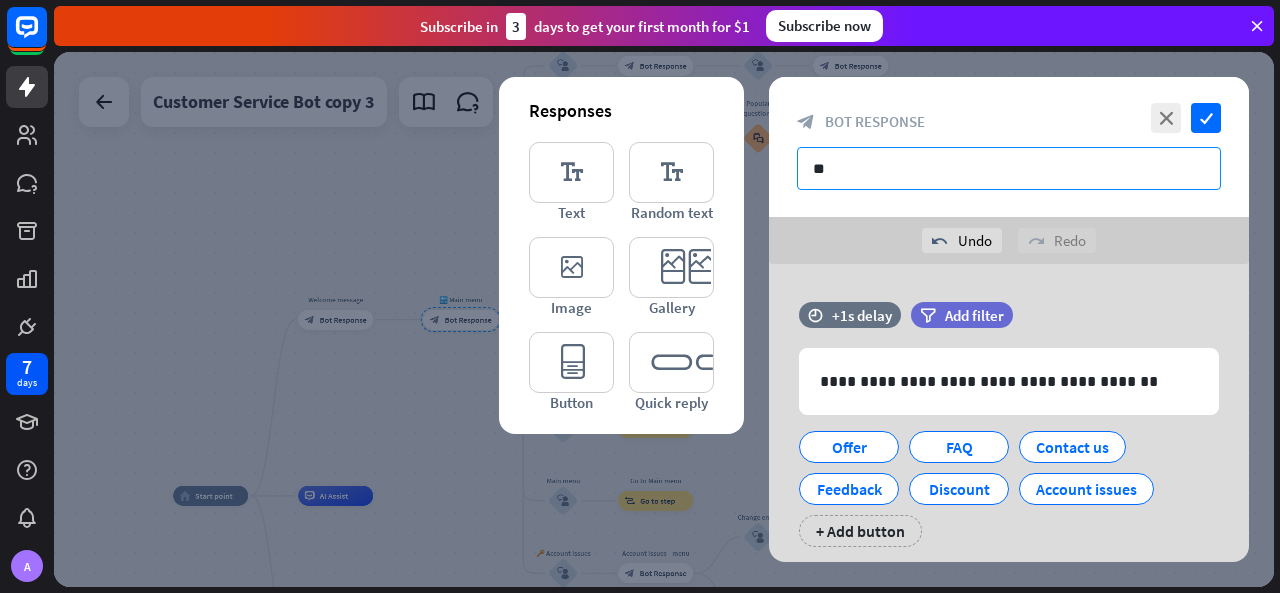 type on "*" 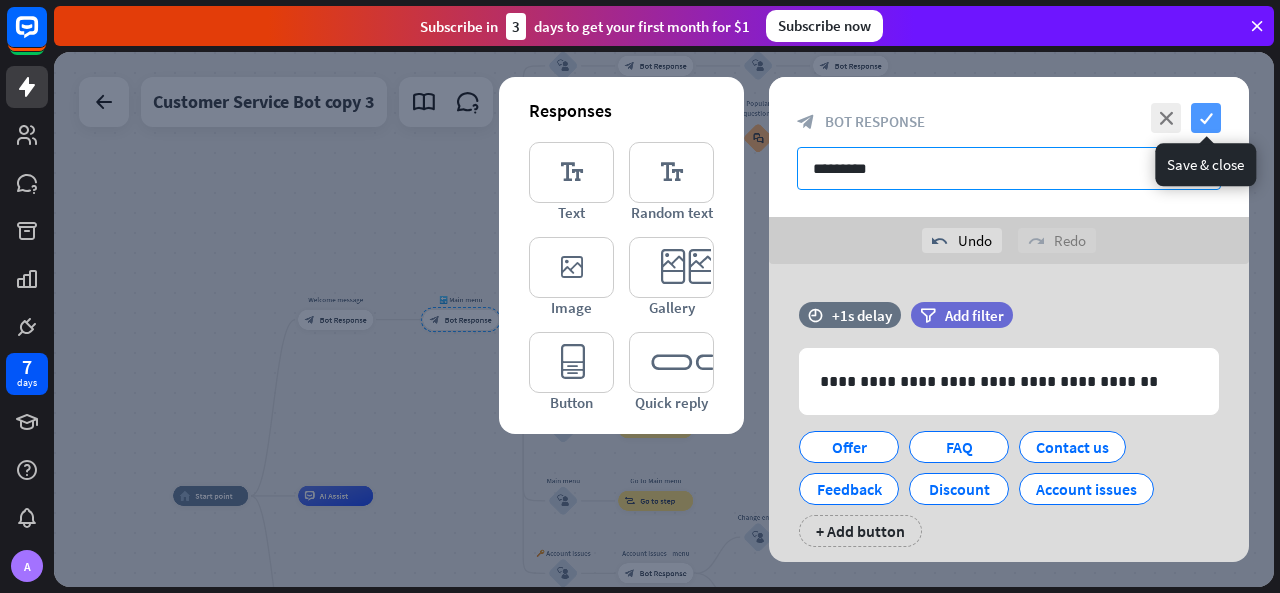 type on "*********" 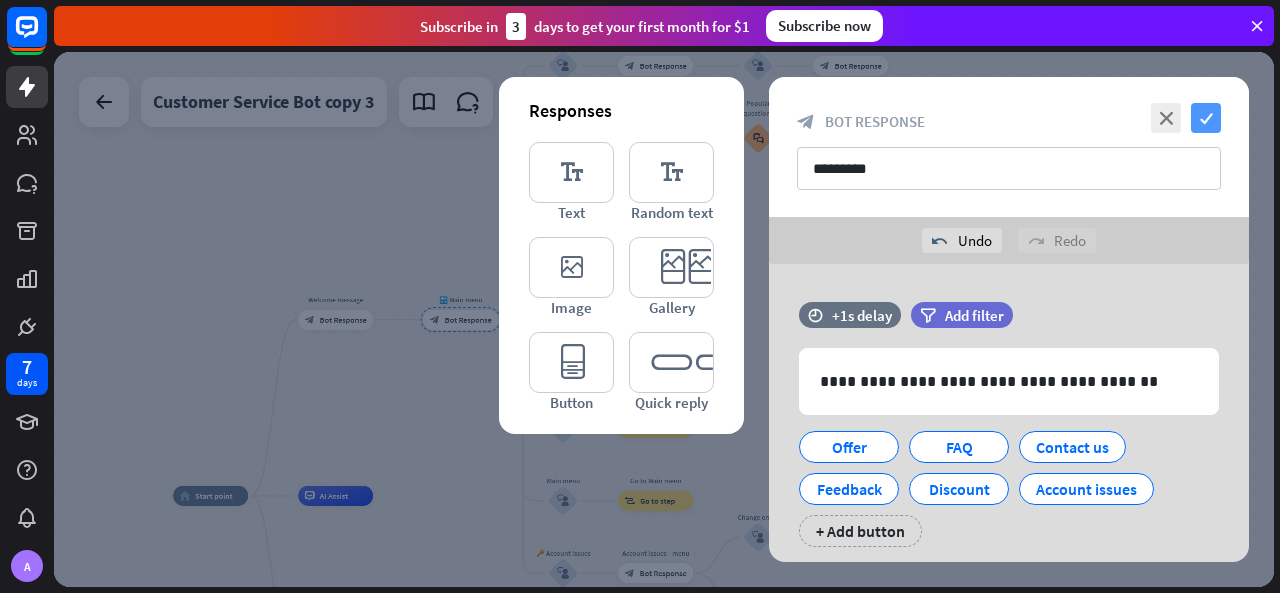 click on "check" at bounding box center (1206, 118) 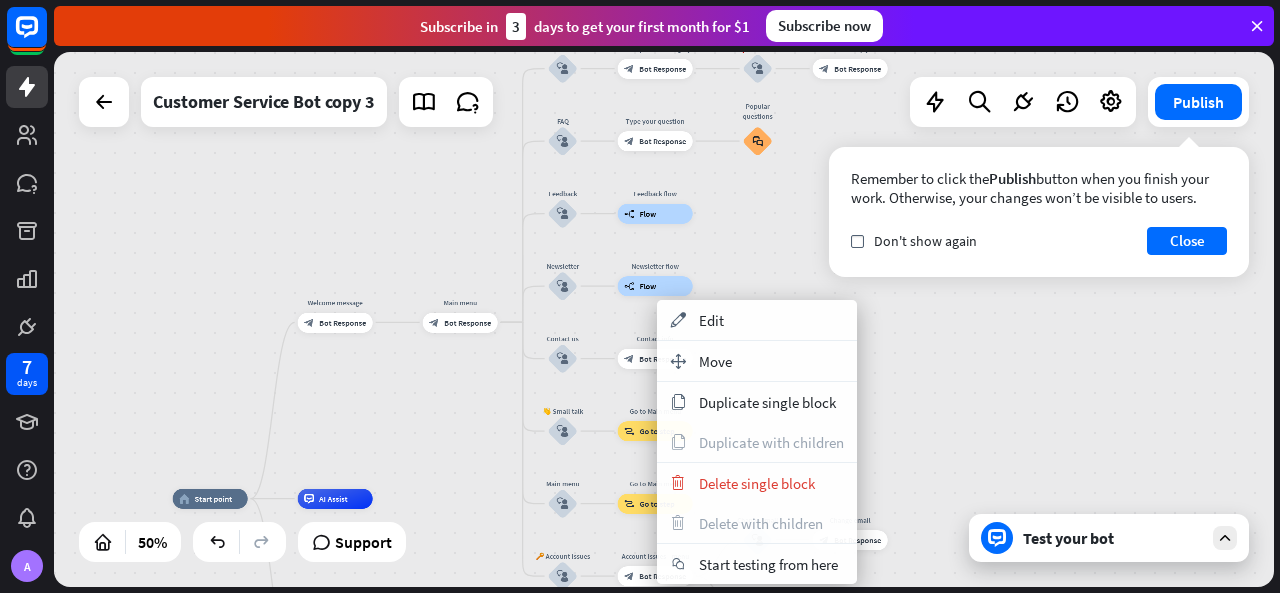click on "copy   Duplicate with children" at bounding box center [757, 442] 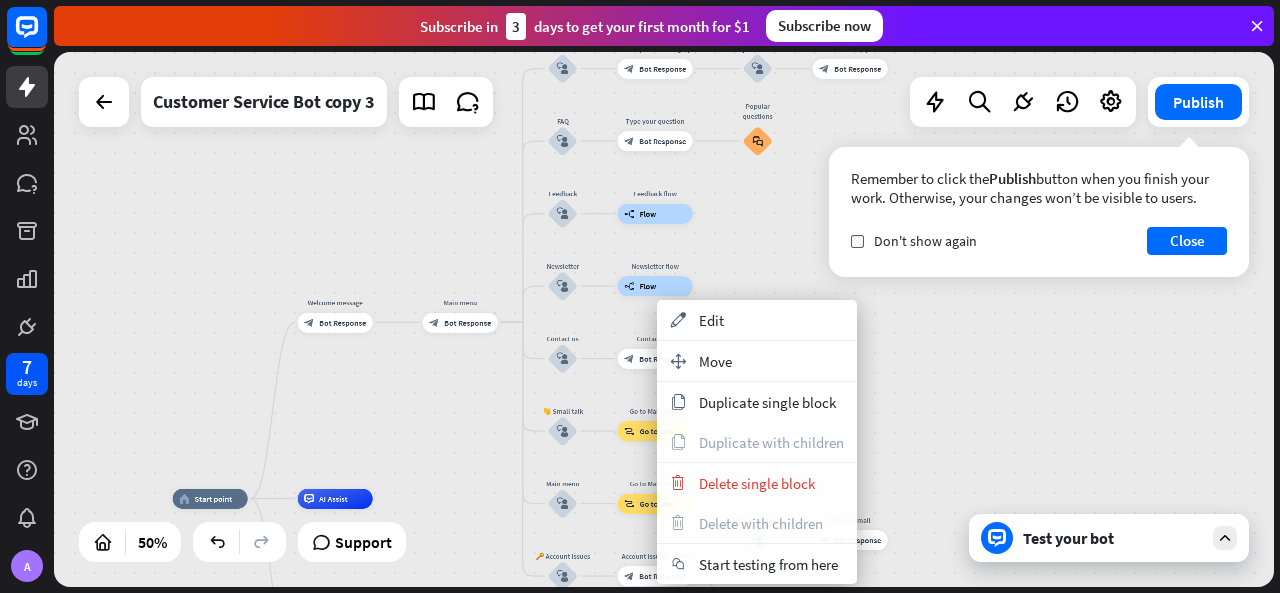 click on "home_2   Start point                 Welcome message   block_bot_response   Bot Response                 Main menu   block_bot_response   Bot Response                 Our offer   block_user_input                 Select product category   block_bot_response   Bot Response                 ❓ Question   block_user_input                 How can I help you?   block_bot_response   Bot Response                 FAQ   block_user_input                 Type your question   block_bot_response   Bot Response                 Popular questions   block_faq                 Feedback   block_user_input                 Feedback flow   builder_tree   Flow                 Newsletter   block_user_input                 Newsletter flow   builder_tree   Flow                 Contact us   block_user_input                 Contact info   block_bot_response   Bot Response                 👋 Small talk   block_user_input                 Go to Main menu   block_goto   Go to step                 Main menu" at bounding box center [664, 319] 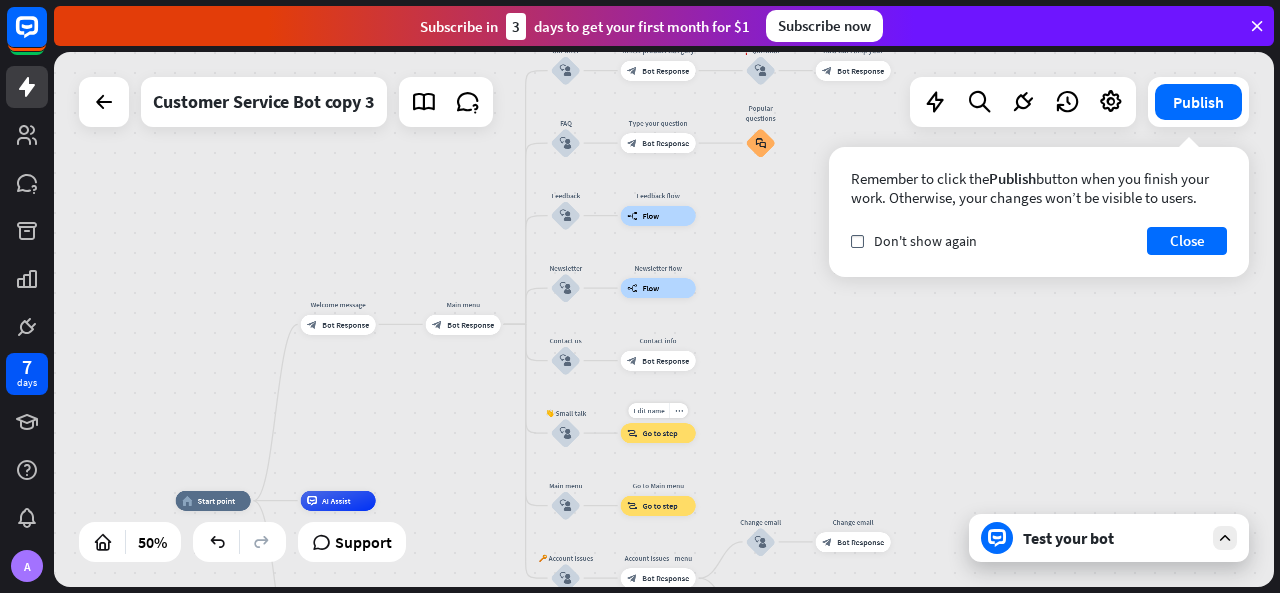 click on "Go to step" at bounding box center (660, 433) 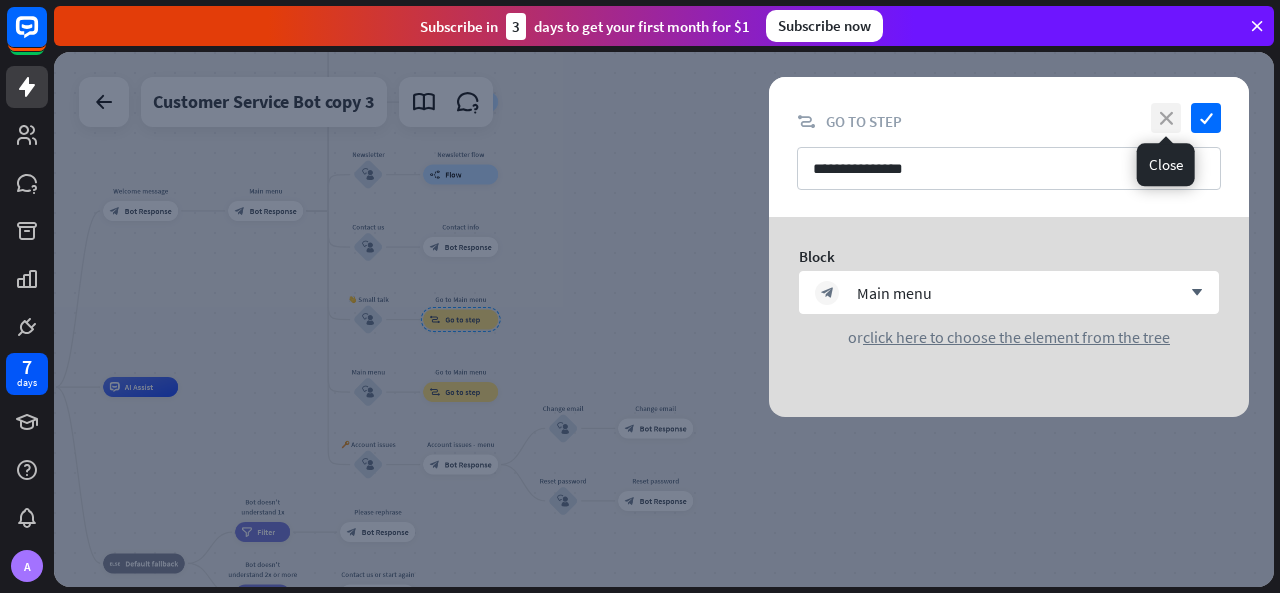 click on "close" at bounding box center [1166, 118] 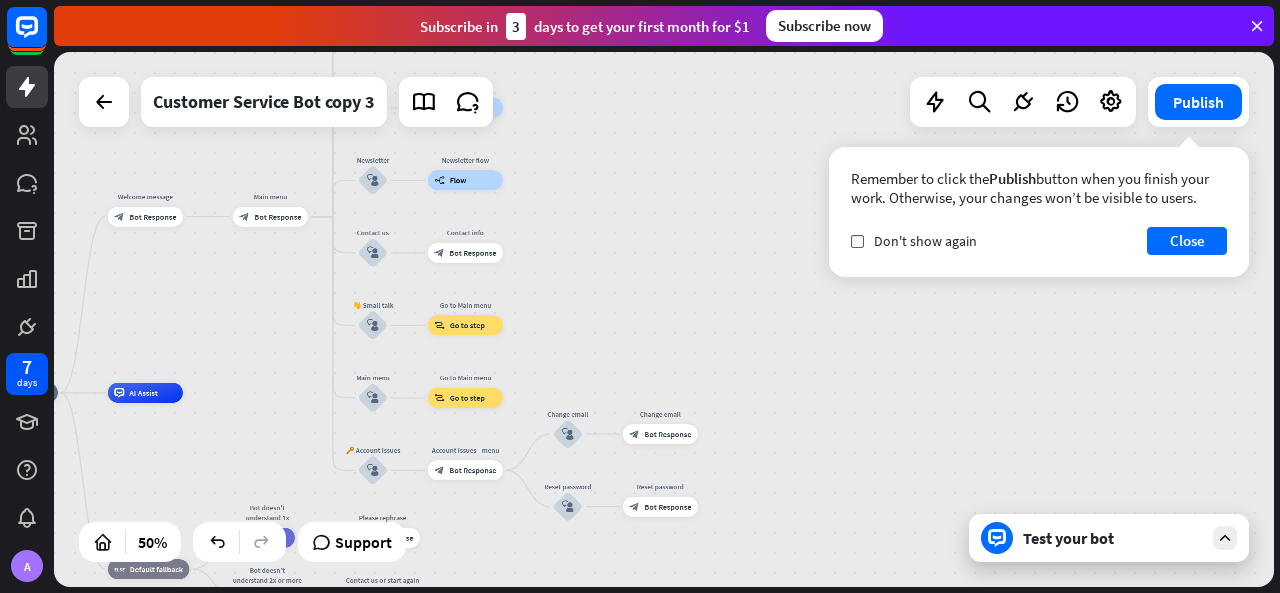 click on "home_2   Start point                 Welcome message   block_bot_response   Bot Response                 Main menu   block_bot_response   Bot Response                 Our offer   block_user_input                 Select product category   block_bot_response   Bot Response                 ❓ Question   block_user_input                 How can I help you?   block_bot_response   Bot Response                 FAQ   block_user_input                 Type your question   block_bot_response   Bot Response                 Popular questions   block_faq                 Feedback   block_user_input                 Feedback flow   builder_tree   Flow                 Newsletter   block_user_input                 Newsletter flow   builder_tree   Flow                 Contact us   block_user_input                 Contact info   block_bot_response   Bot Response                 👋 Small talk   block_user_input                 Go to Main menu   block_goto   Go to step                 Main menu" at bounding box center [667, 322] 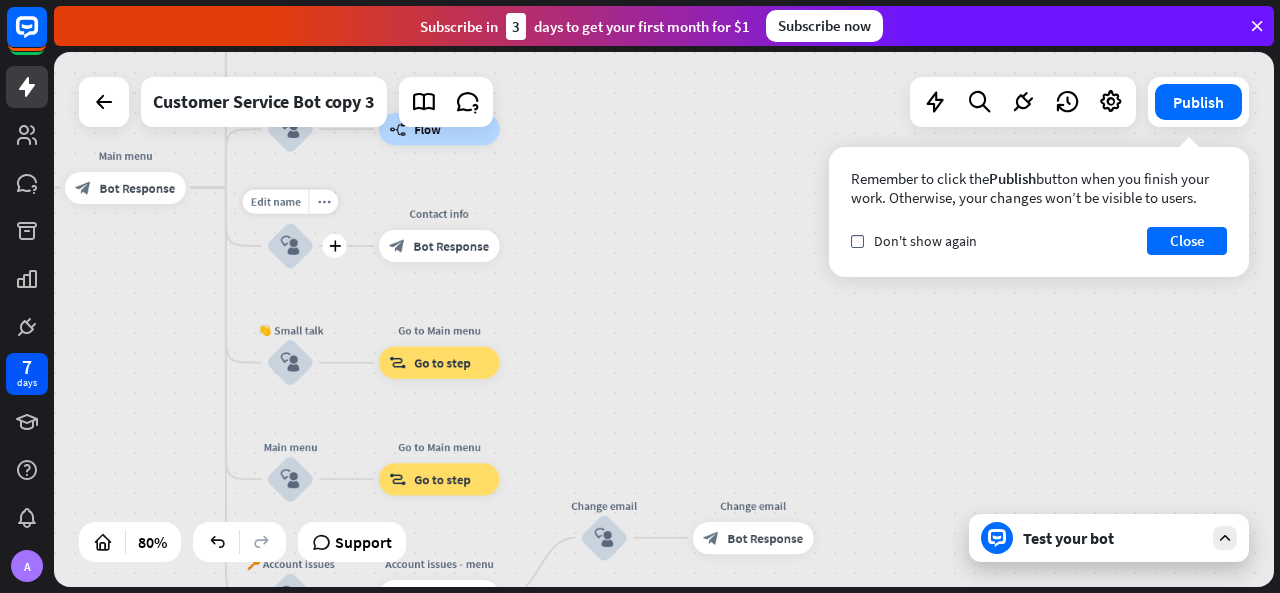 click on "block_user_input" at bounding box center (290, 246) 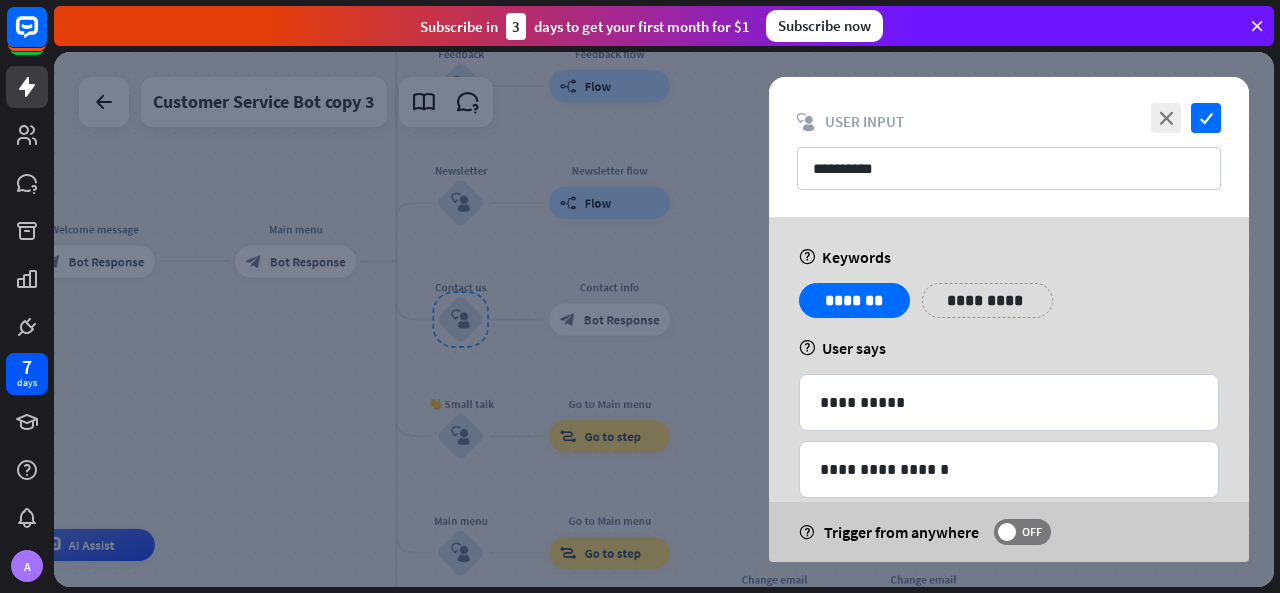 click at bounding box center [664, 319] 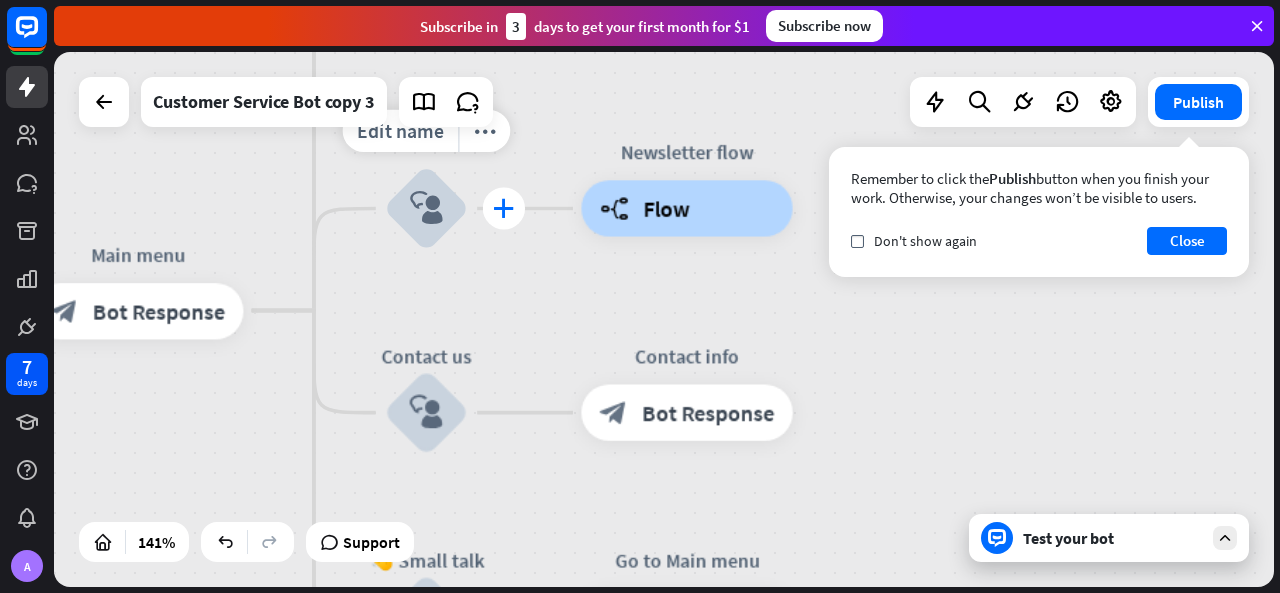 click on "plus" at bounding box center (504, 208) 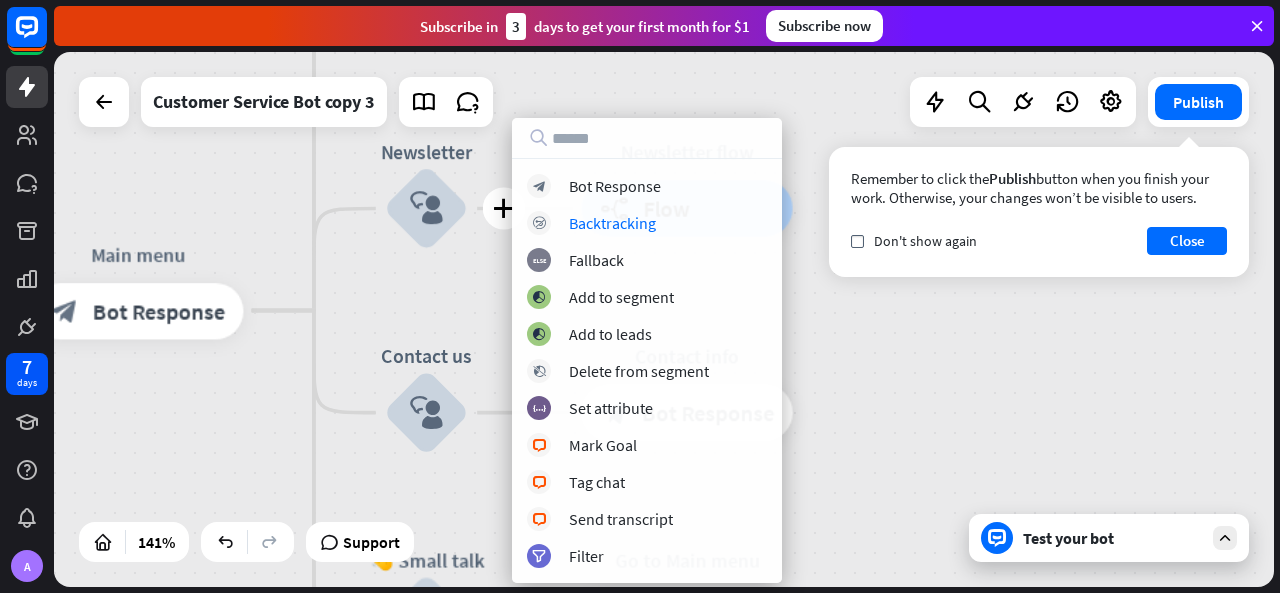 drag, startPoint x: 1279, startPoint y: 379, endPoint x: 394, endPoint y: 337, distance: 885.99603 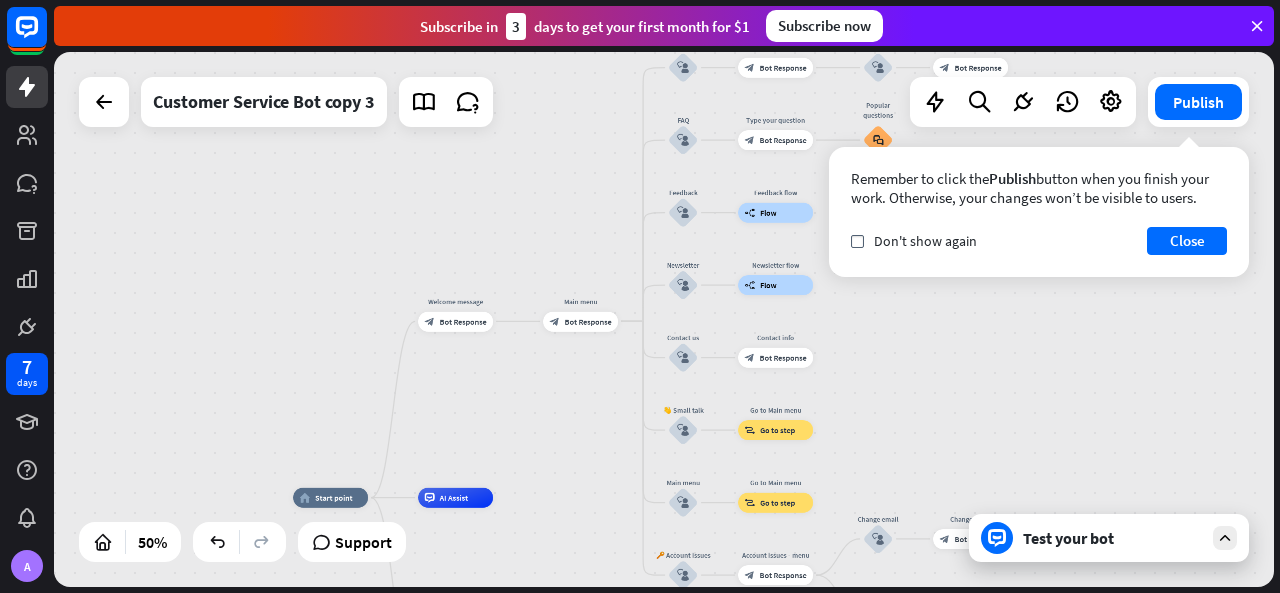 click on "home_2   Start point                 Welcome message   block_bot_response   Bot Response                 Main menu   block_bot_response   Bot Response                 Our offer   block_user_input                 Select product category   block_bot_response   Bot Response                 ❓ Question   block_user_input                 How can I help you?   block_bot_response   Bot Response                 FAQ   block_user_input                 Type your question   block_bot_response   Bot Response                 Popular questions   block_faq                 Feedback   block_user_input                 Feedback flow   builder_tree   Flow                 Newsletter   block_user_input                 Newsletter flow   builder_tree   Flow                 Contact us   block_user_input                 Contact info   block_bot_response   Bot Response                 👋 Small talk   block_user_input                 Go to Main menu   block_goto   Go to step                 Main menu" at bounding box center [664, 319] 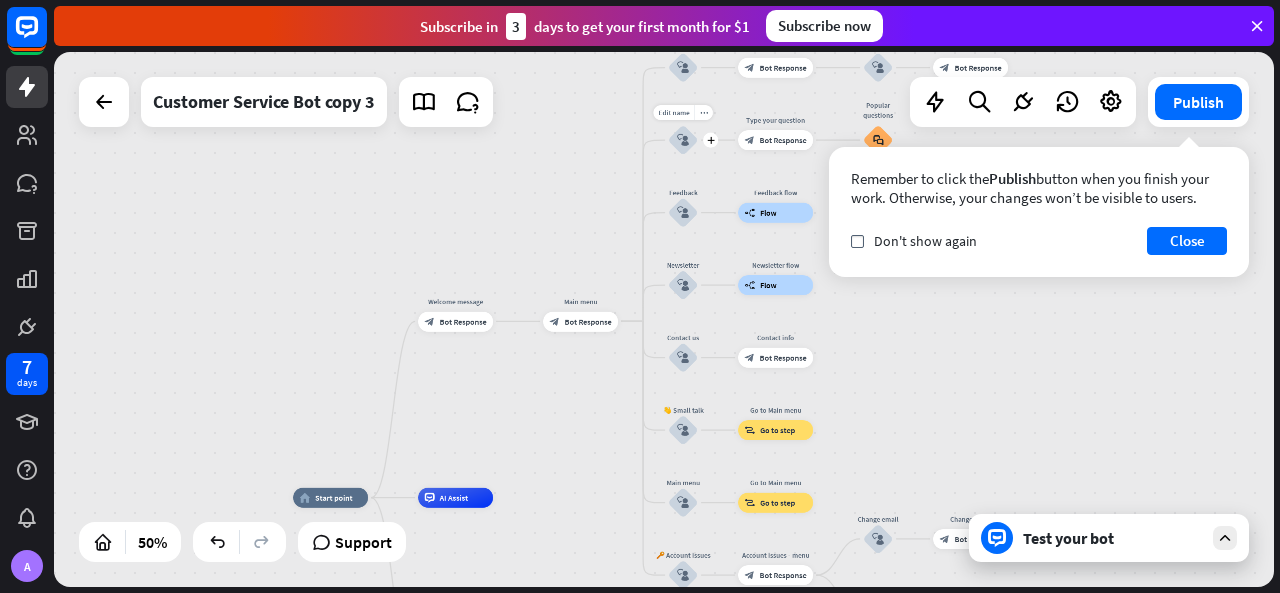 click on "block_user_input" at bounding box center [683, 140] 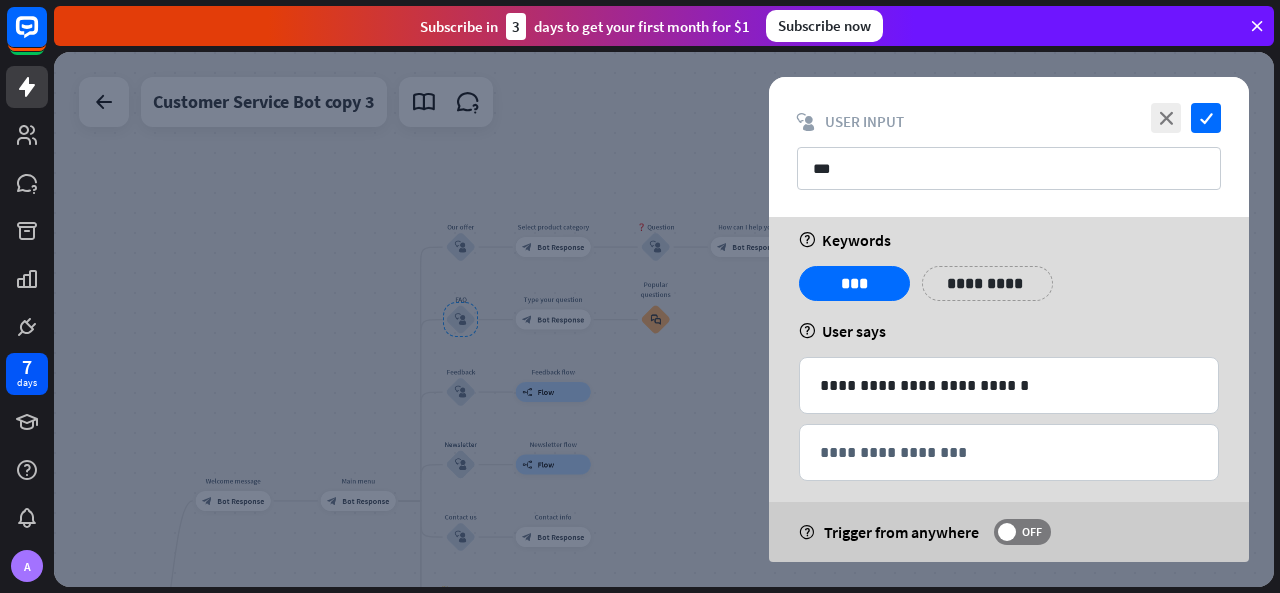 scroll, scrollTop: 33, scrollLeft: 0, axis: vertical 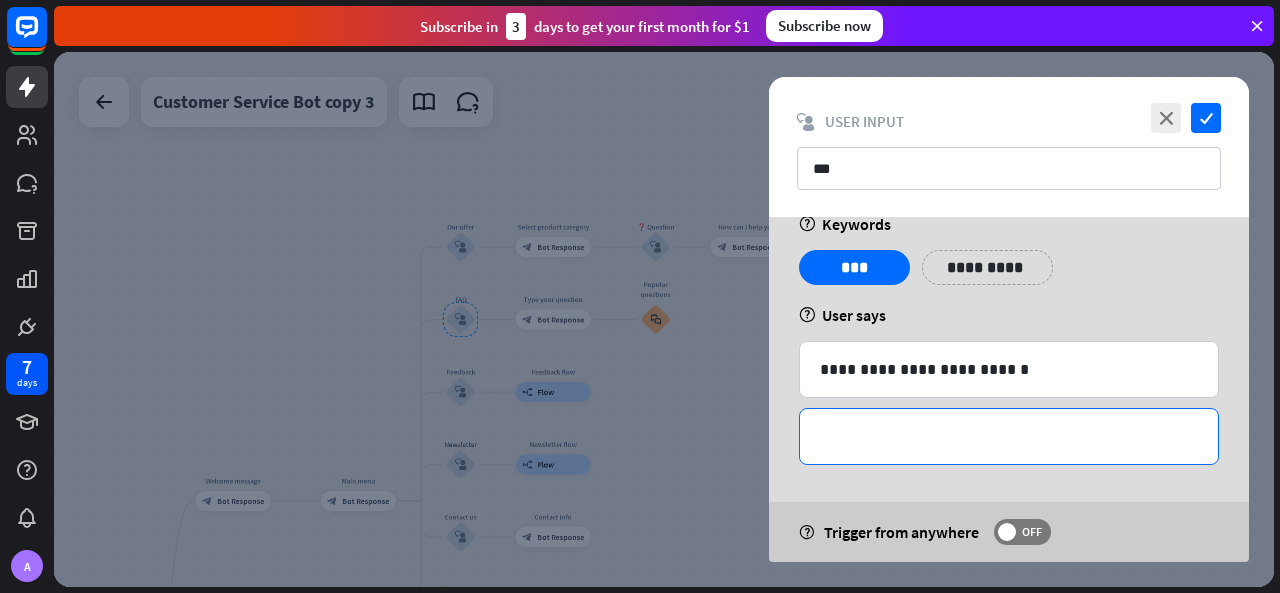 click on "**********" at bounding box center (1009, 436) 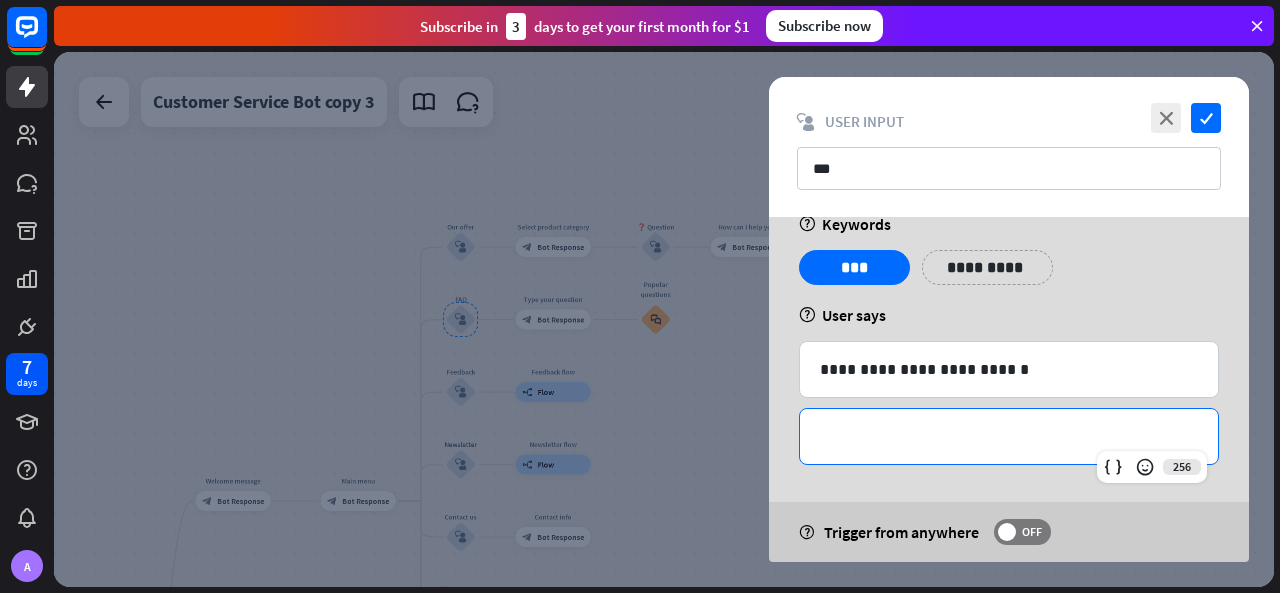 click at bounding box center [664, 319] 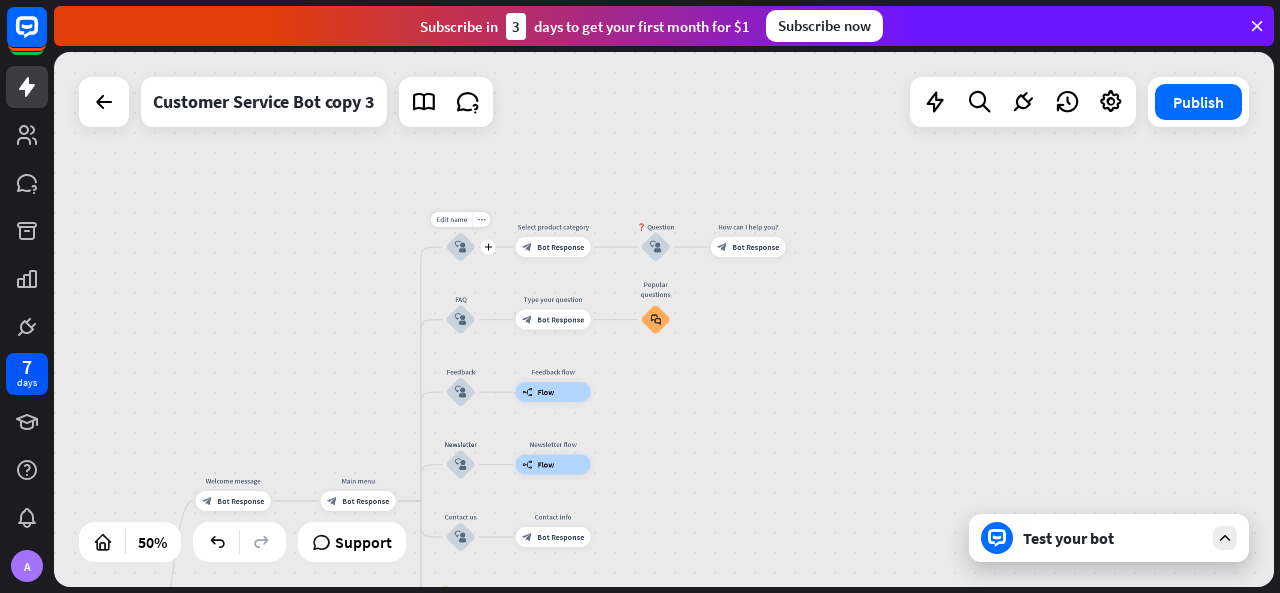 click on "block_user_input" at bounding box center [461, 247] 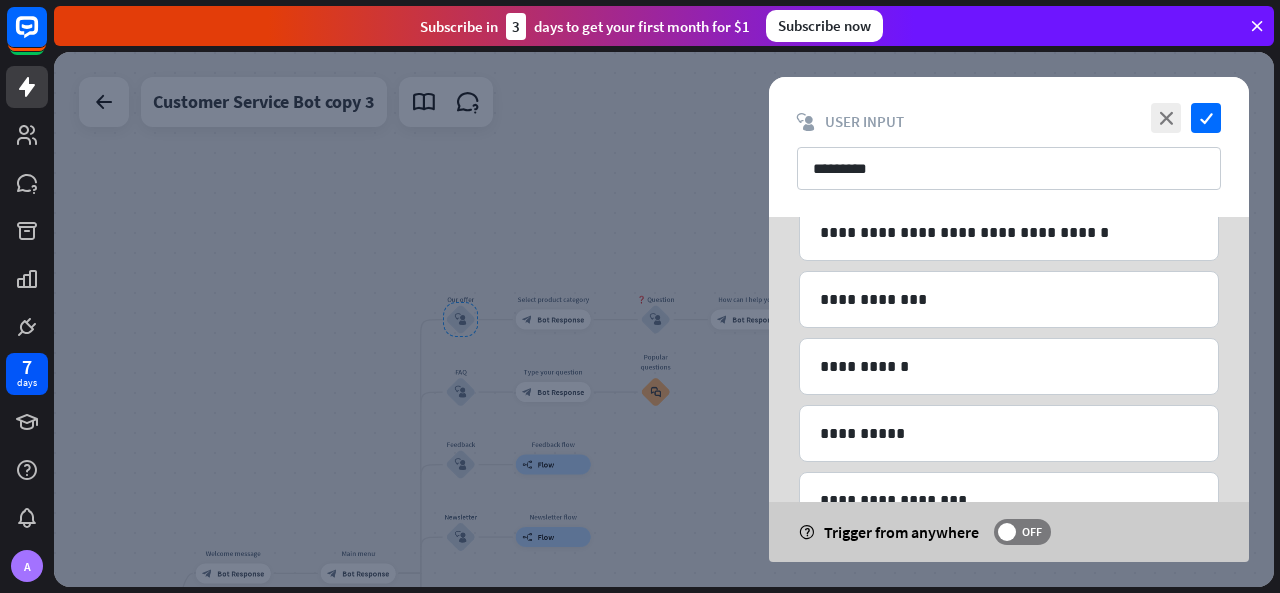 scroll, scrollTop: 200, scrollLeft: 0, axis: vertical 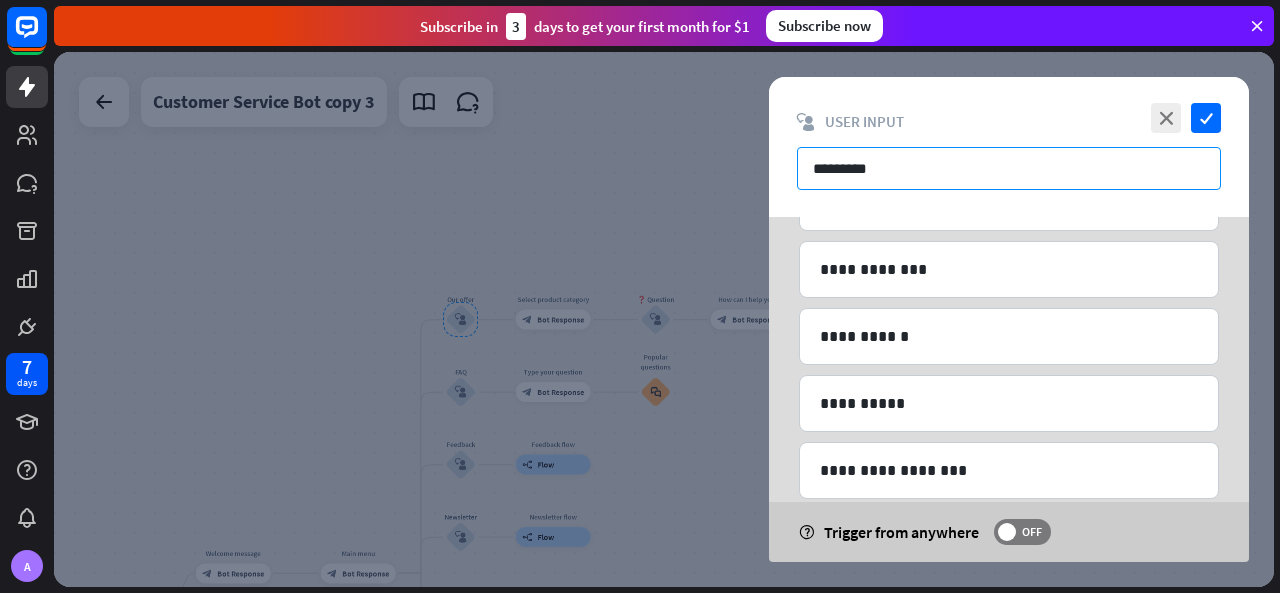 click on "*********" at bounding box center [1009, 168] 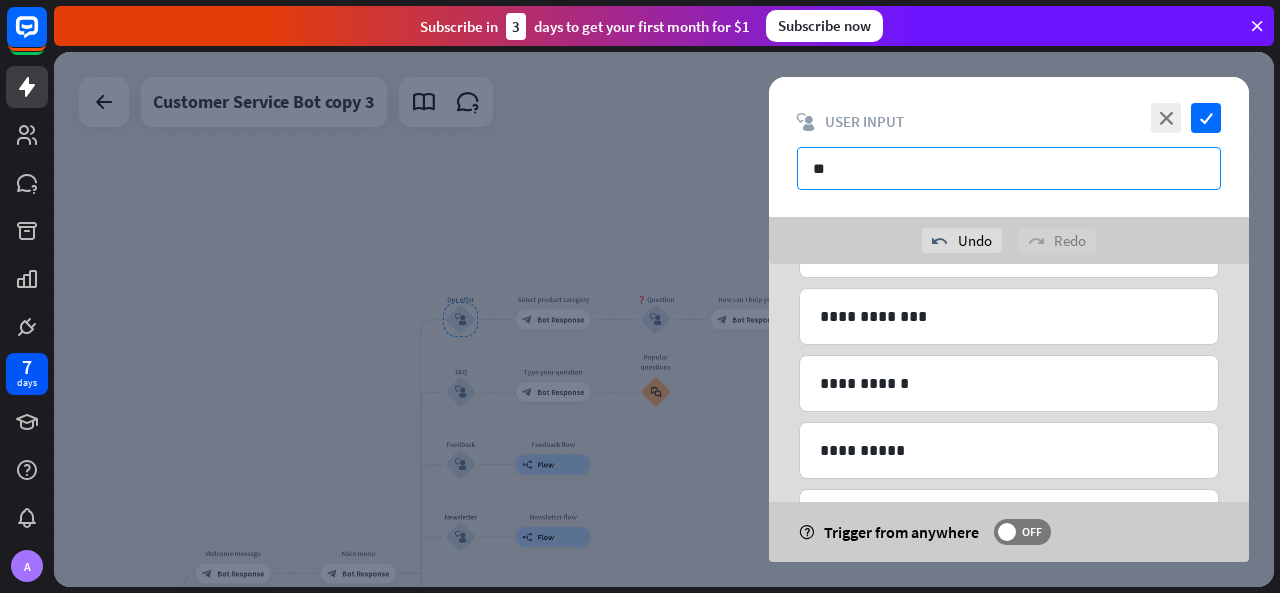 type on "*" 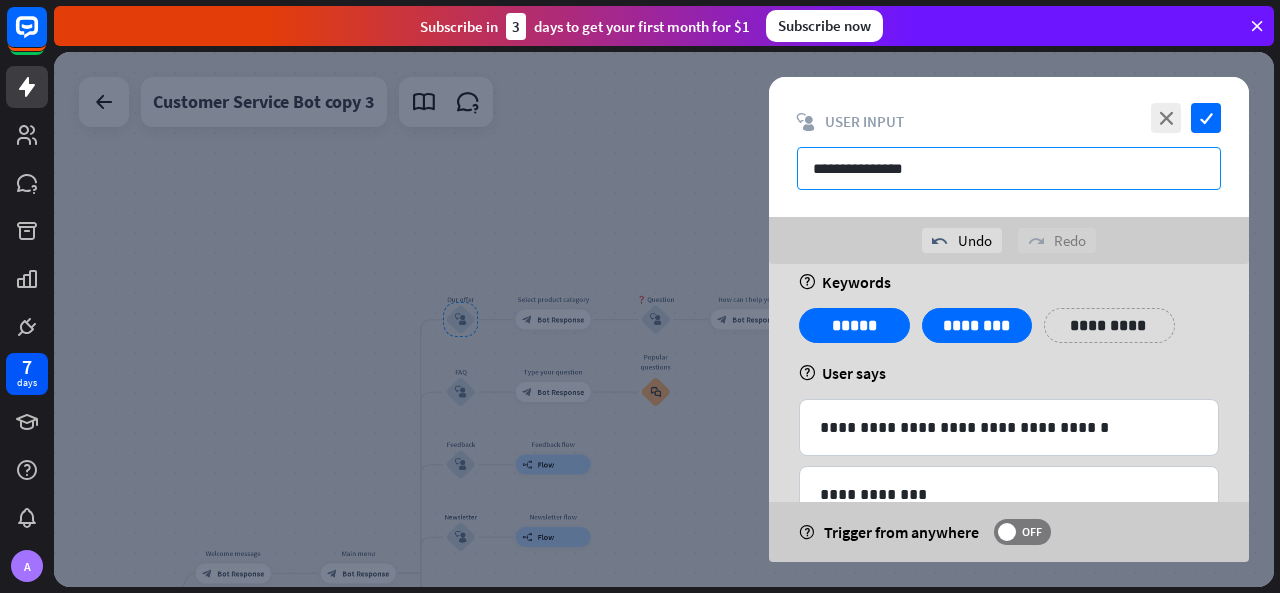 scroll, scrollTop: 12, scrollLeft: 0, axis: vertical 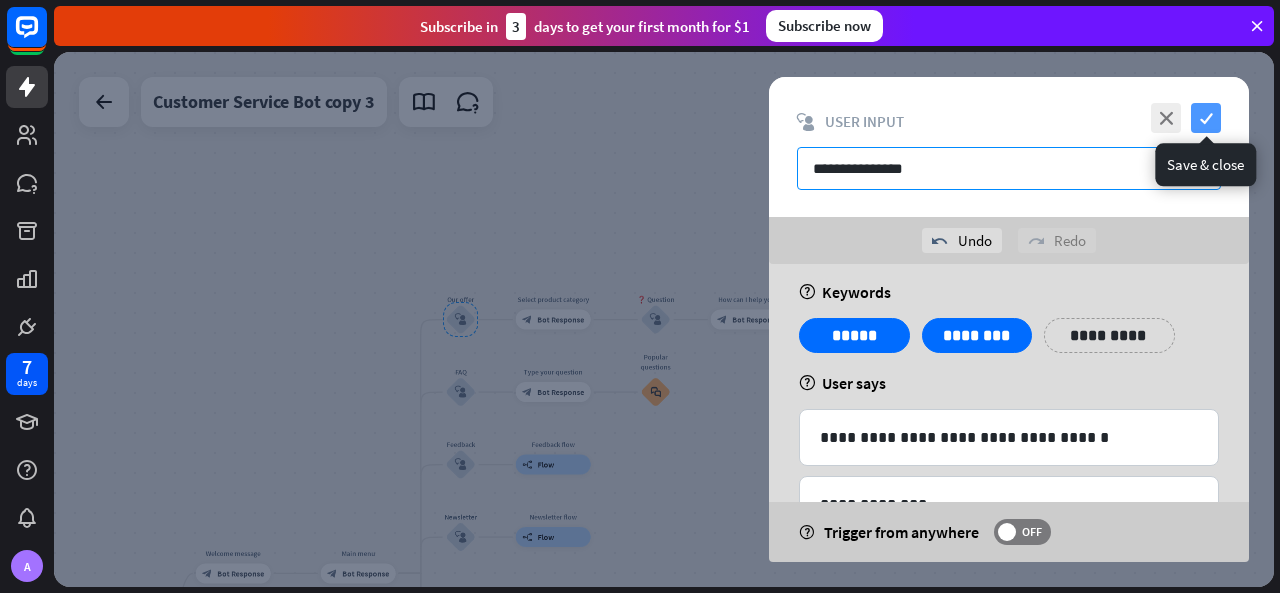type on "**********" 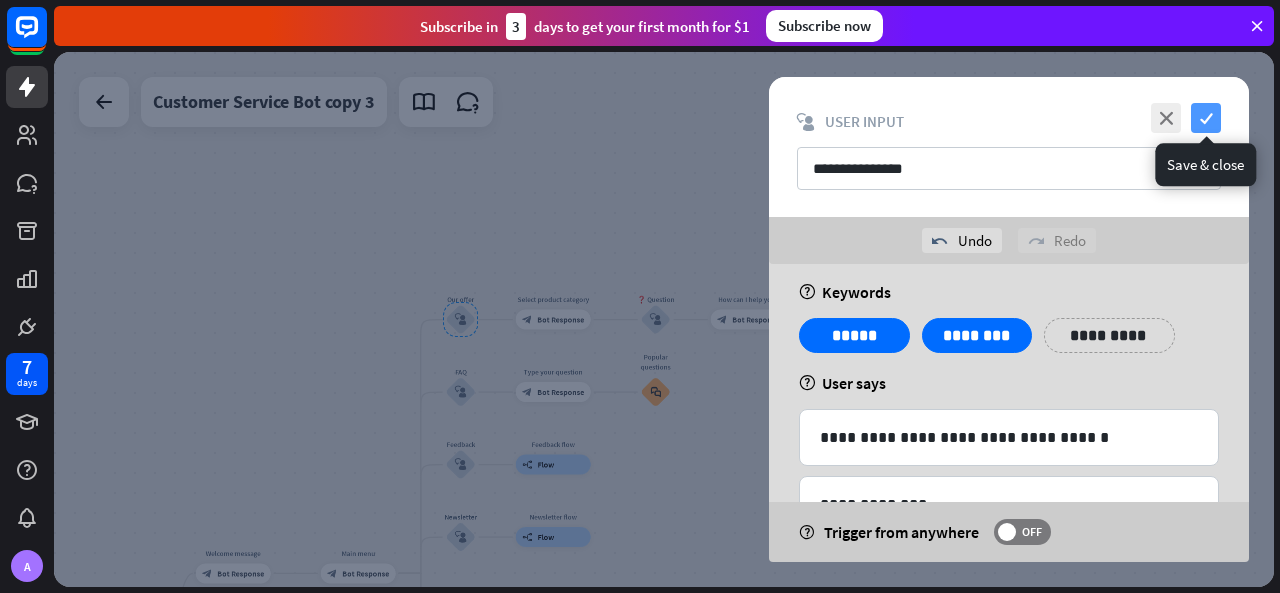 click on "check" at bounding box center [1206, 118] 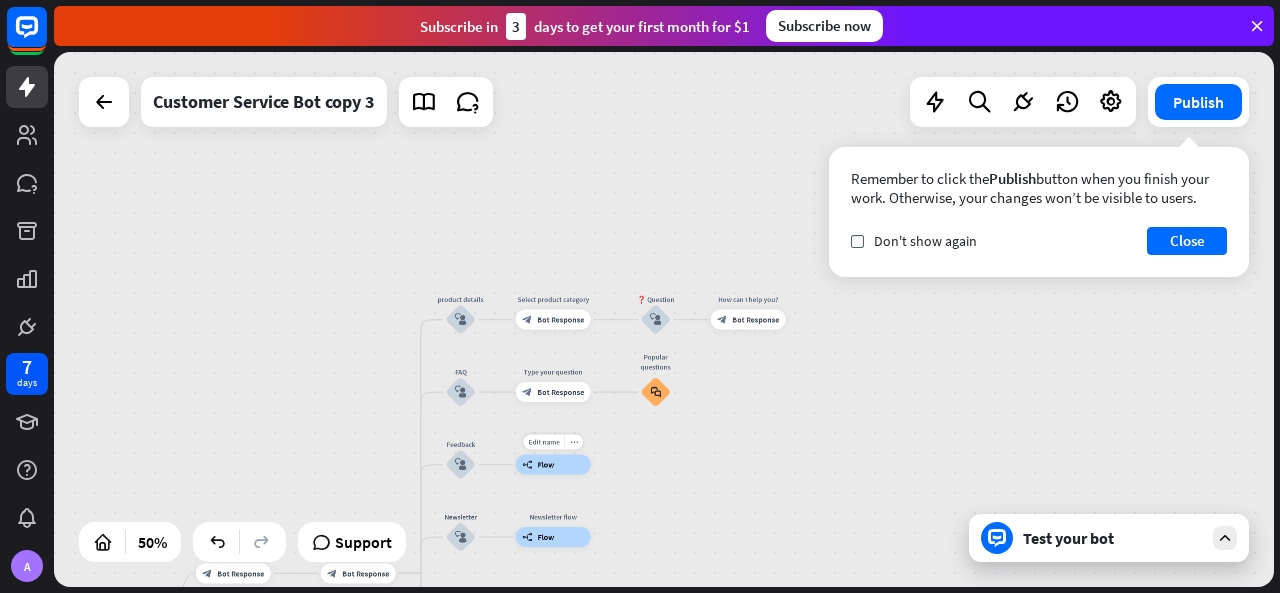 click on "Edit name   more_horiz           Feedback flow   builder_tree   Flow" at bounding box center (553, 465) 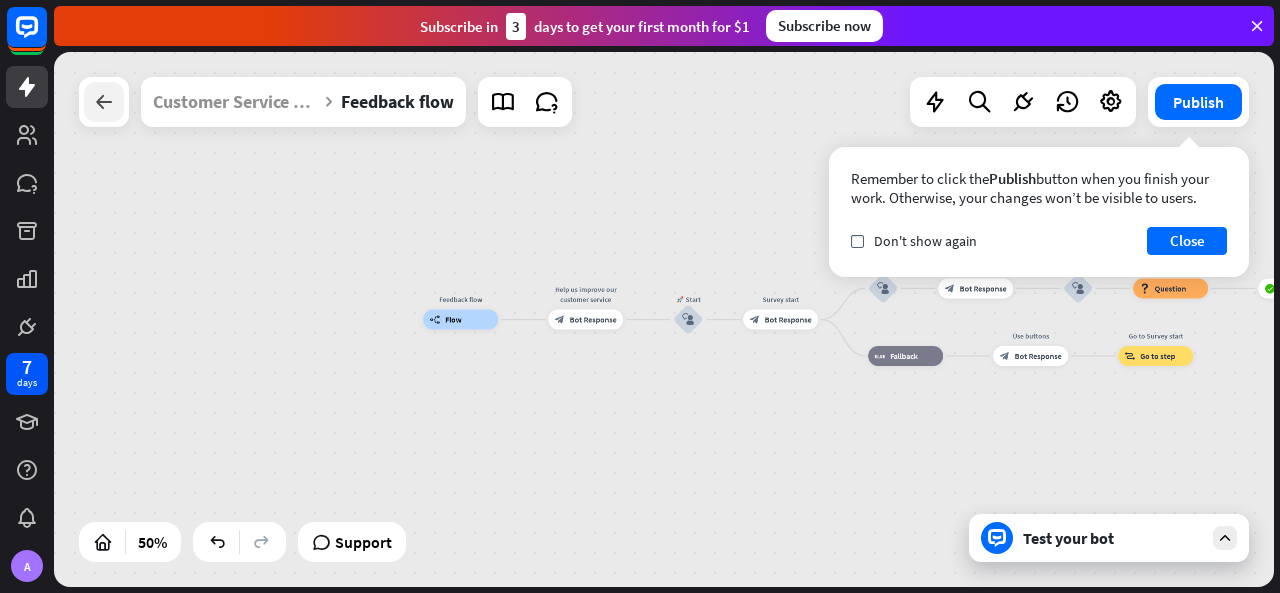click at bounding box center [104, 102] 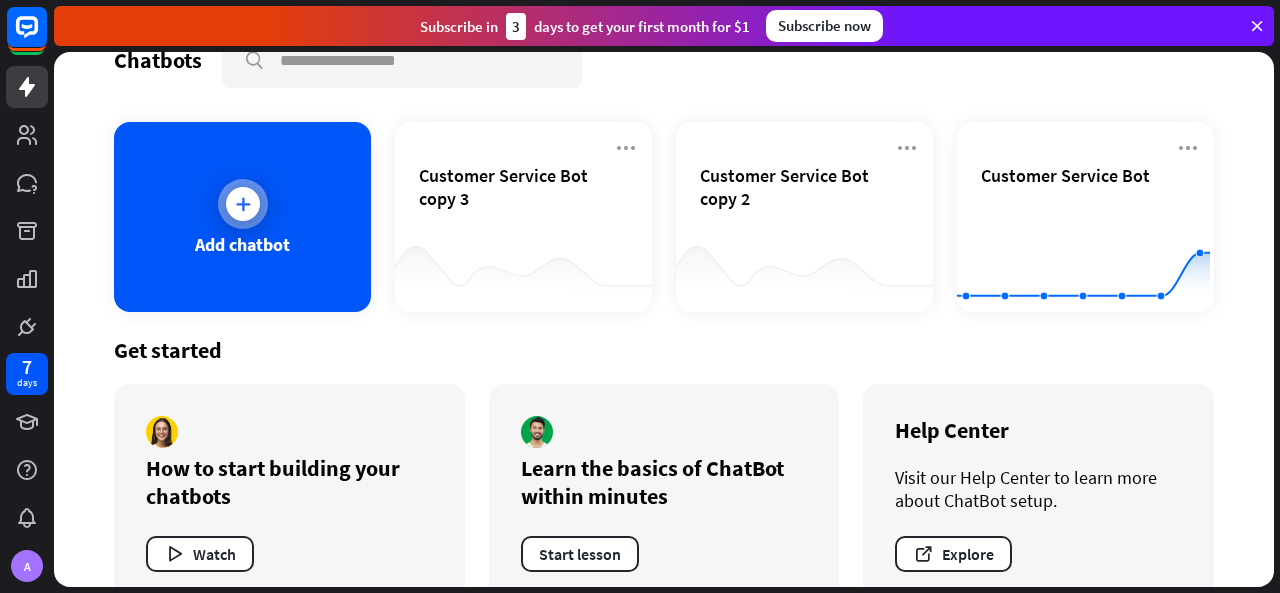scroll, scrollTop: 84, scrollLeft: 0, axis: vertical 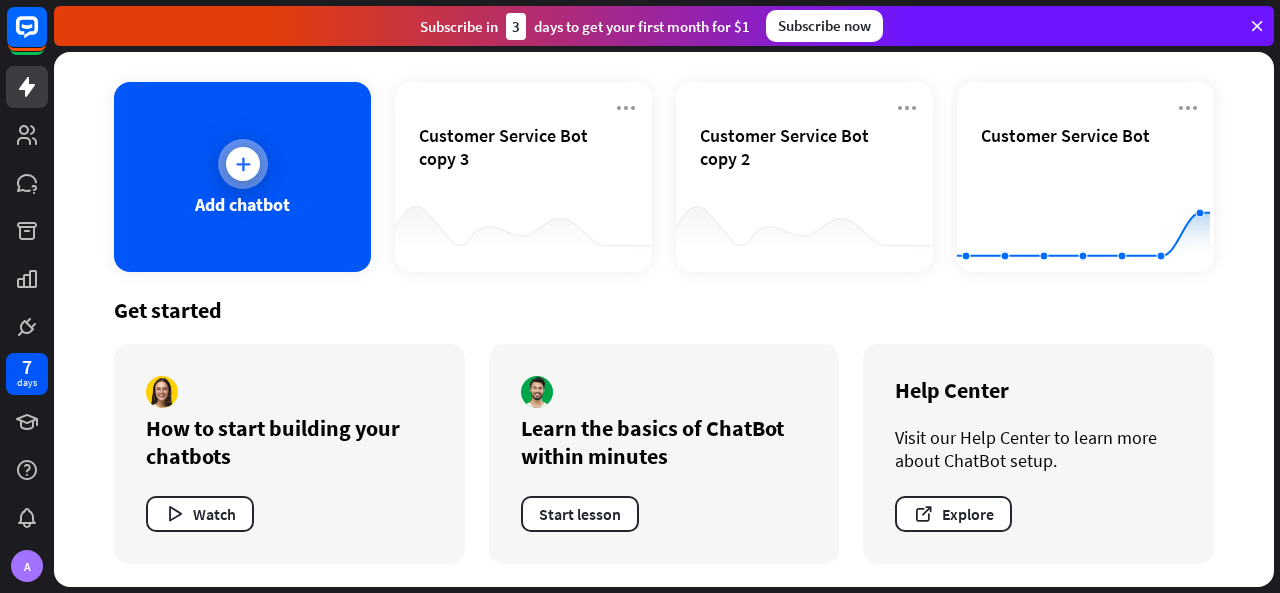 click on "Add chatbot" at bounding box center (242, 177) 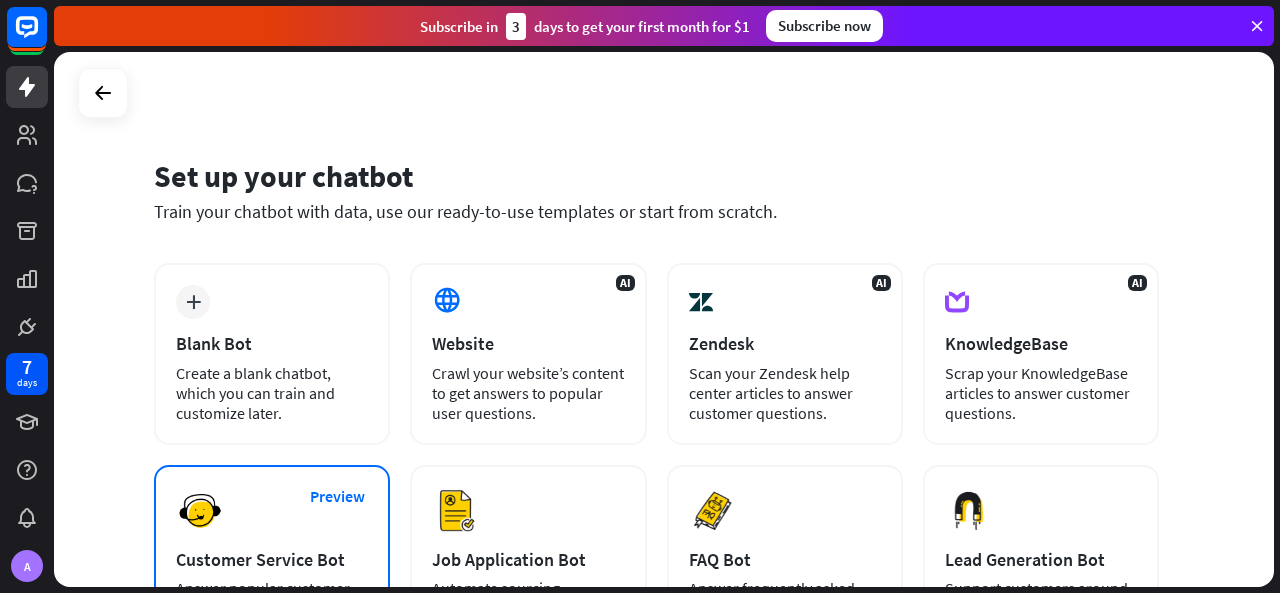 click on "Preview
Customer Service Bot
Answer popular customer questions 24/7." at bounding box center [272, 552] 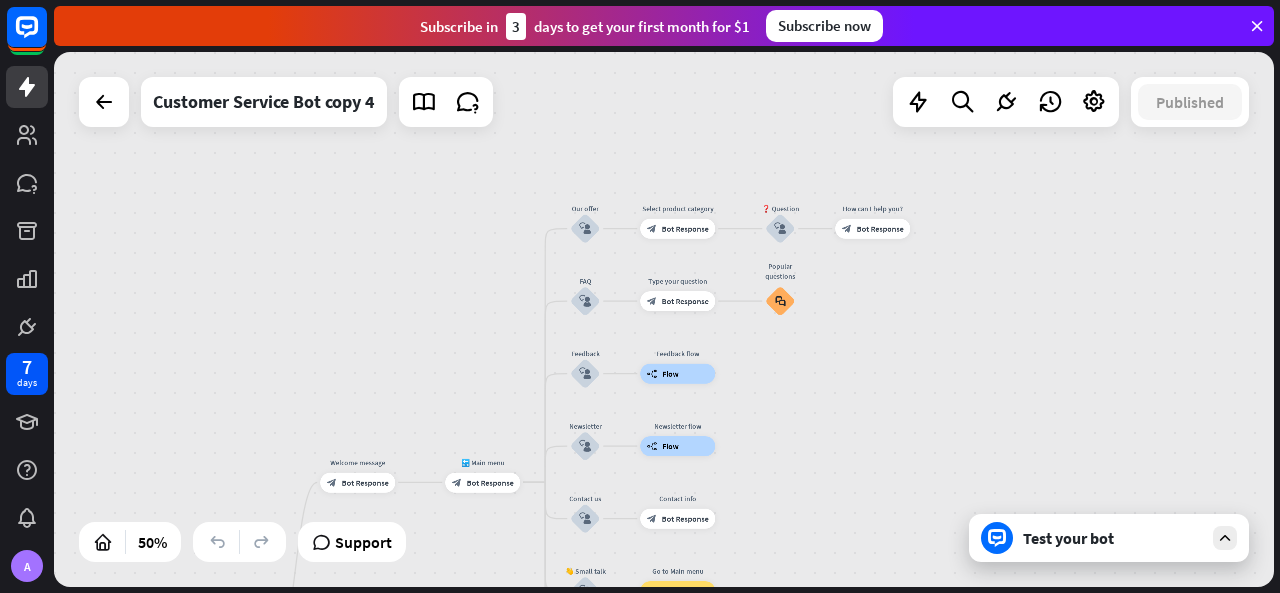 drag, startPoint x: 812, startPoint y: 333, endPoint x: 458, endPoint y: 611, distance: 450.11108 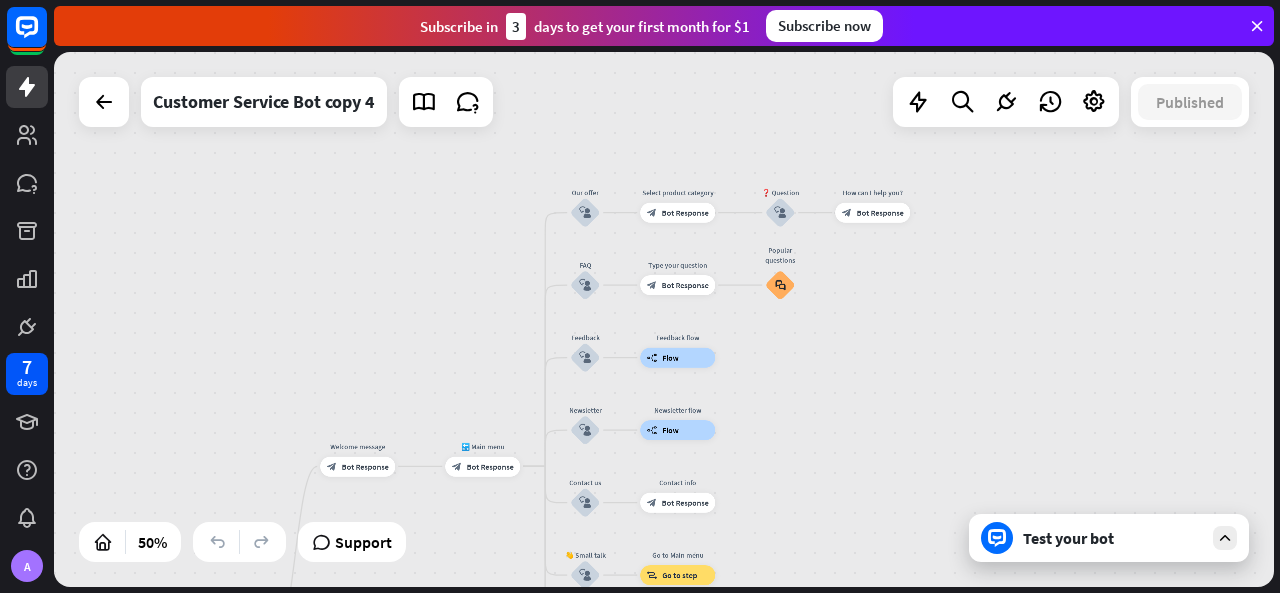 drag, startPoint x: 460, startPoint y: 587, endPoint x: 466, endPoint y: 529, distance: 58.30952 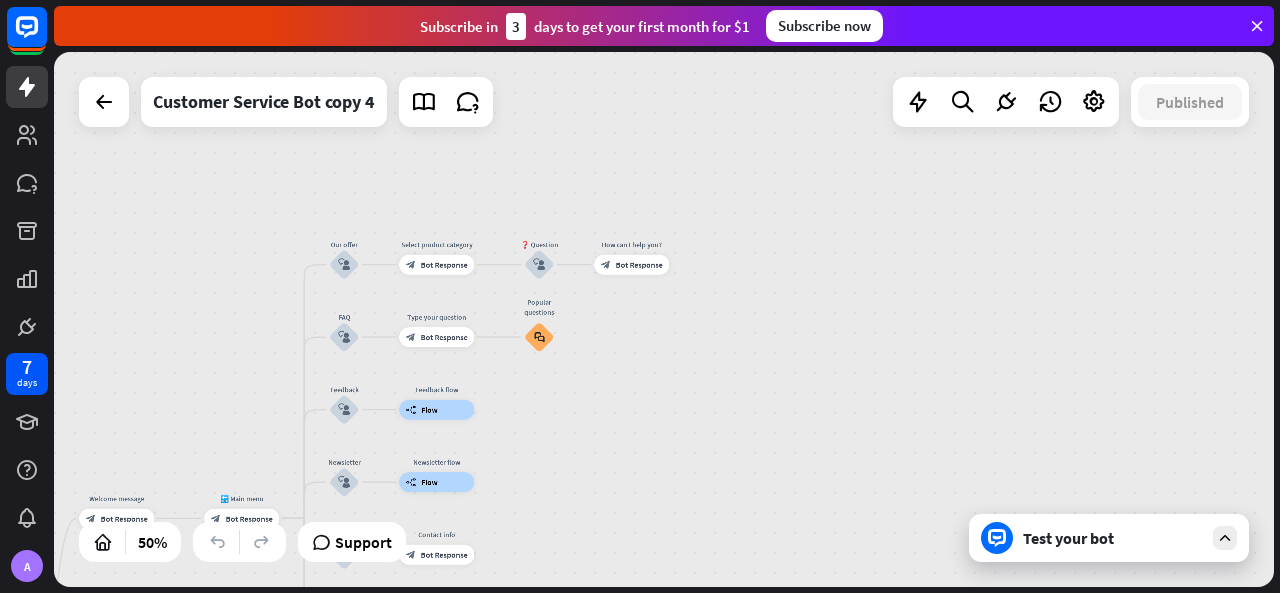 drag, startPoint x: 466, startPoint y: 529, endPoint x: 225, endPoint y: 581, distance: 246.54614 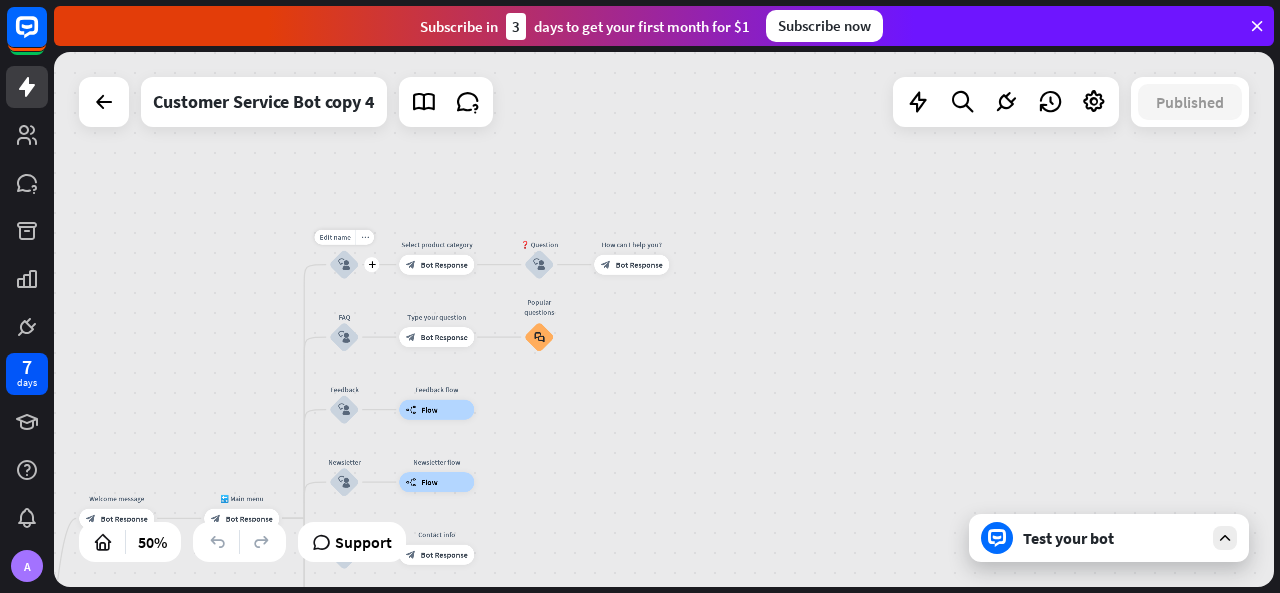 click on "block_user_input" at bounding box center (344, 265) 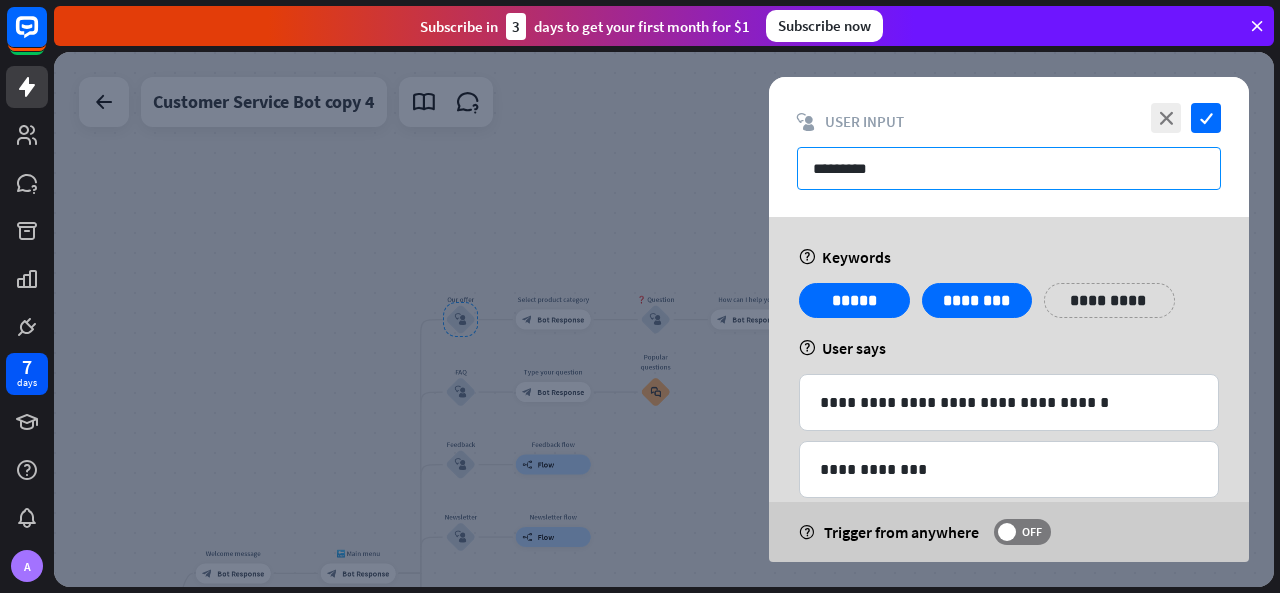 click on "*********" at bounding box center (1009, 168) 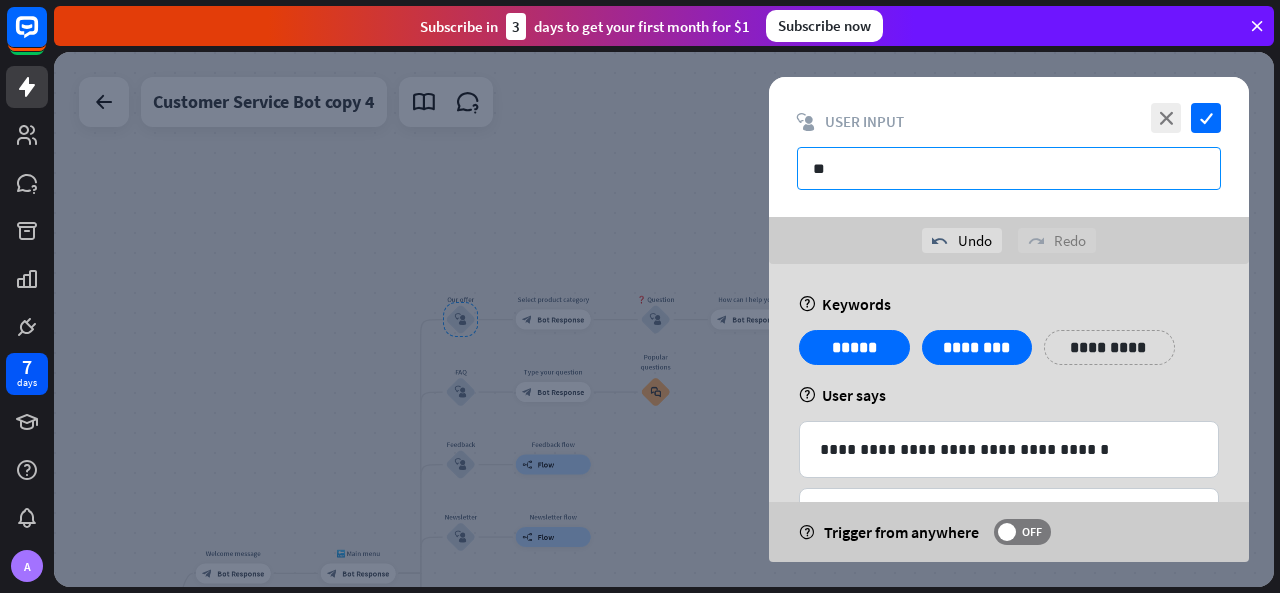 type on "*" 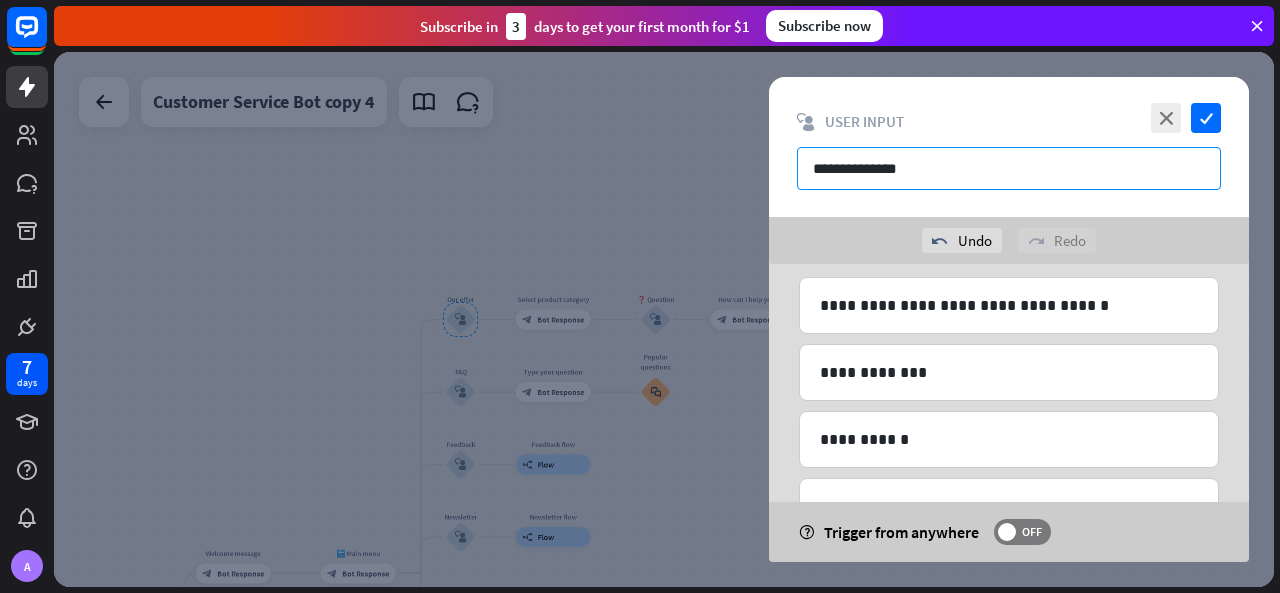 scroll, scrollTop: 0, scrollLeft: 0, axis: both 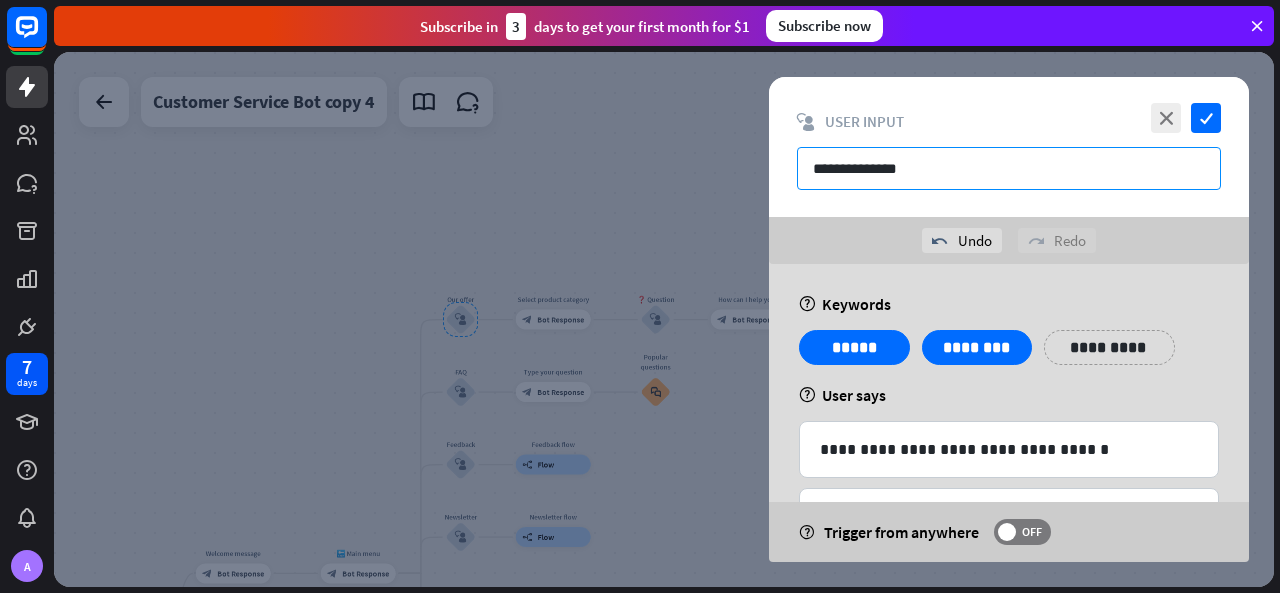 type on "**********" 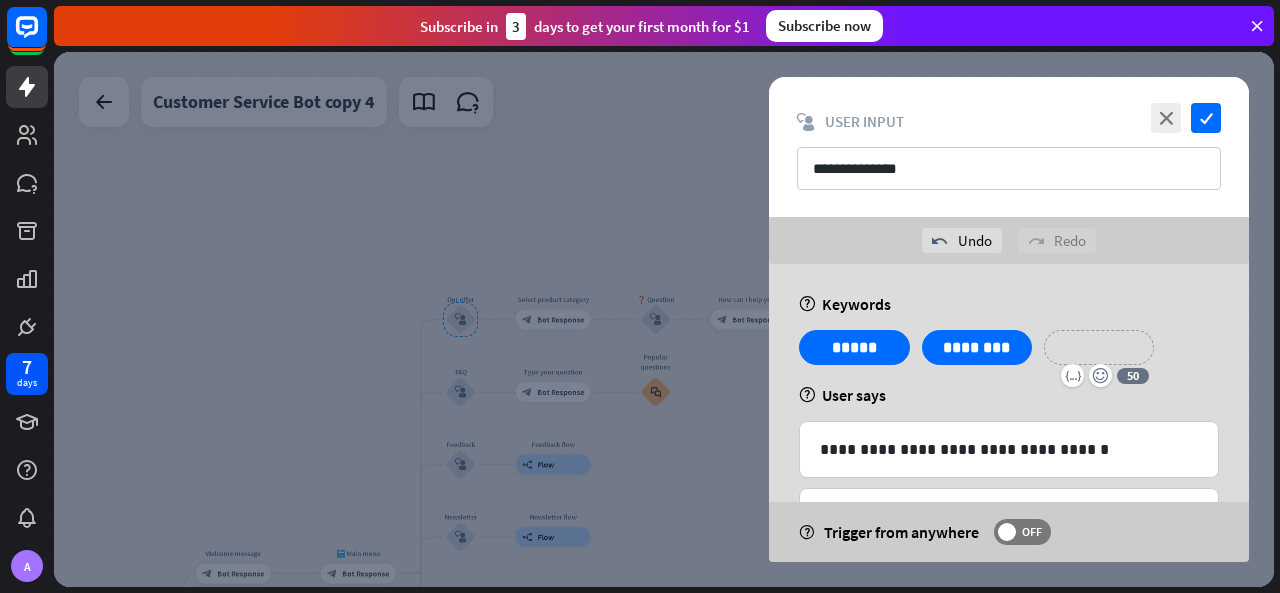 click on "**********" at bounding box center [1099, 347] 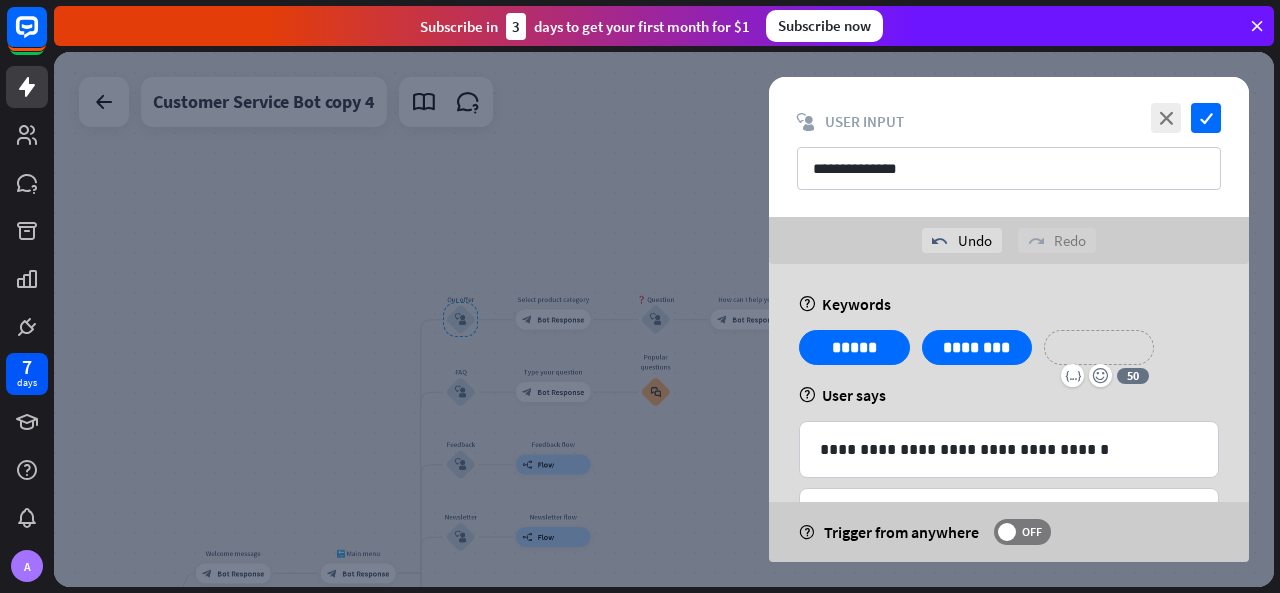 type 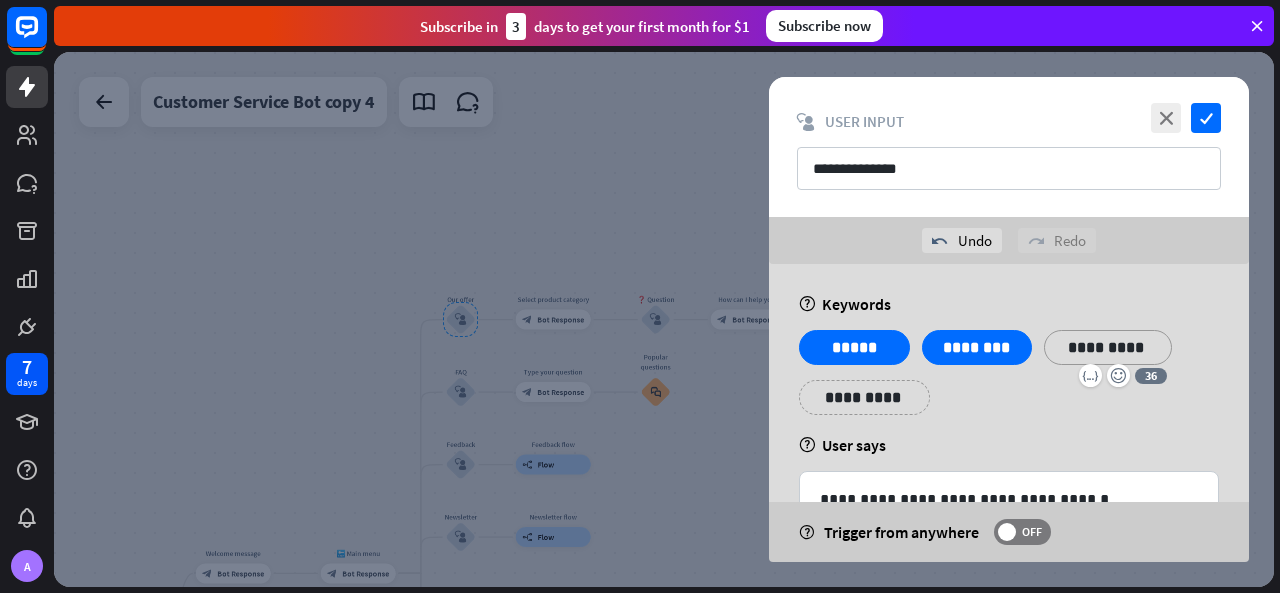 click on "**********" at bounding box center [1009, 380] 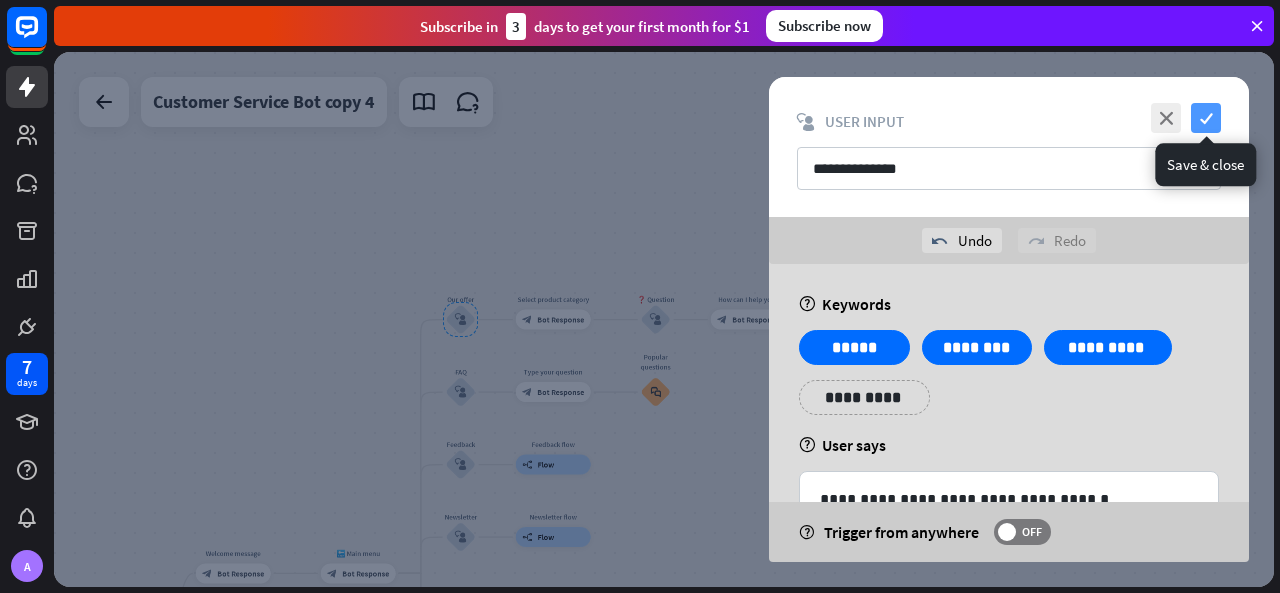 click on "check" at bounding box center [1206, 118] 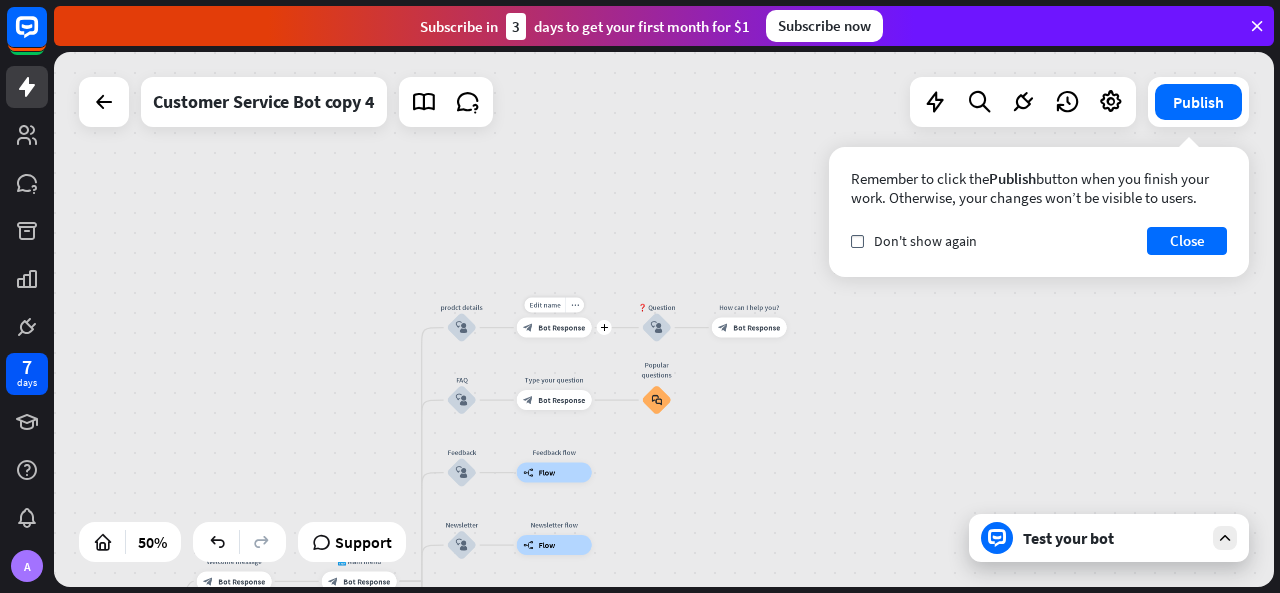 drag, startPoint x: 556, startPoint y: 307, endPoint x: 554, endPoint y: 344, distance: 37.054016 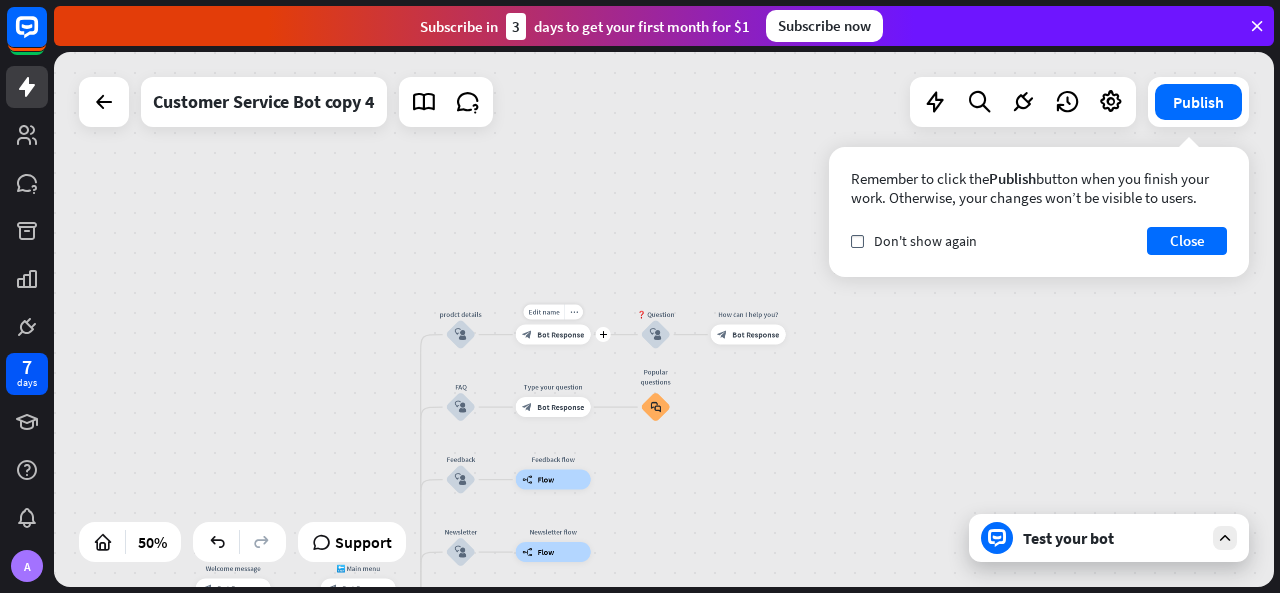 click on "block_bot_response   Bot Response" at bounding box center (553, 335) 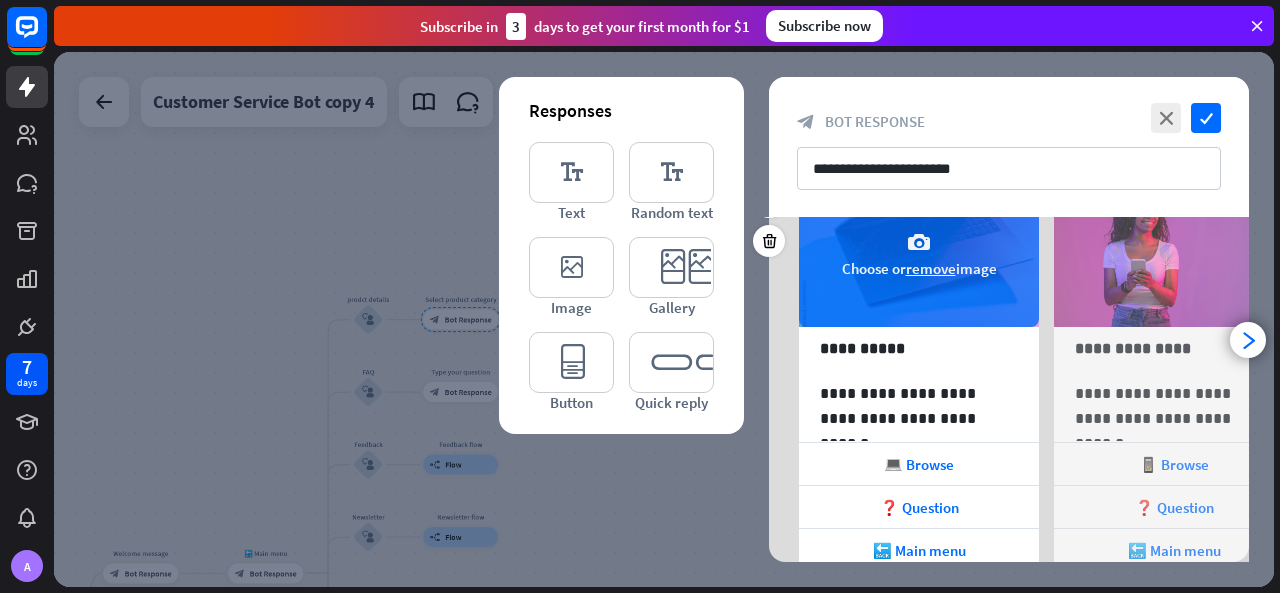 scroll, scrollTop: 0, scrollLeft: 0, axis: both 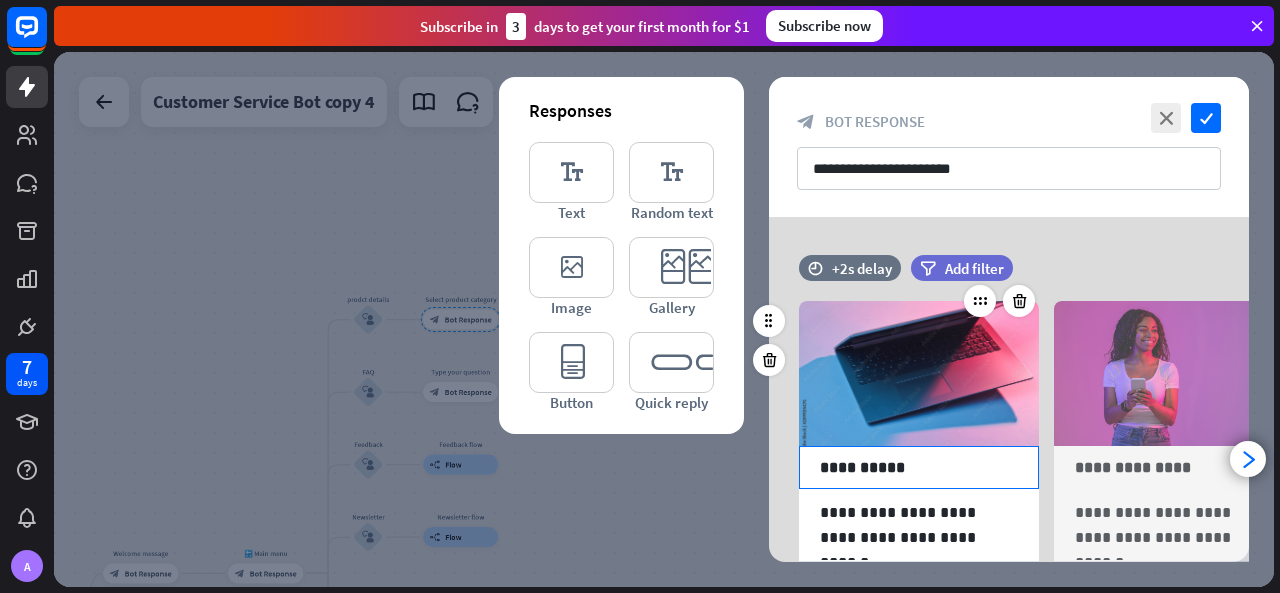 click on "**********" at bounding box center (919, 467) 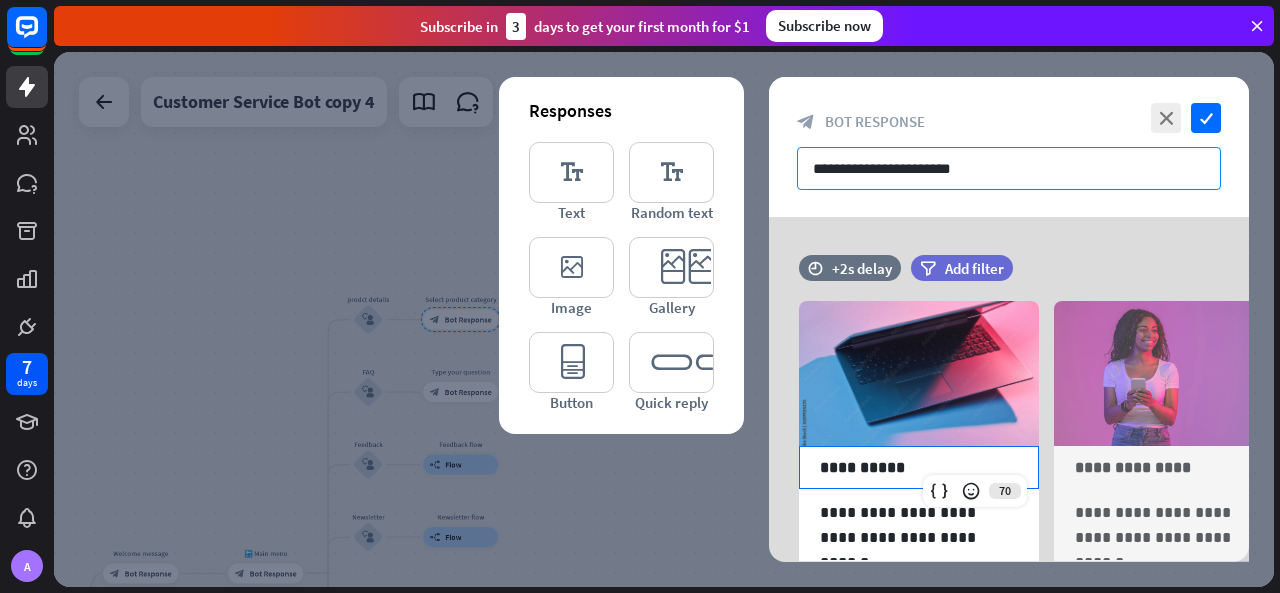 click on "**********" at bounding box center [1009, 168] 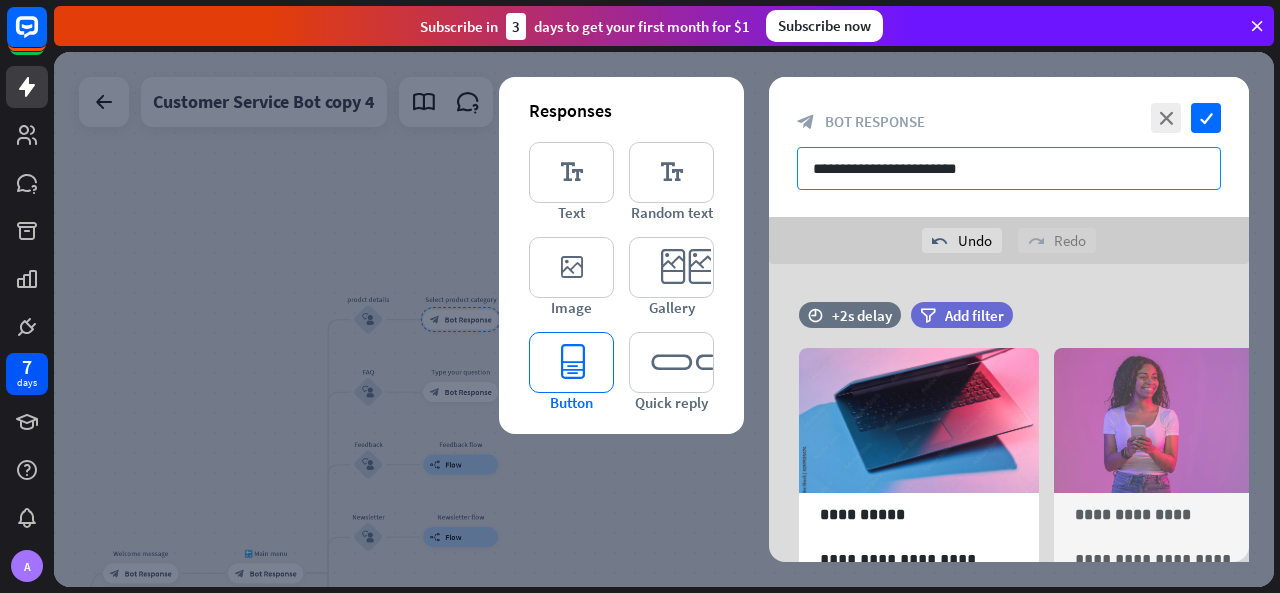 type on "**********" 